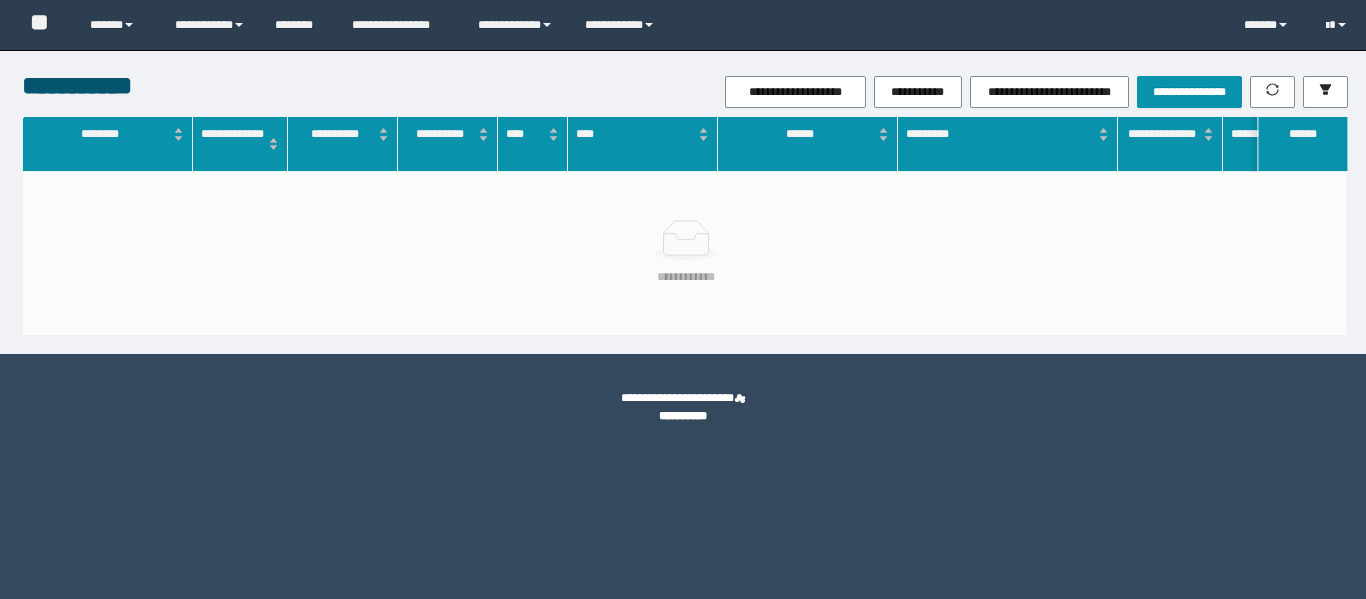 scroll, scrollTop: 0, scrollLeft: 0, axis: both 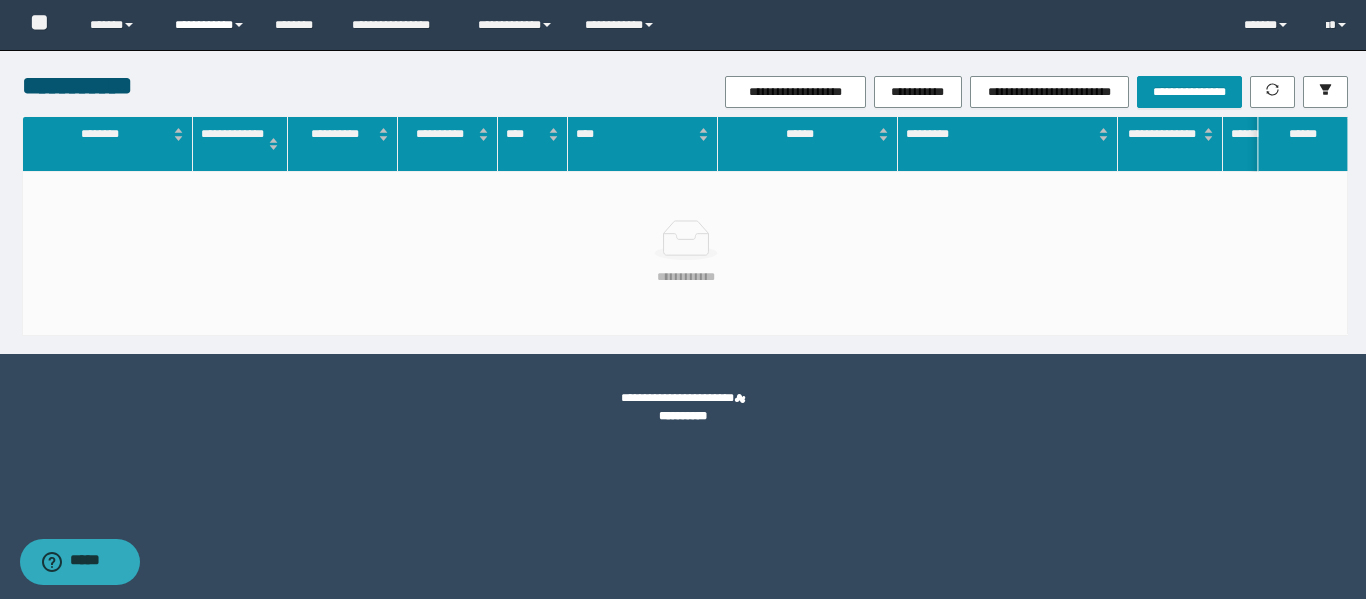 click on "**********" at bounding box center [210, 25] 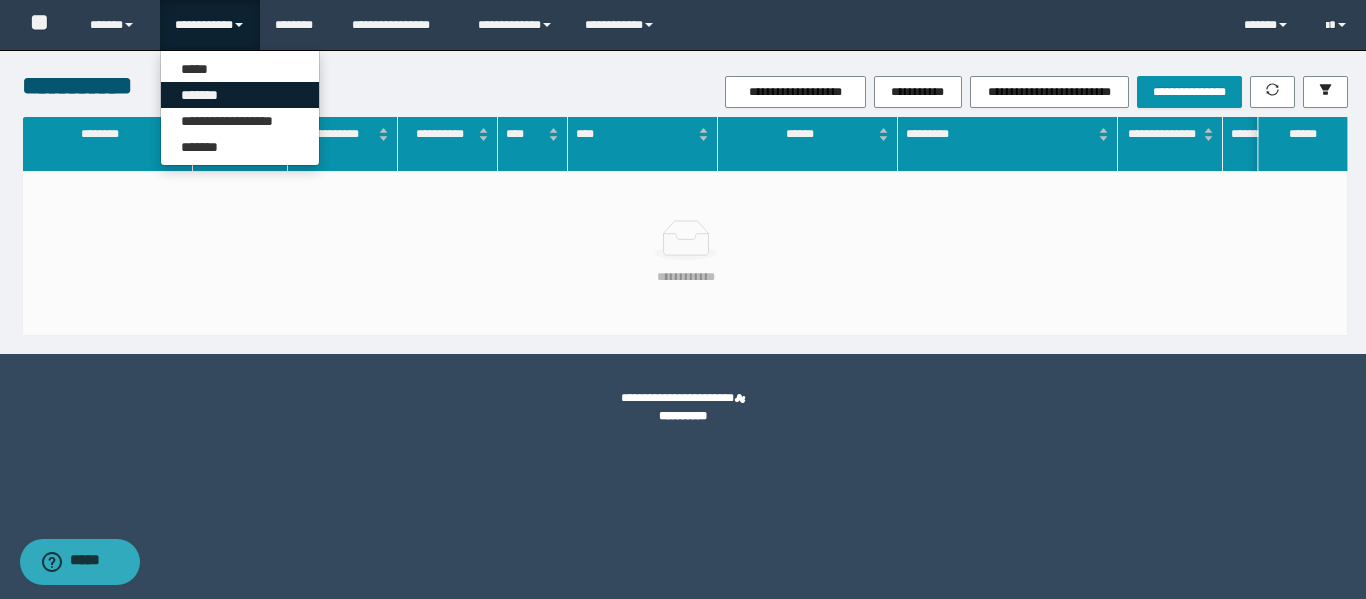 click on "*******" at bounding box center (240, 95) 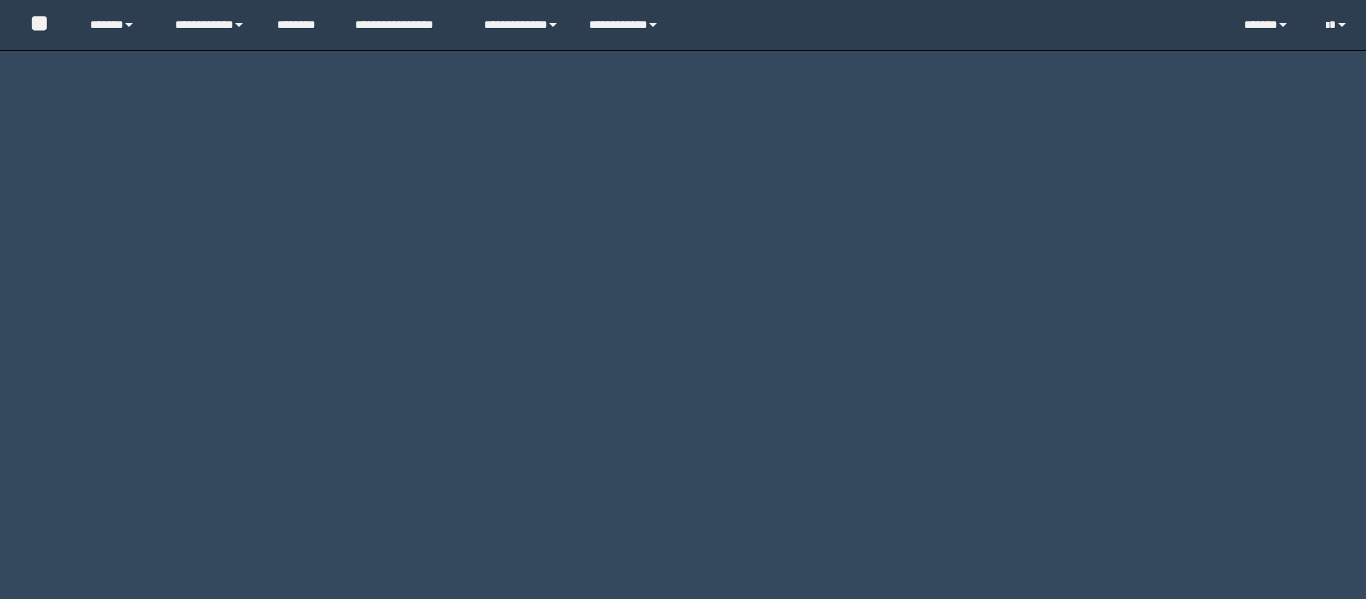 scroll, scrollTop: 0, scrollLeft: 0, axis: both 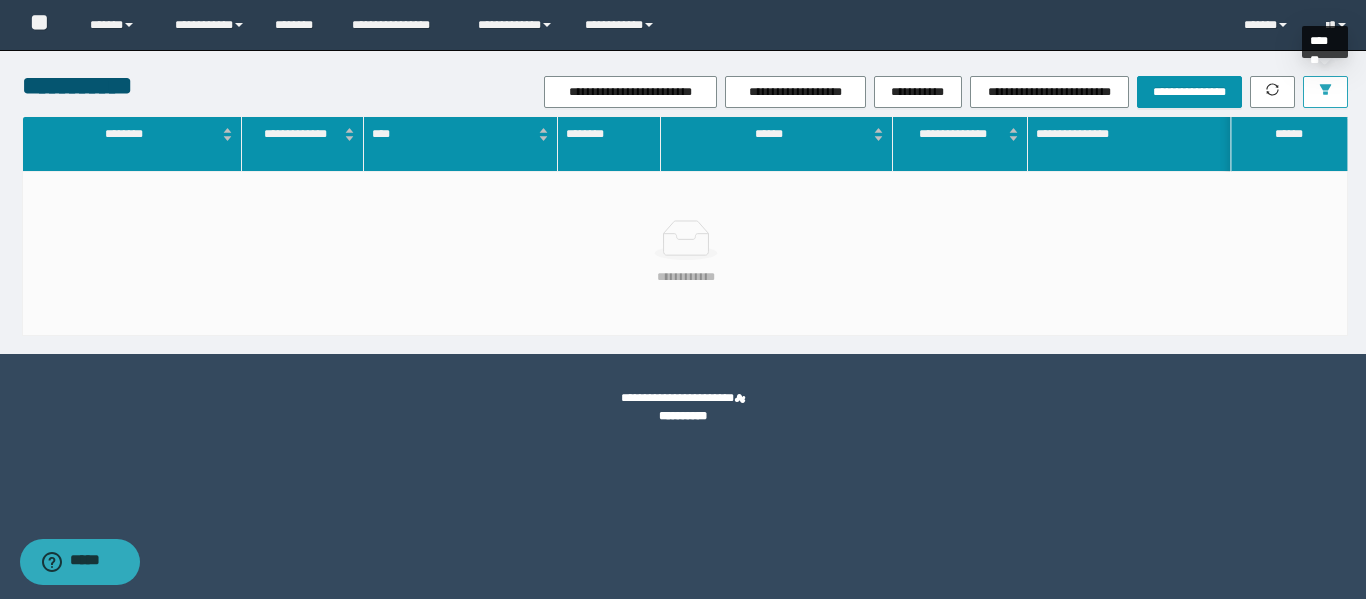 click at bounding box center (1325, 92) 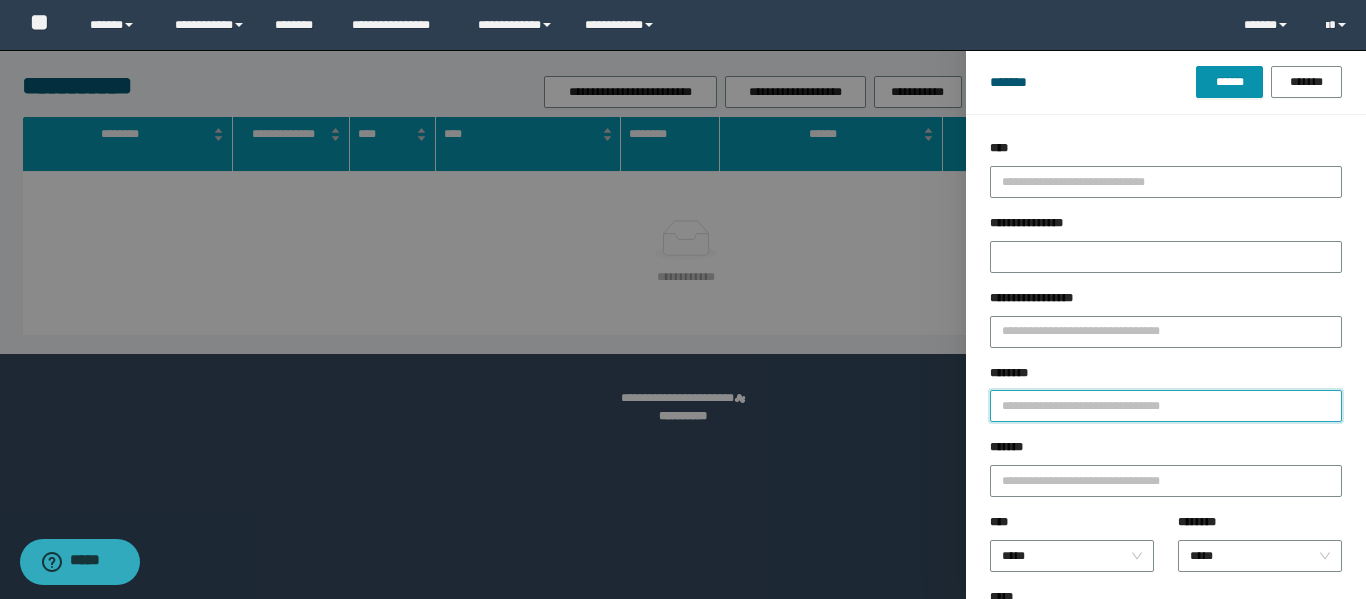 click on "********" at bounding box center (1166, 406) 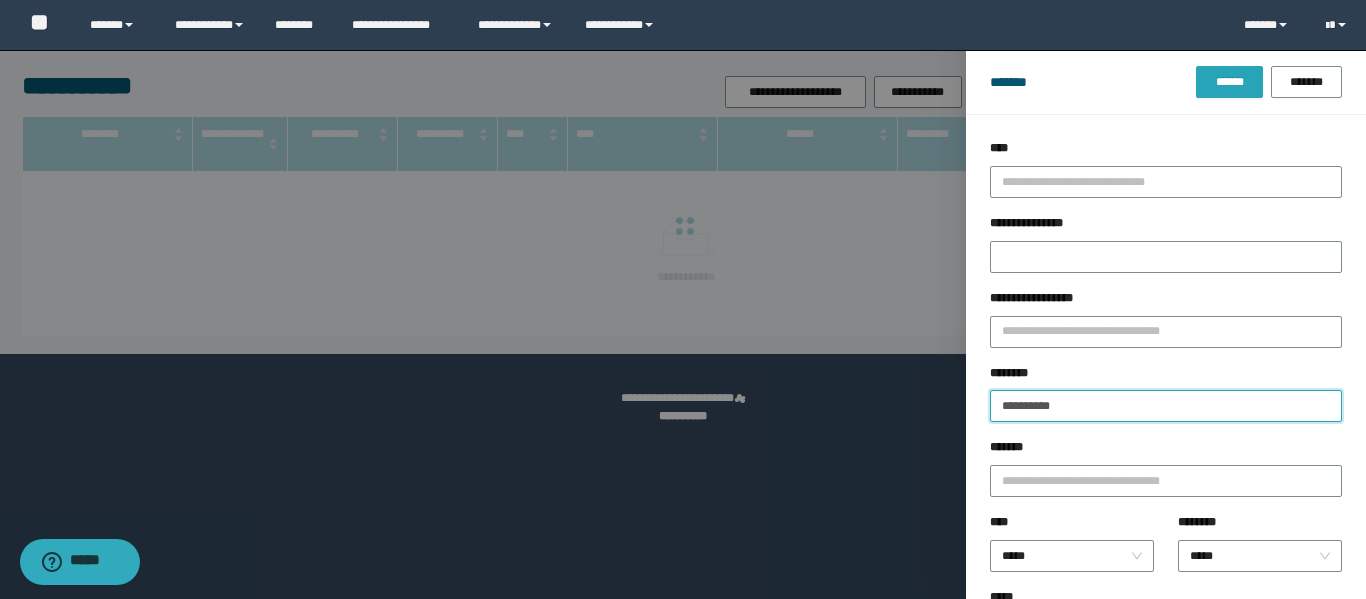 type on "**********" 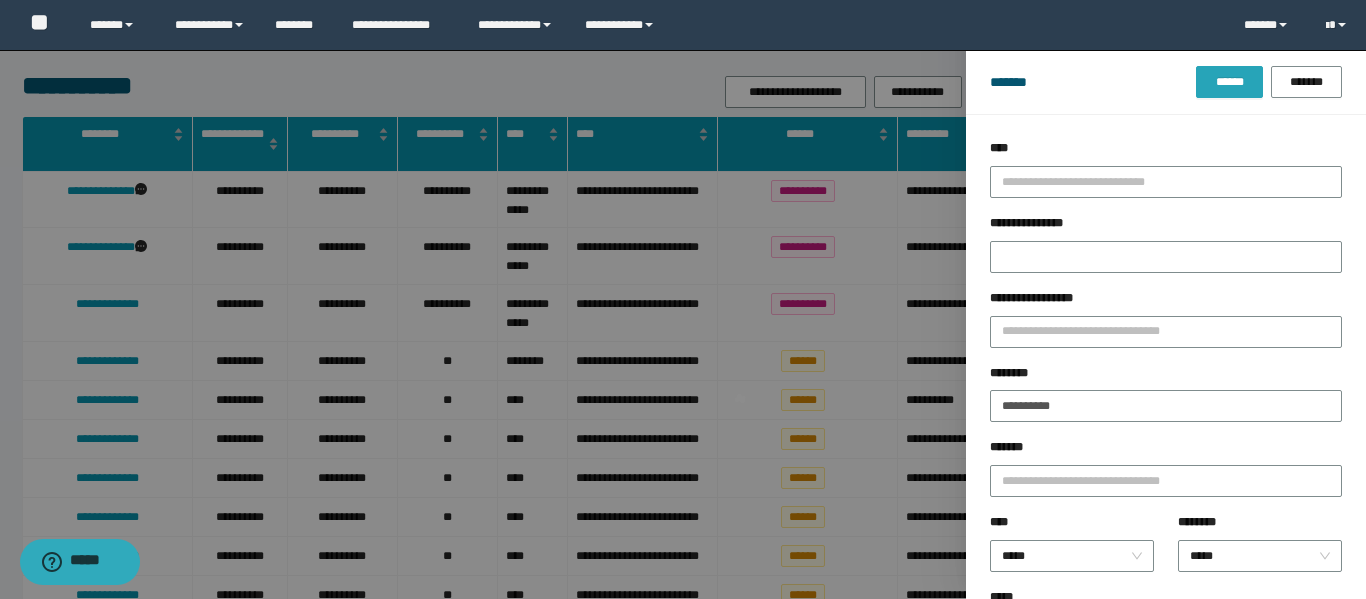 click on "******" at bounding box center [1229, 82] 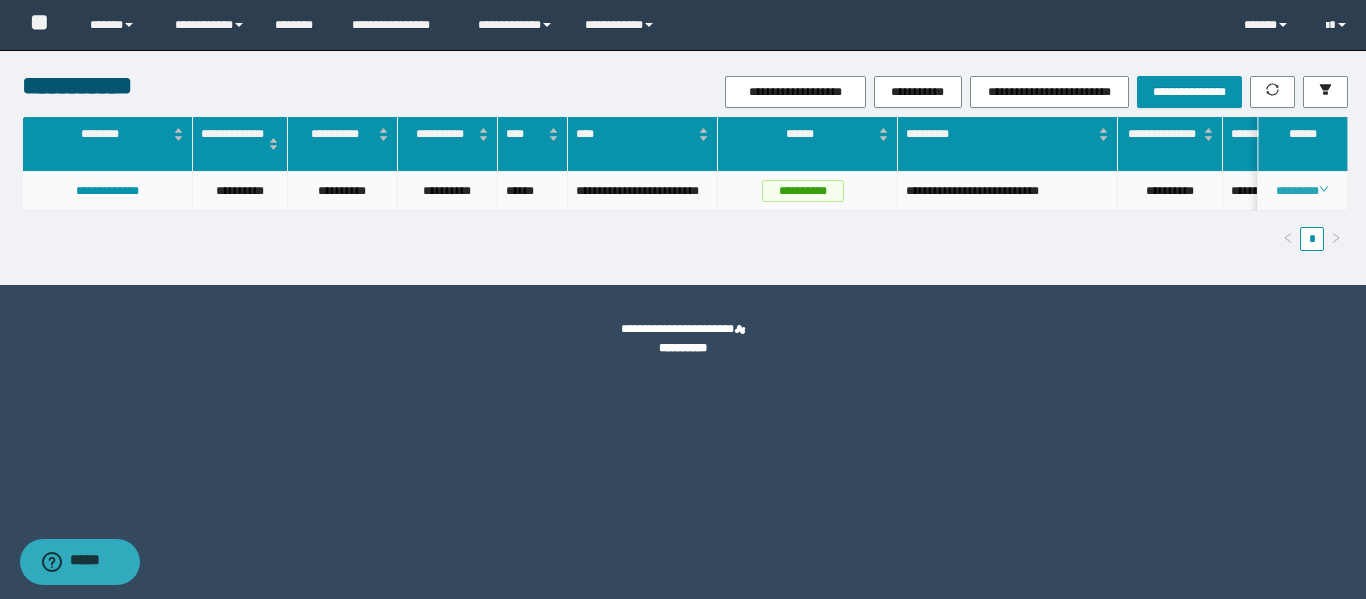 click on "********" at bounding box center (1302, 191) 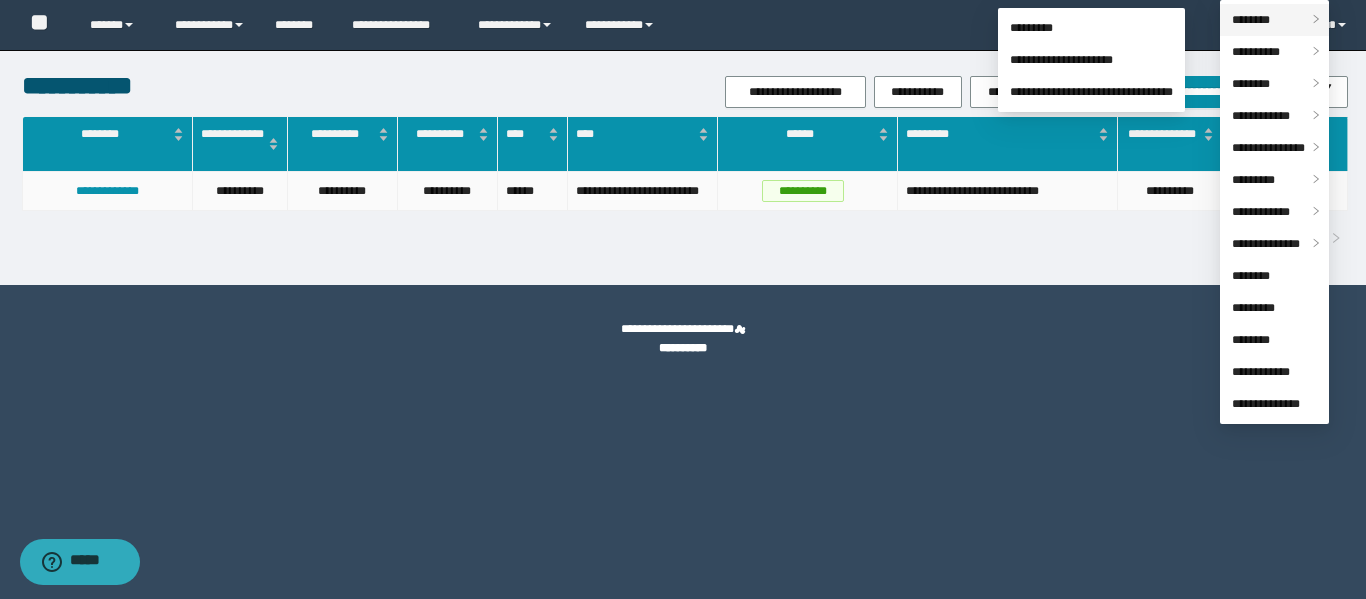 click on "********" at bounding box center [1251, 20] 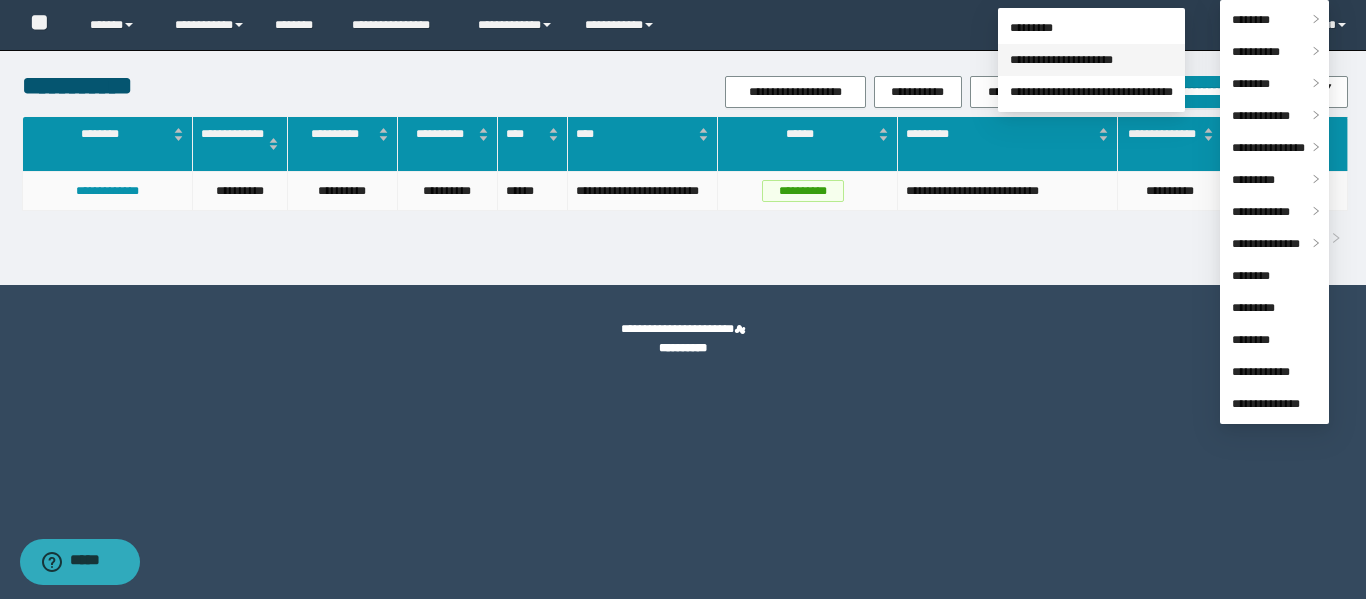 click on "**********" at bounding box center [1061, 60] 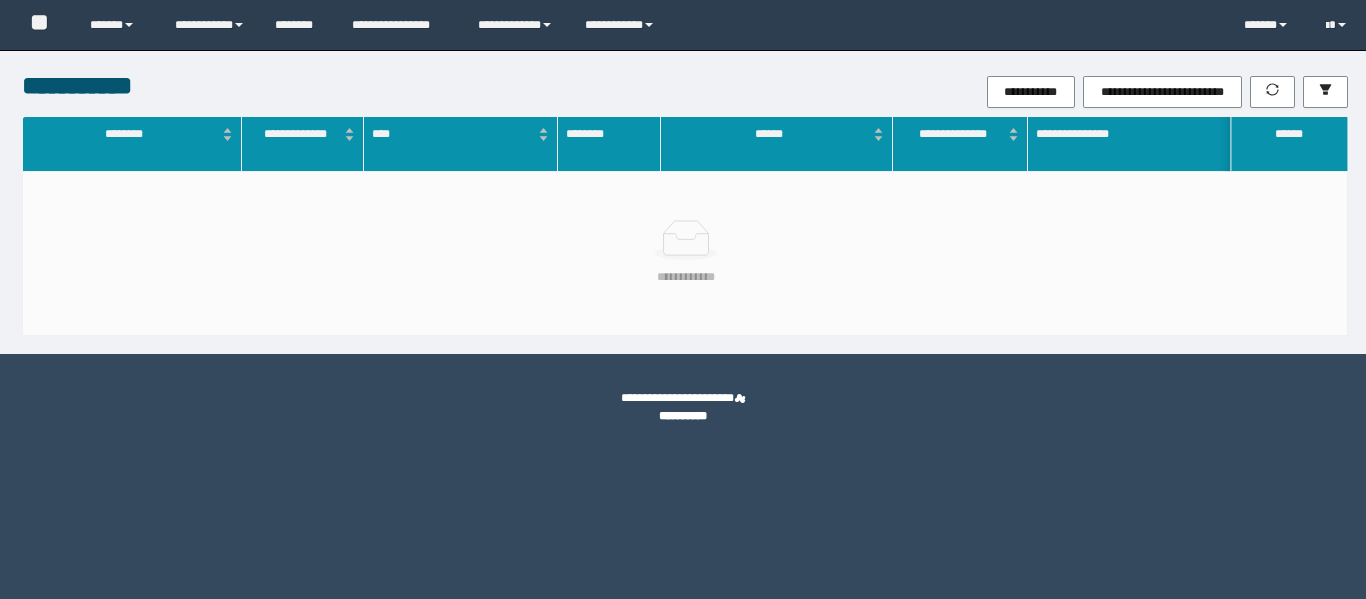 scroll, scrollTop: 0, scrollLeft: 0, axis: both 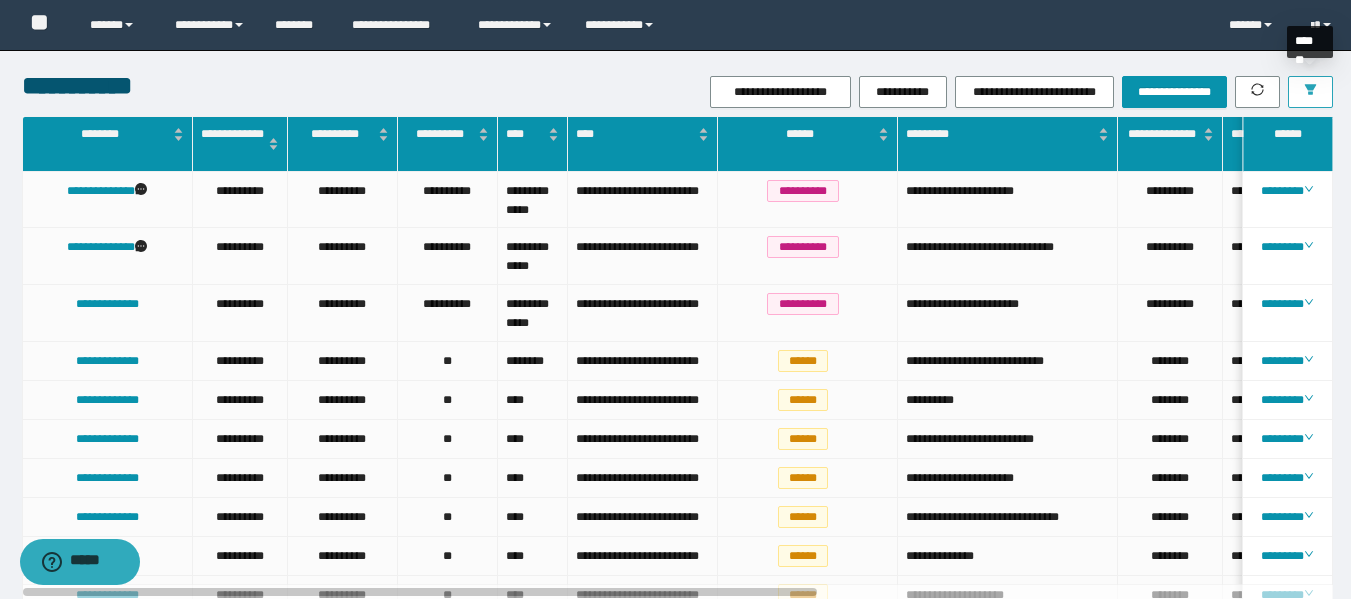 click at bounding box center (1310, 92) 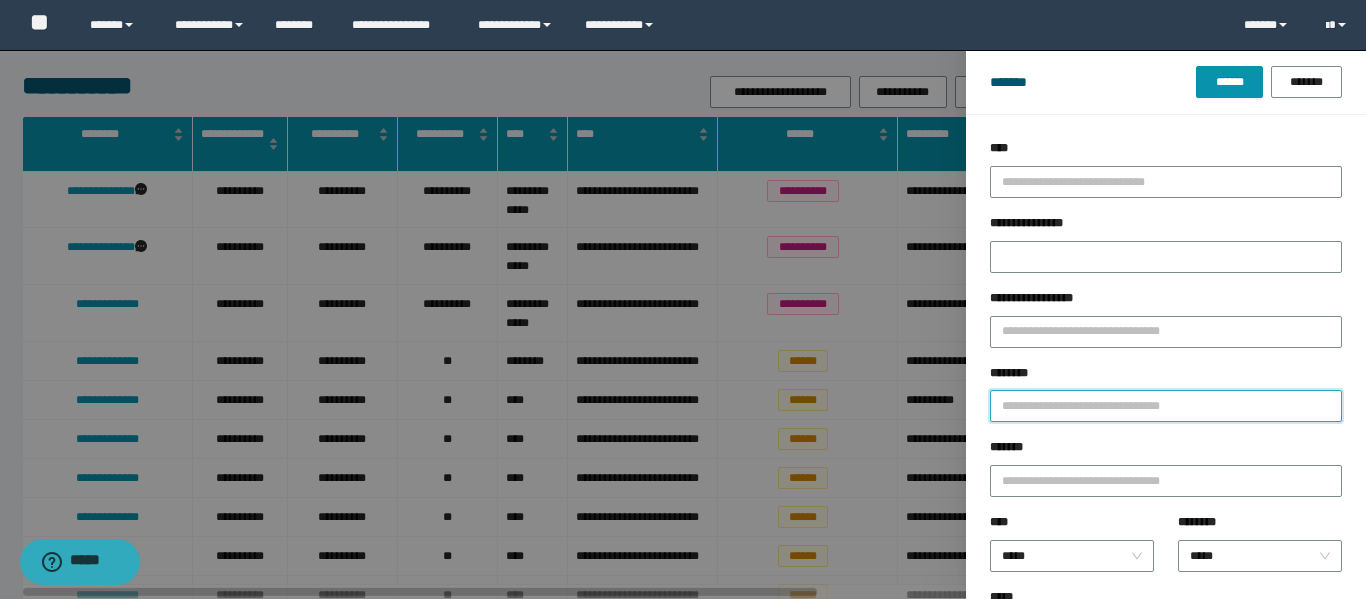 click on "********" at bounding box center [1166, 406] 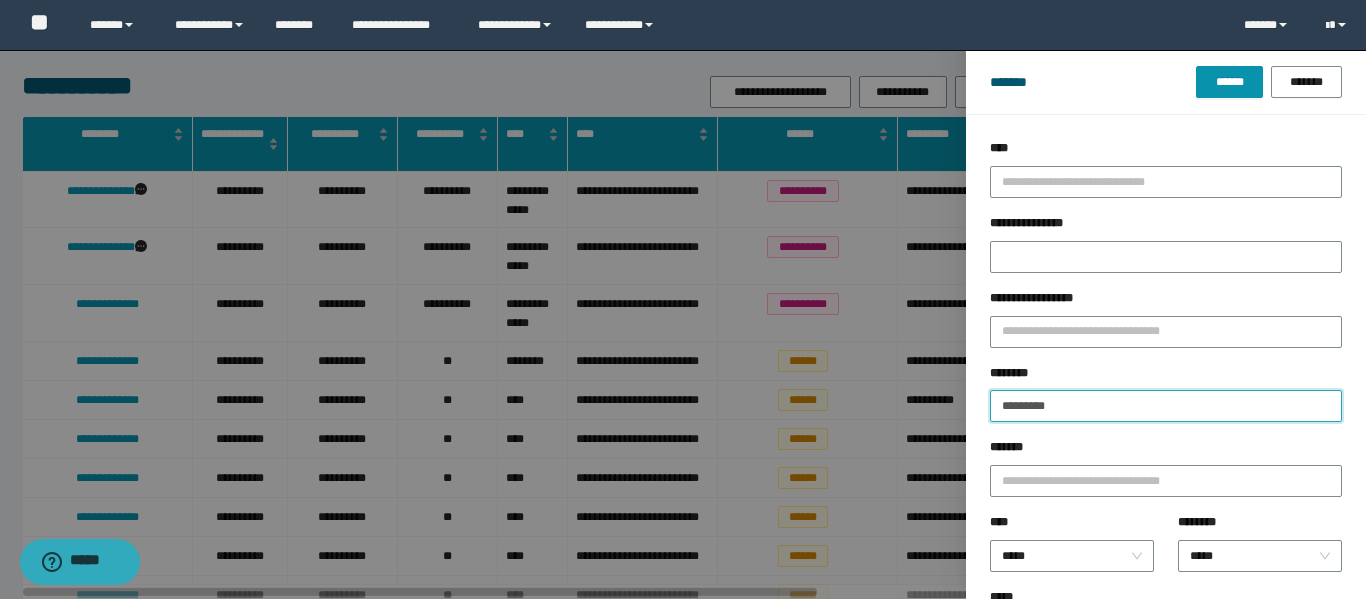 drag, startPoint x: 1124, startPoint y: 416, endPoint x: 611, endPoint y: 377, distance: 514.48035 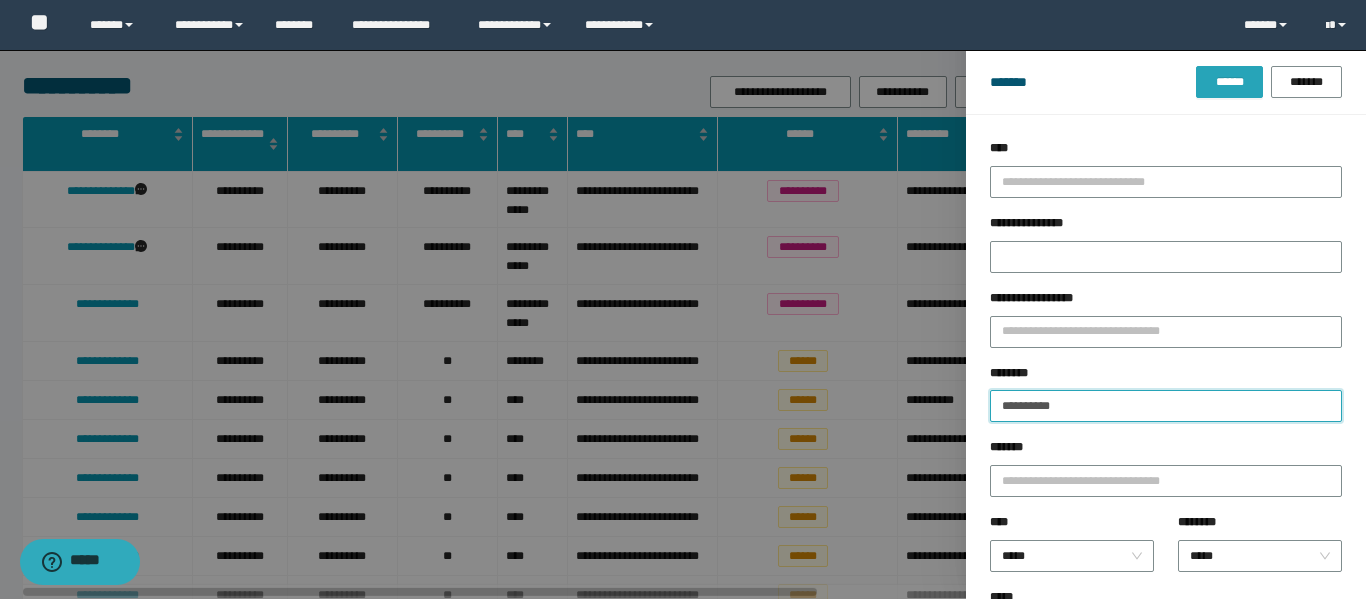 type on "**********" 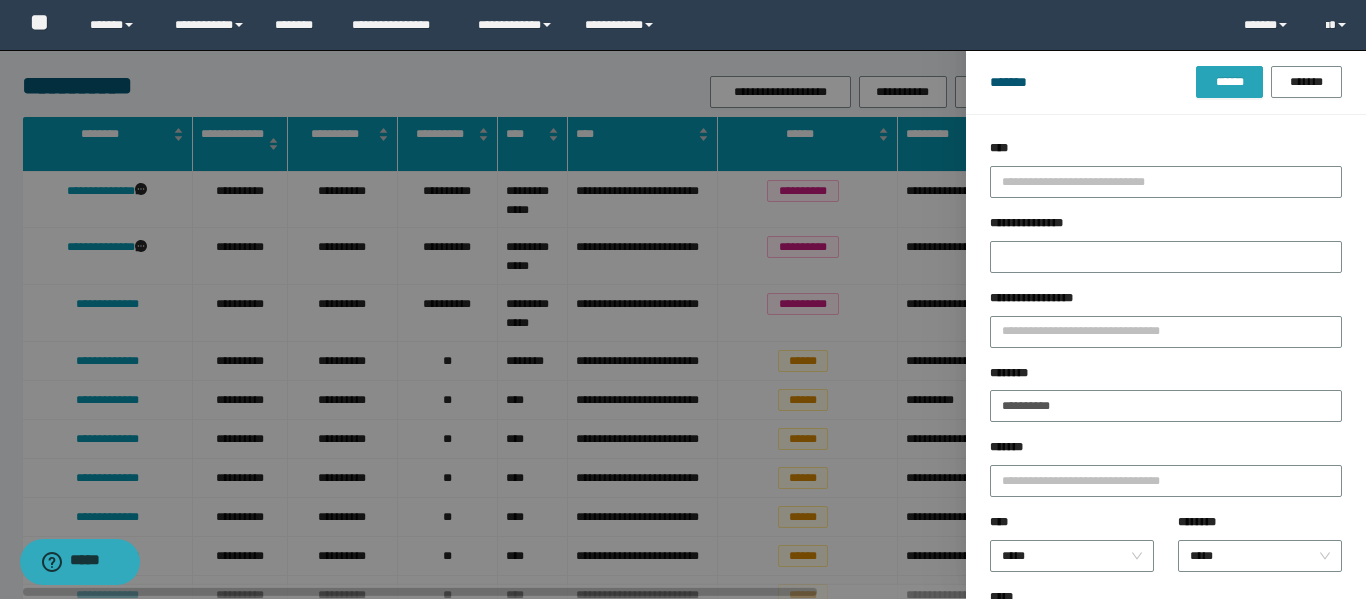 click on "******" at bounding box center (1229, 82) 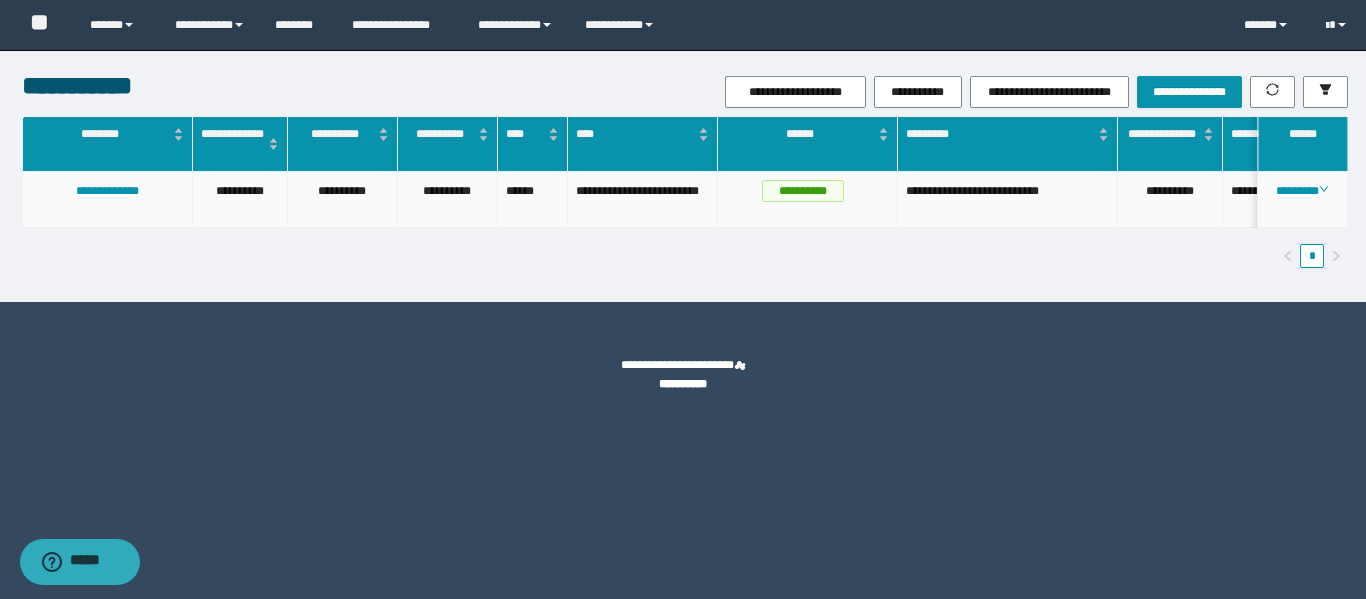 click on "********" at bounding box center [1303, 200] 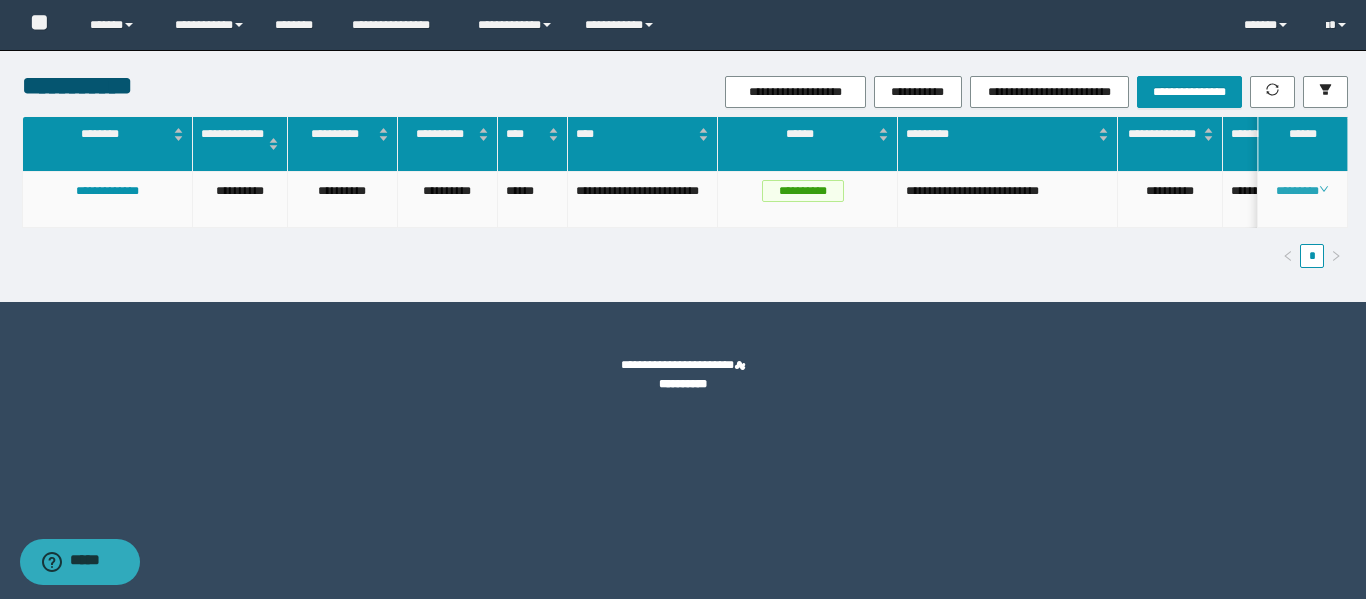 click on "********" at bounding box center (1302, 191) 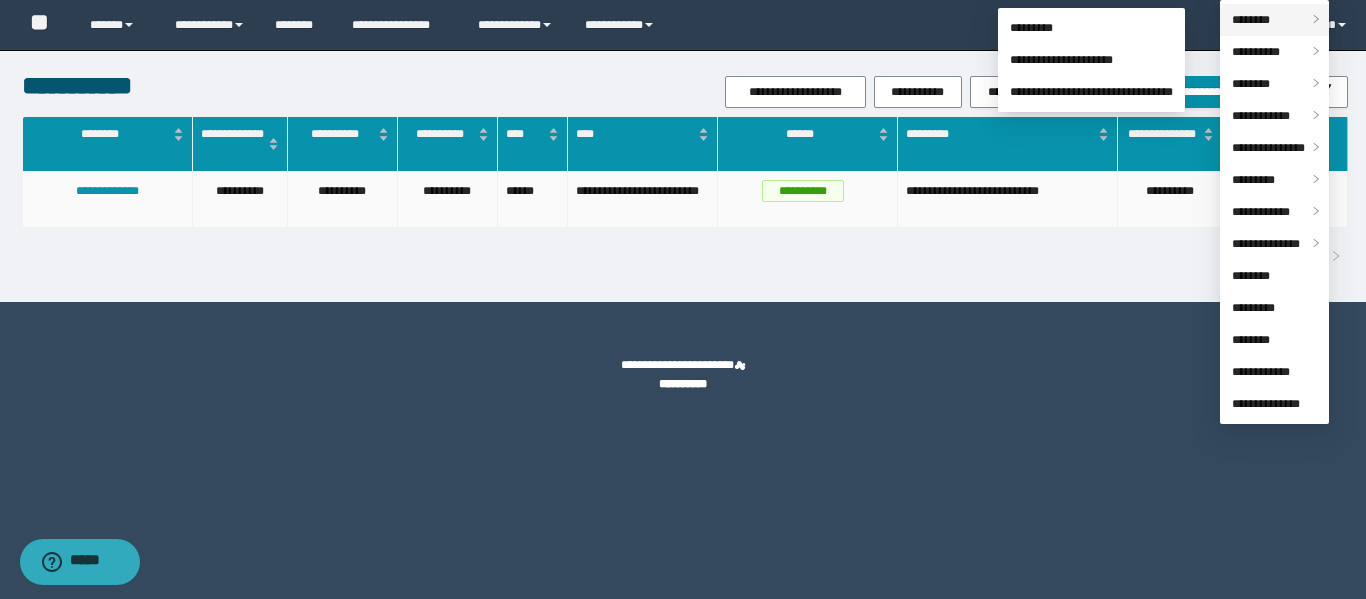 click on "********" at bounding box center (1274, 20) 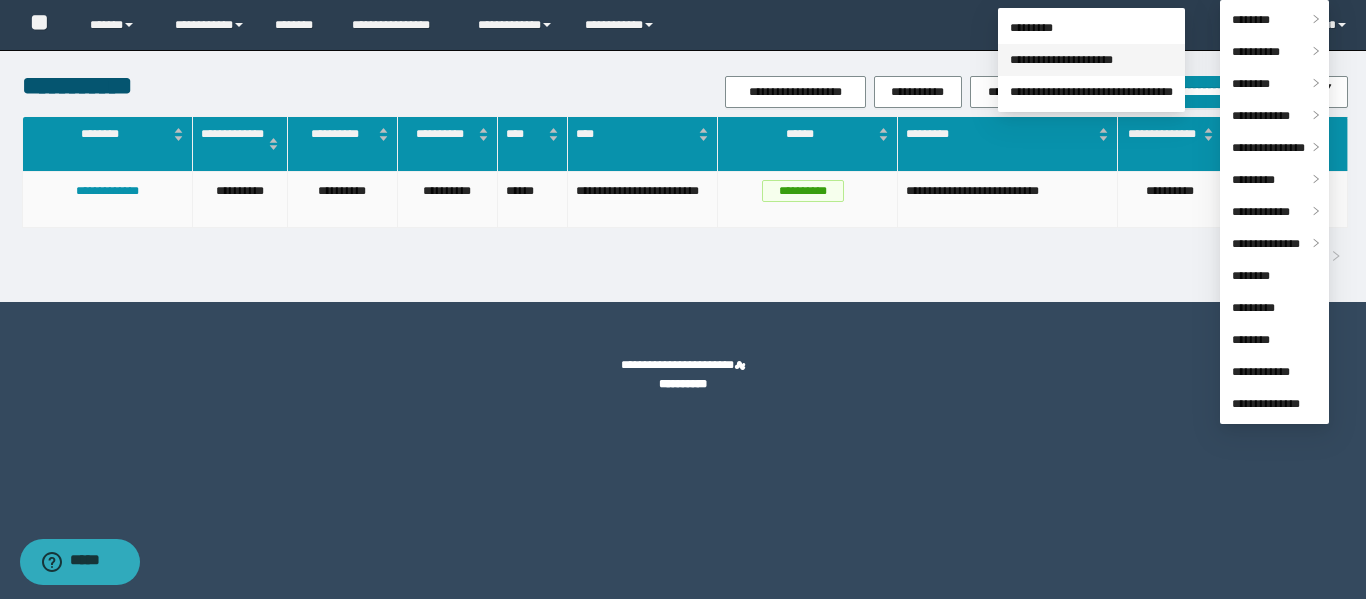 click on "**********" at bounding box center (1061, 60) 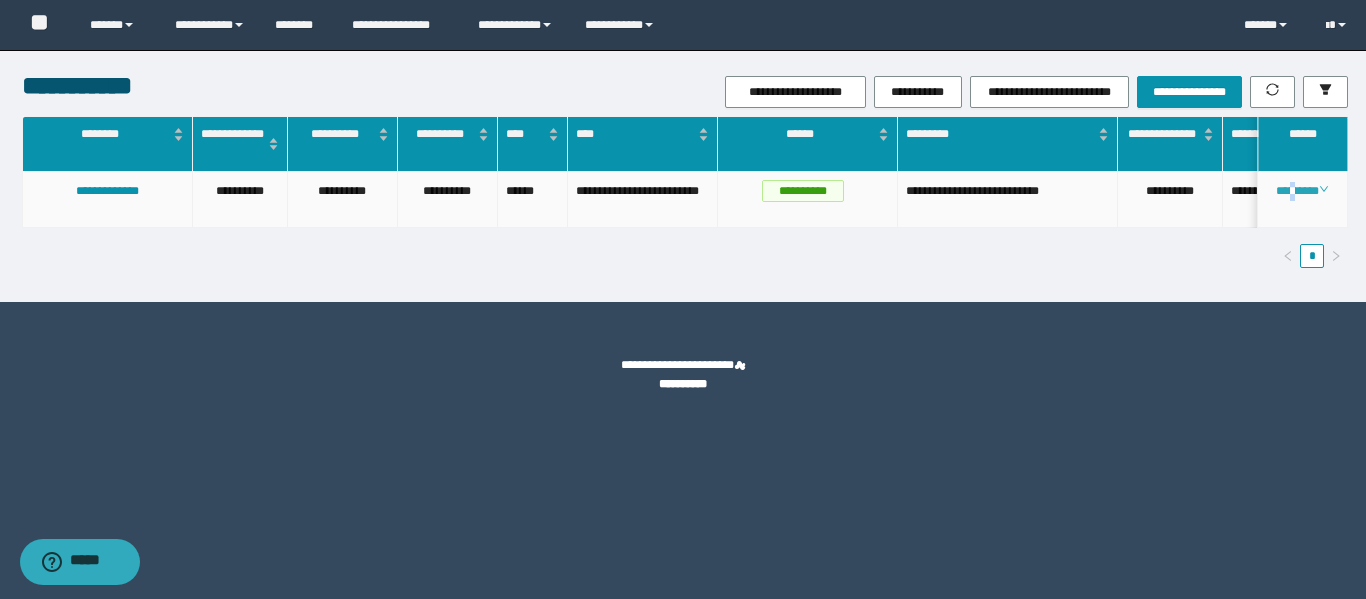 click on "********" at bounding box center [1302, 191] 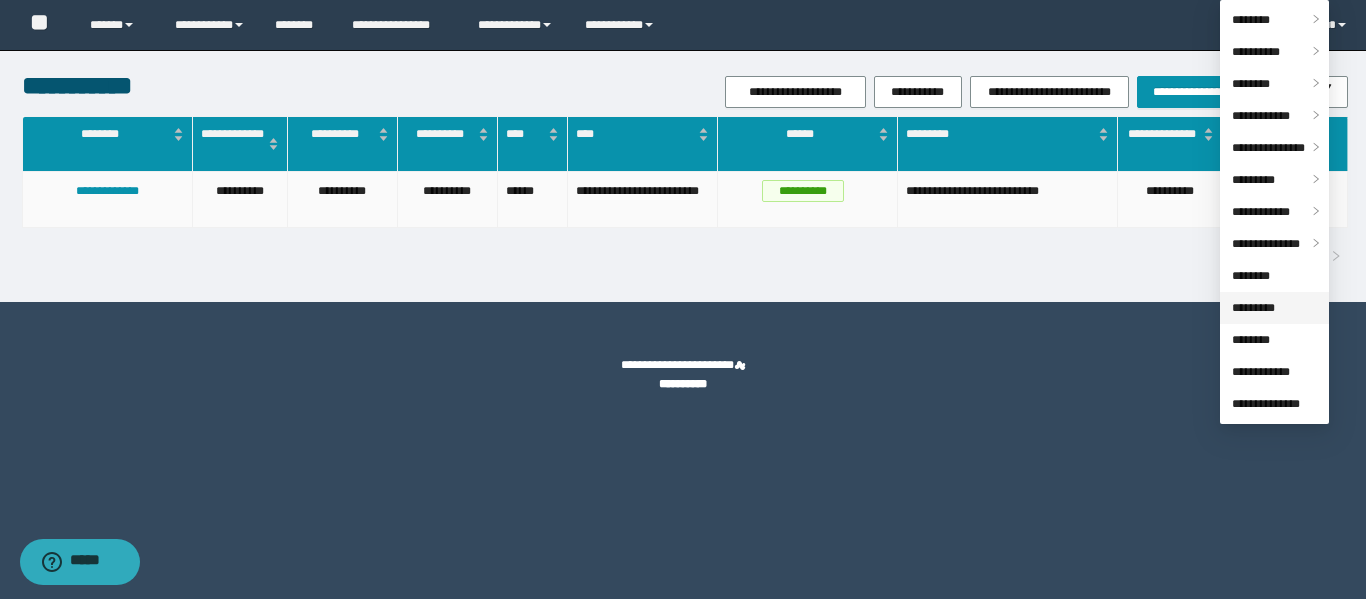 click on "*********" at bounding box center (1253, 308) 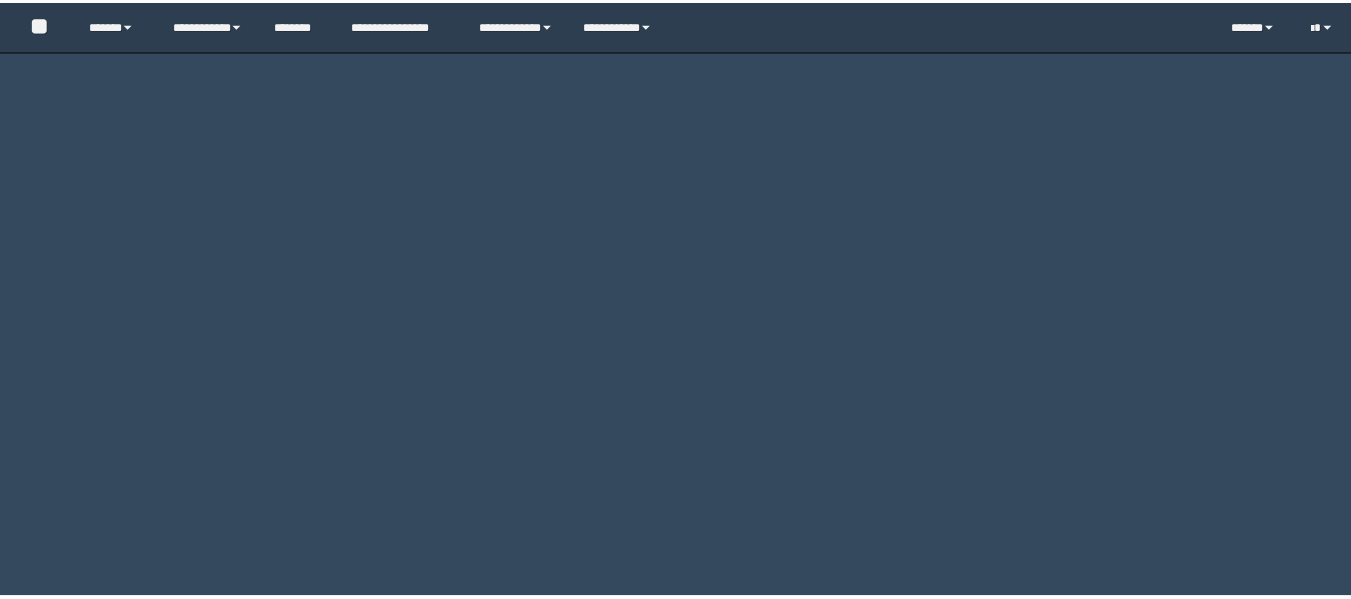 scroll, scrollTop: 0, scrollLeft: 0, axis: both 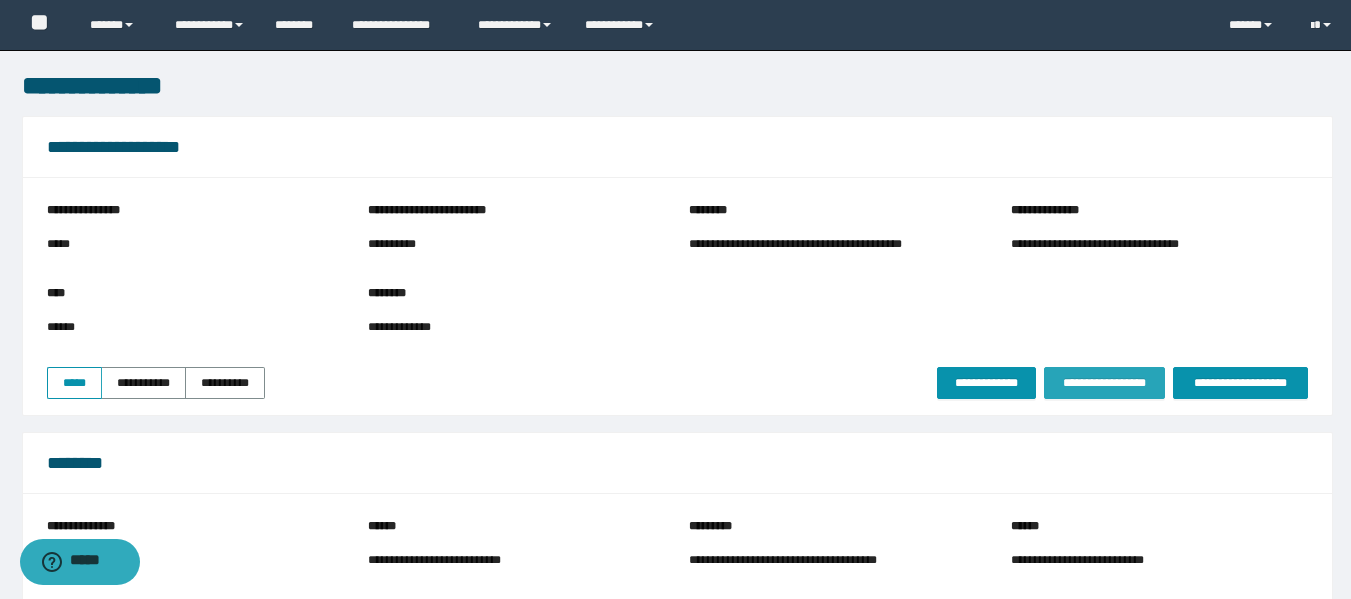click on "**********" at bounding box center [1104, 383] 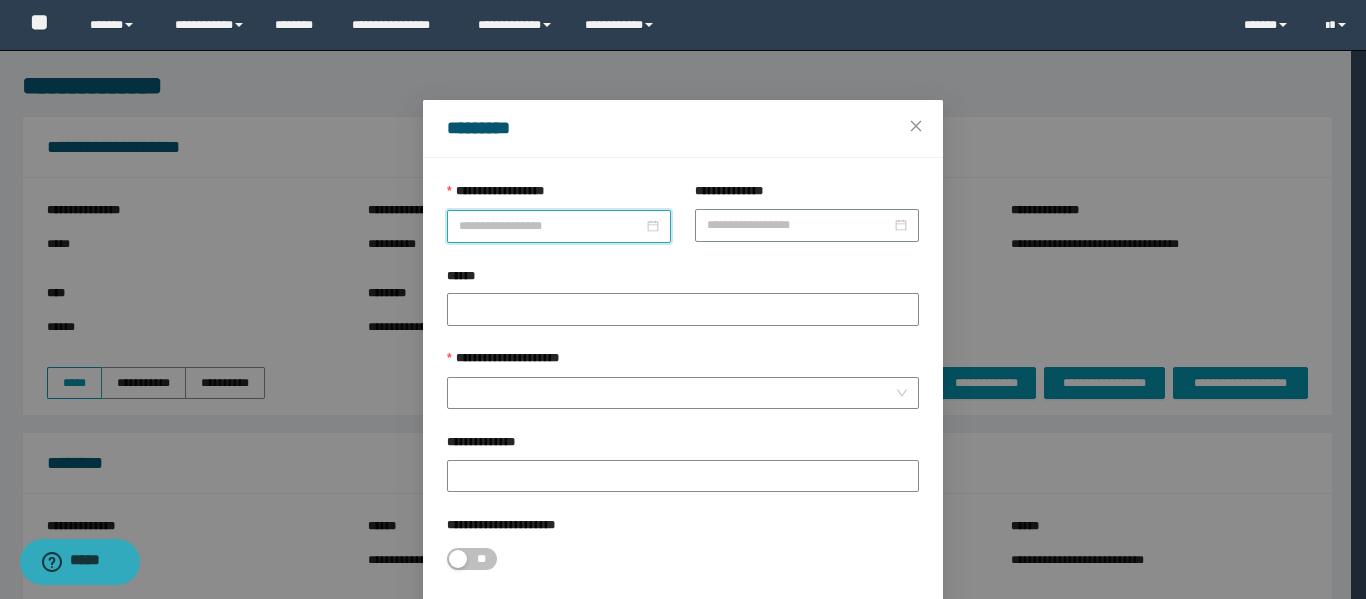 click on "**********" at bounding box center (551, 226) 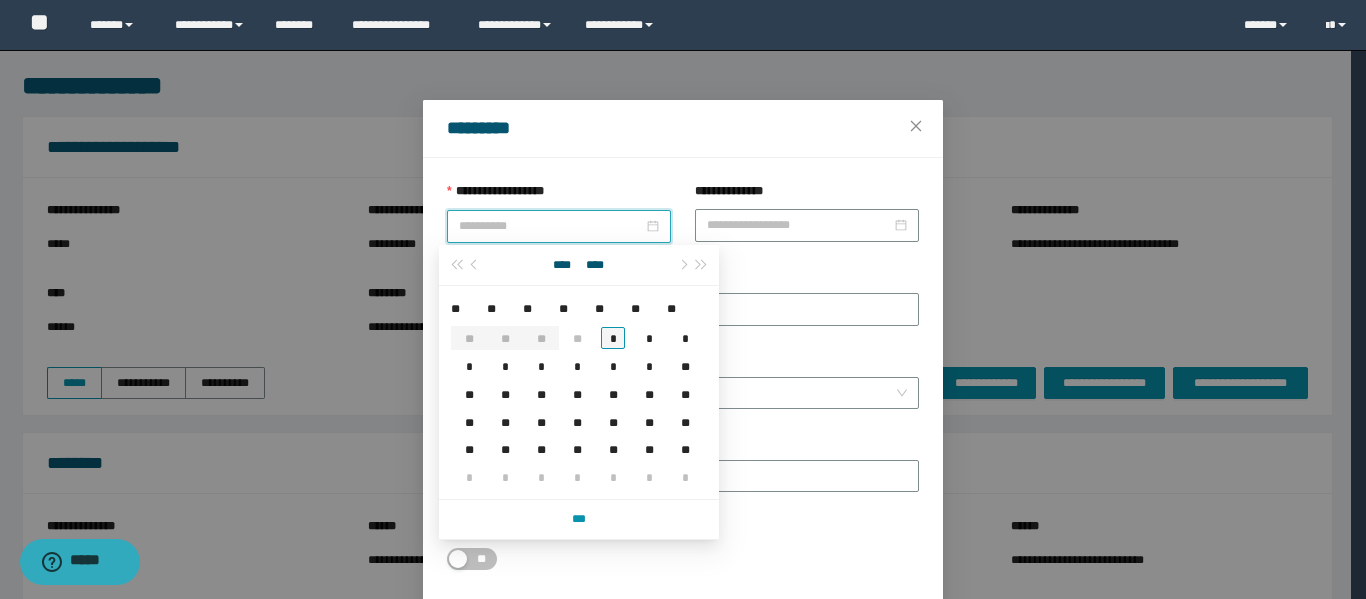 type on "**********" 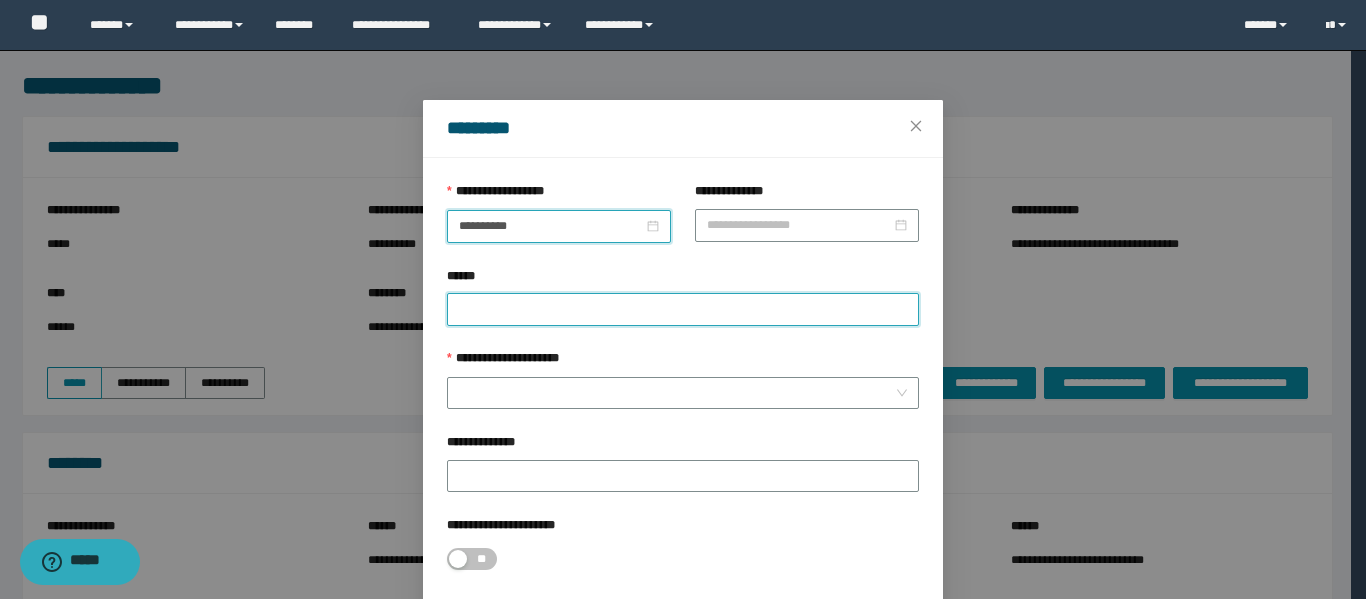 click on "******" at bounding box center (683, 309) 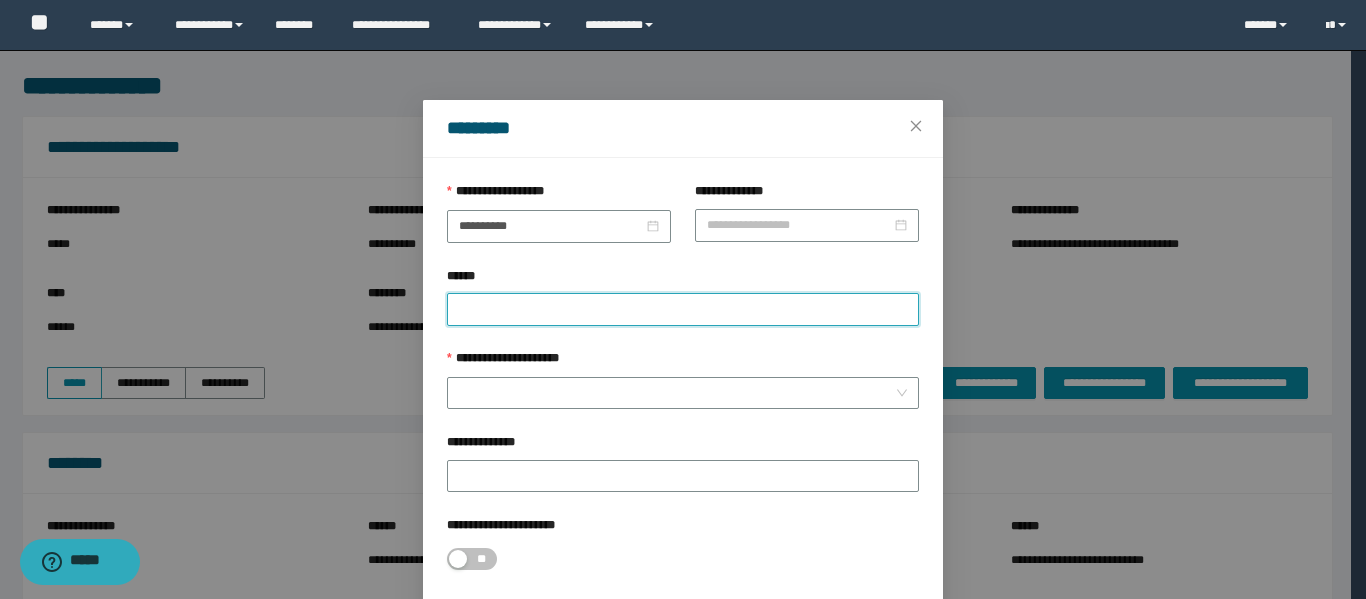 paste on "********" 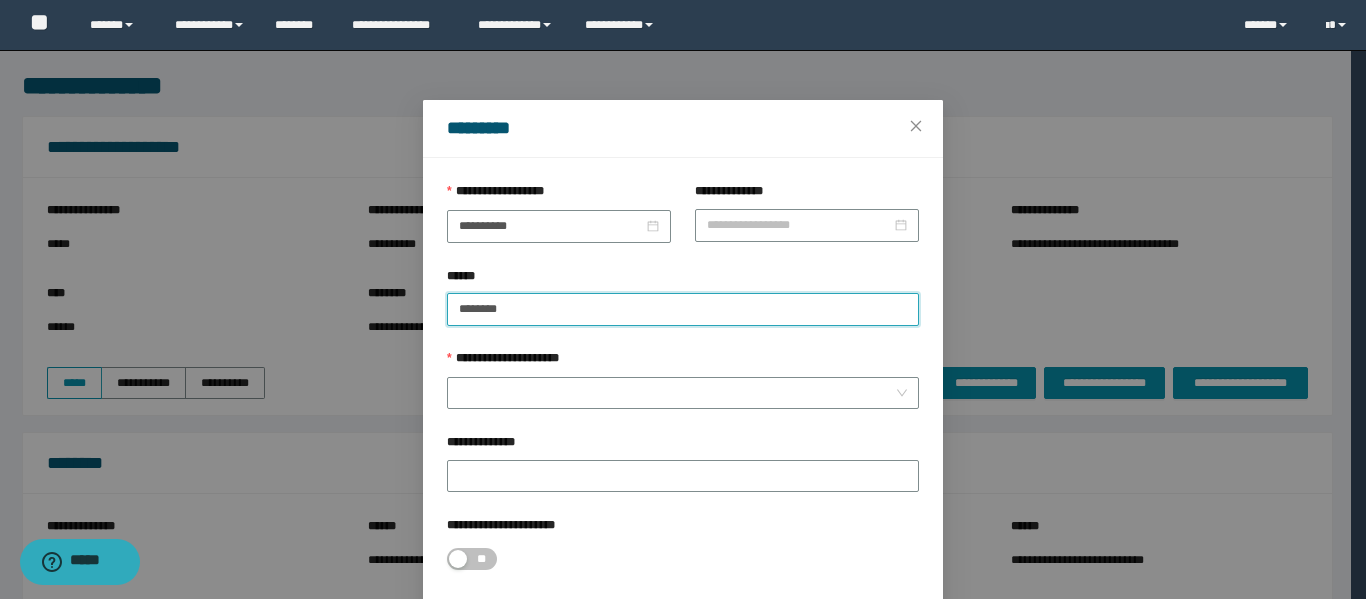 paste on "********" 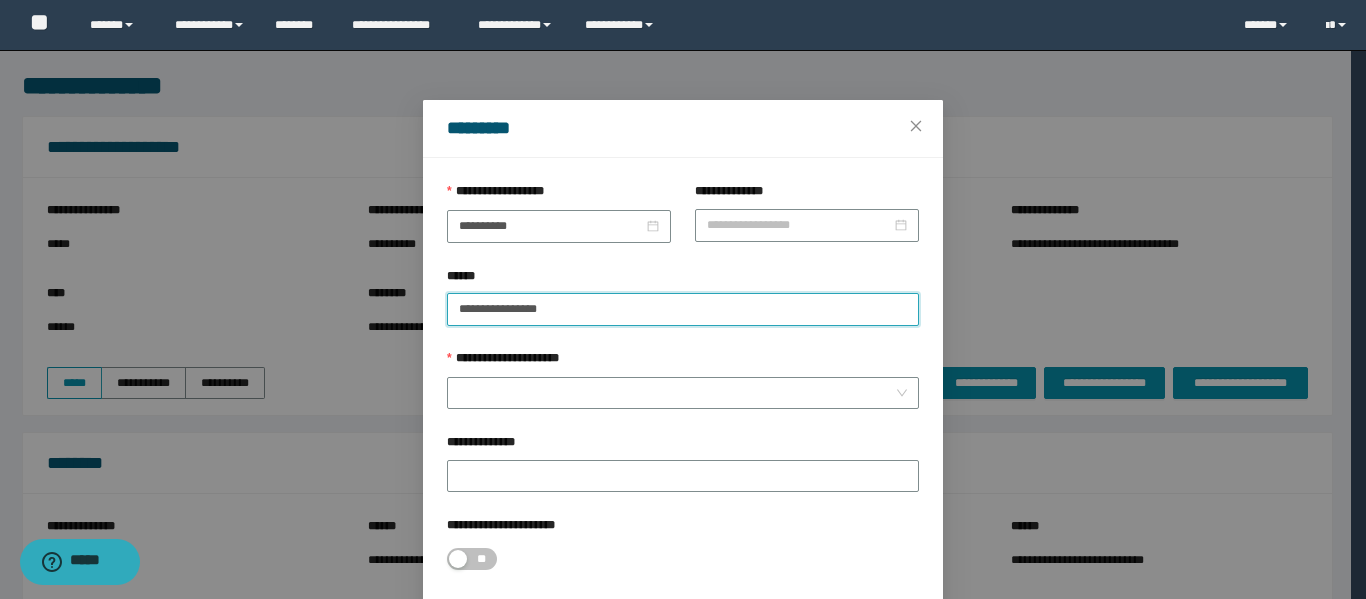 click on "**********" at bounding box center [683, 309] 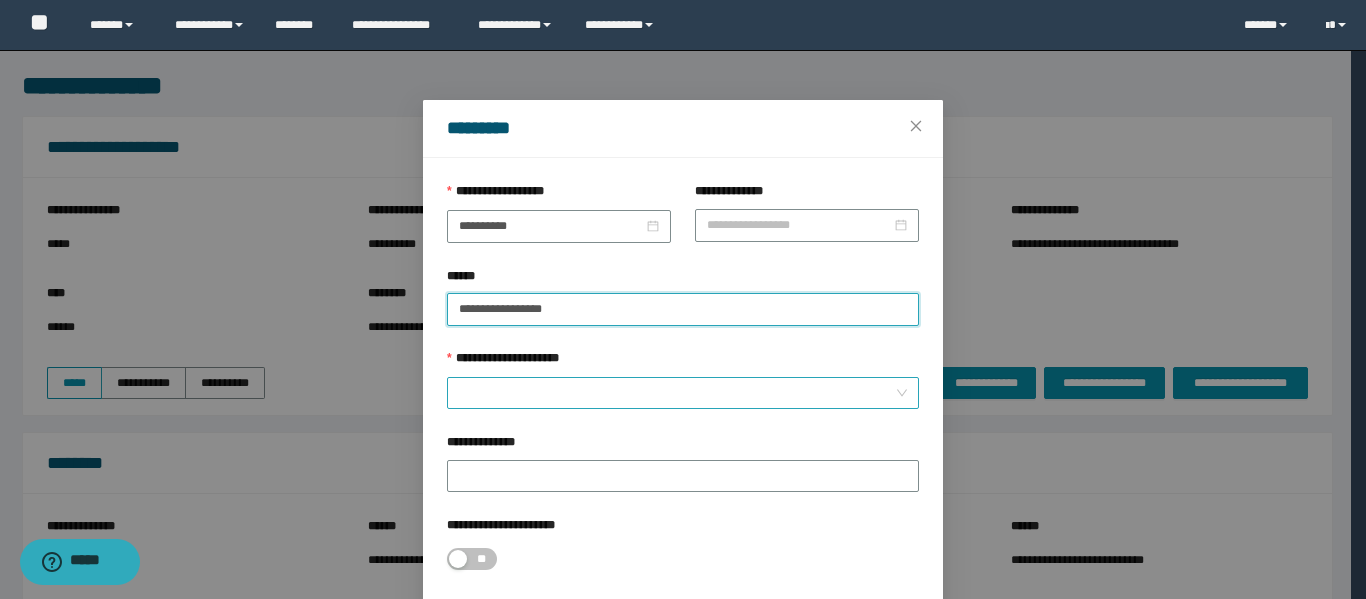 type on "**********" 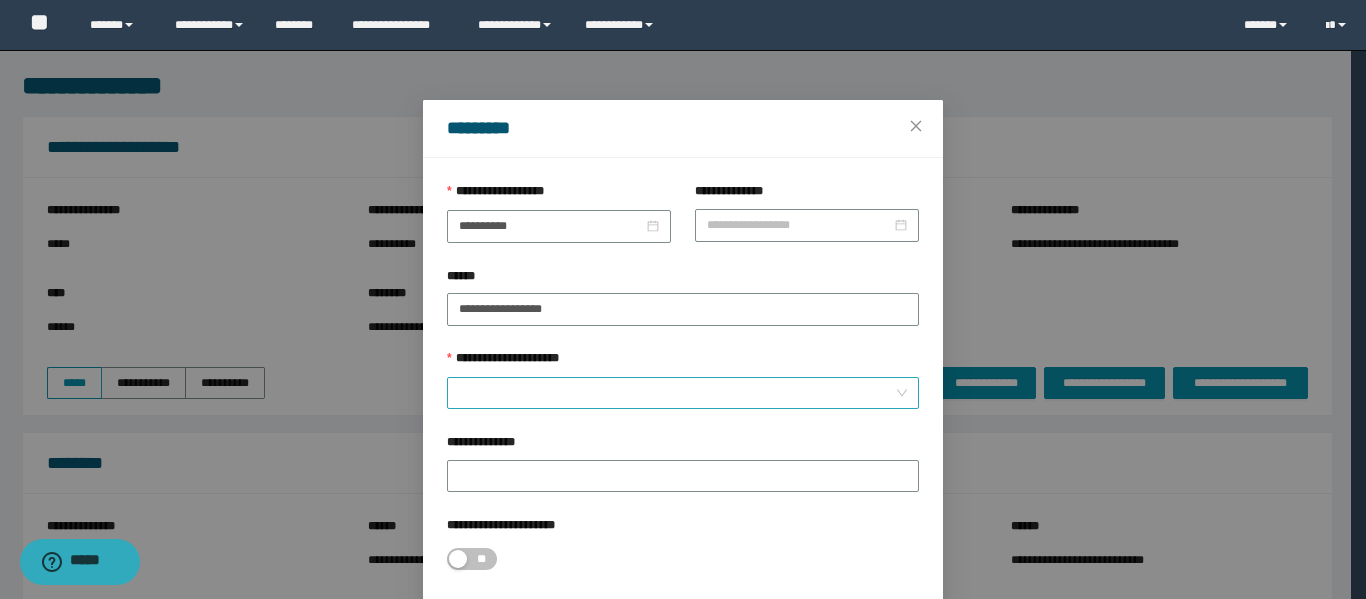 click on "**********" at bounding box center (677, 393) 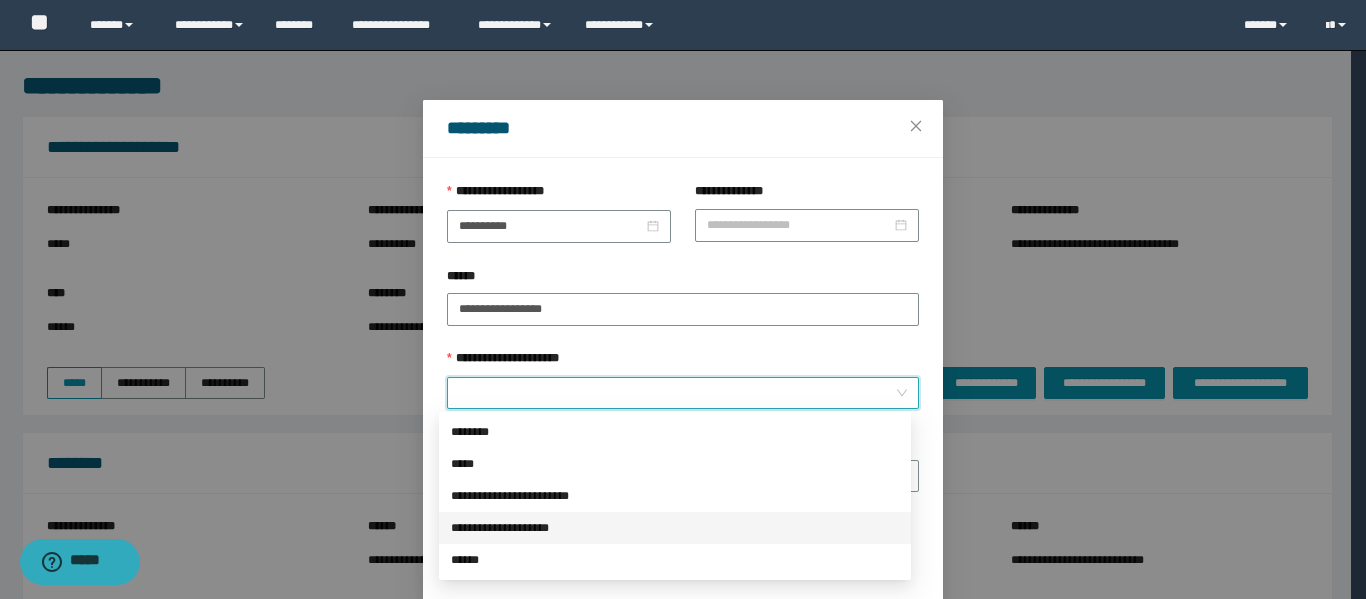 click on "**********" at bounding box center (675, 528) 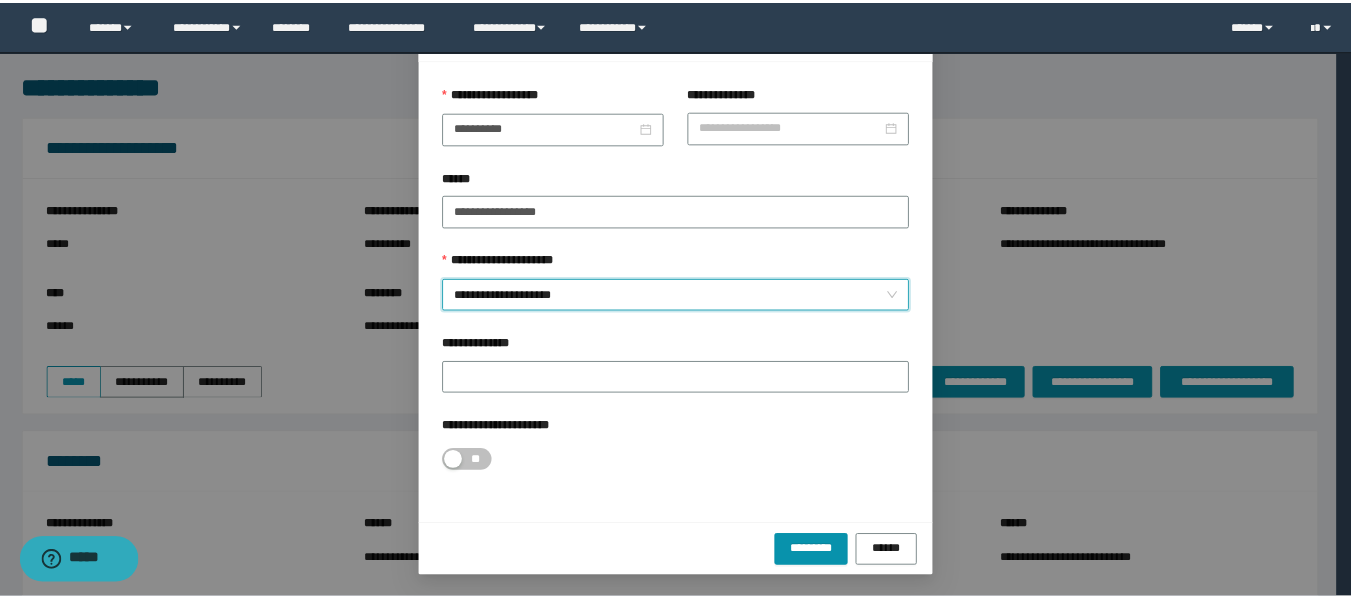 scroll, scrollTop: 100, scrollLeft: 0, axis: vertical 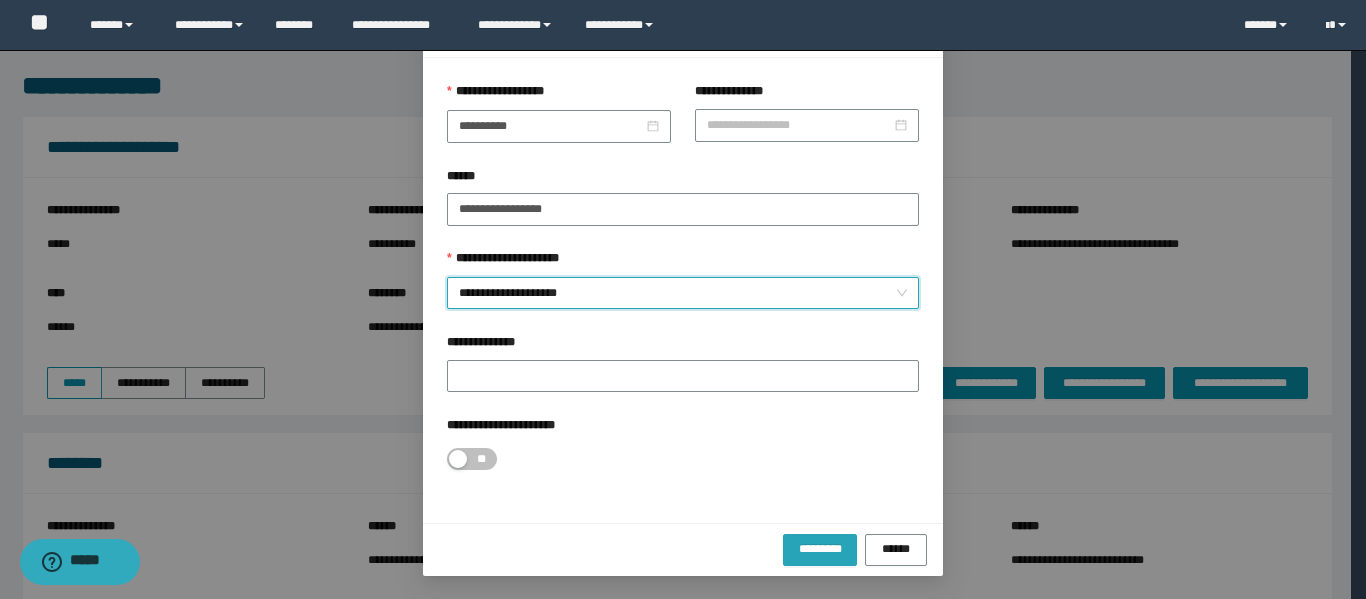 click on "*********" at bounding box center [820, 549] 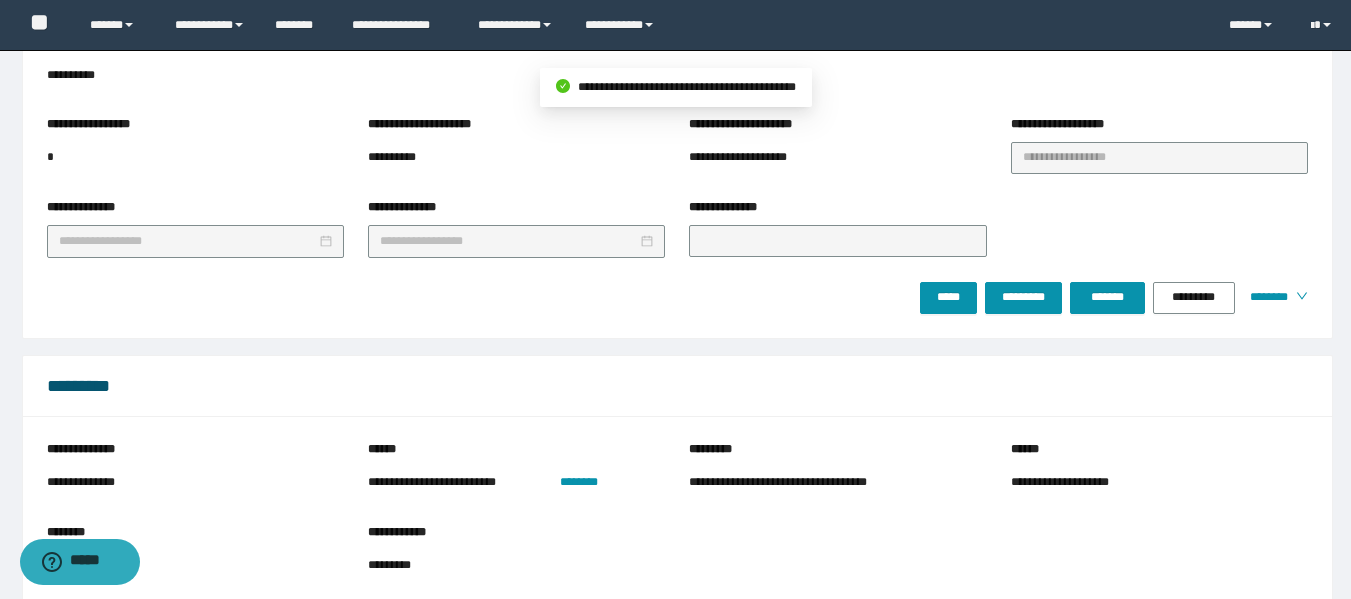 scroll, scrollTop: 600, scrollLeft: 0, axis: vertical 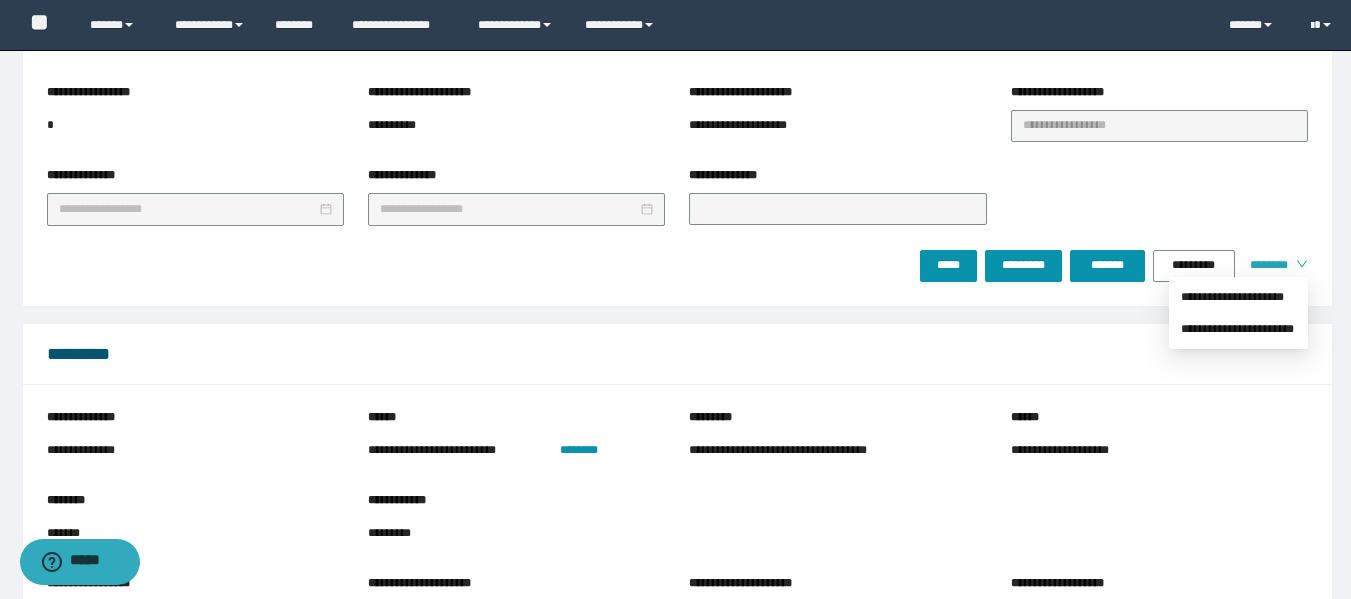 click on "********" at bounding box center [1265, 265] 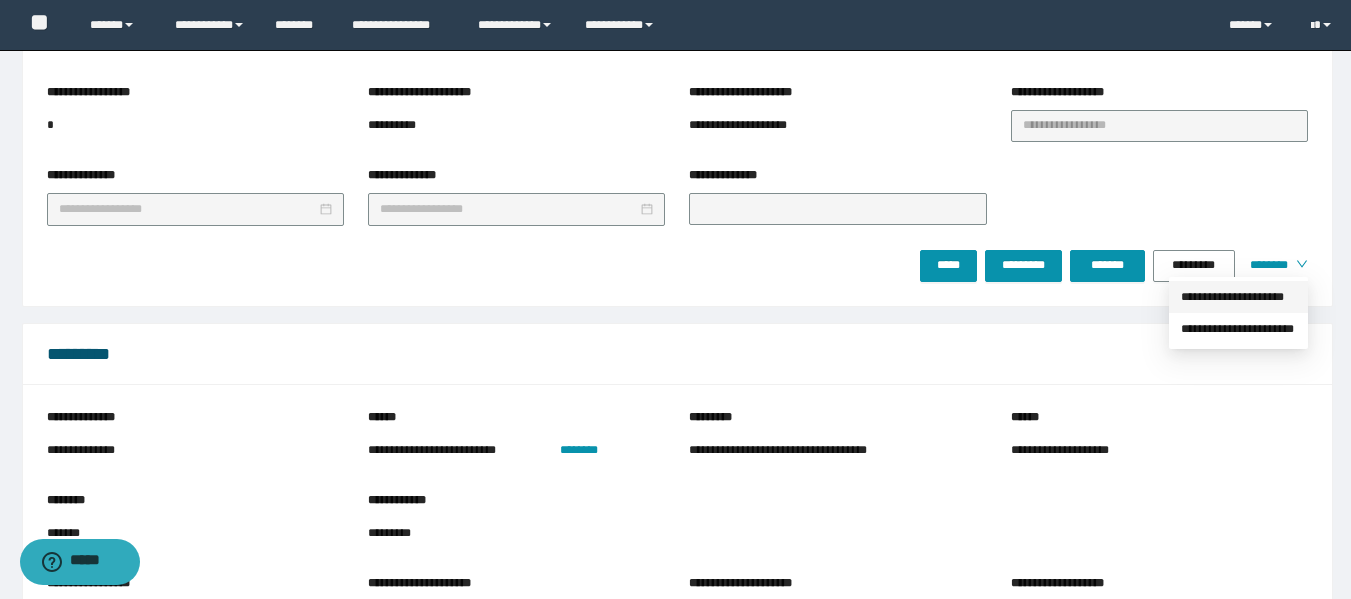 click on "**********" at bounding box center [1238, 297] 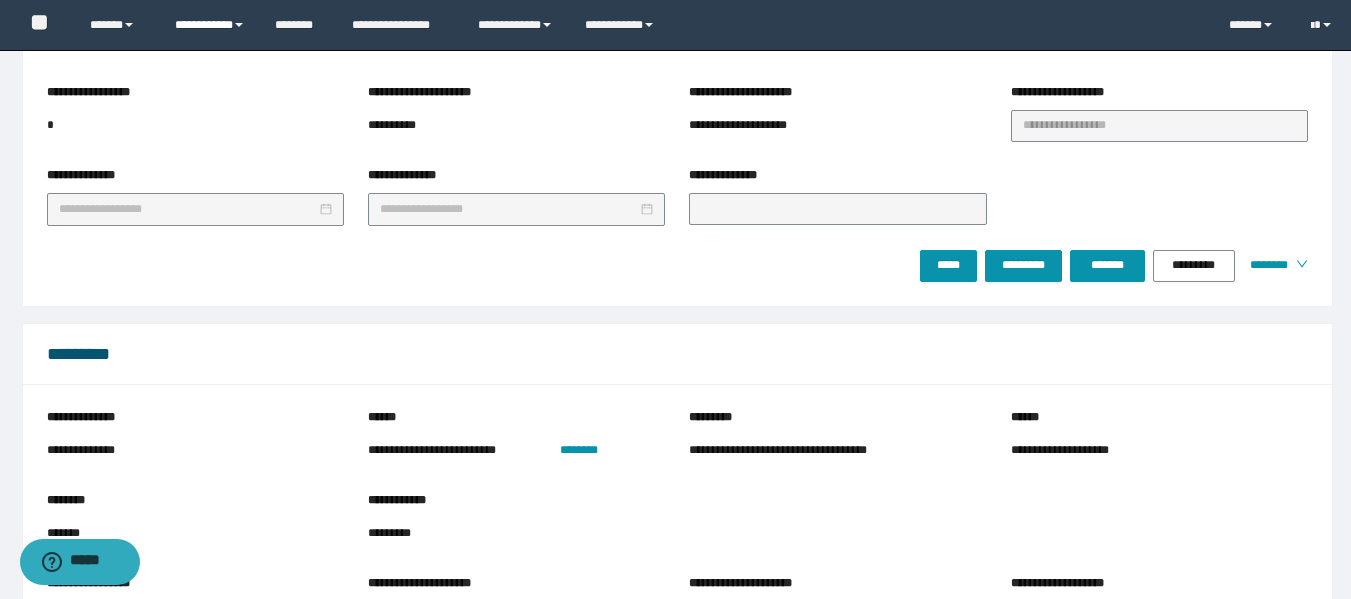 click on "**********" at bounding box center [210, 25] 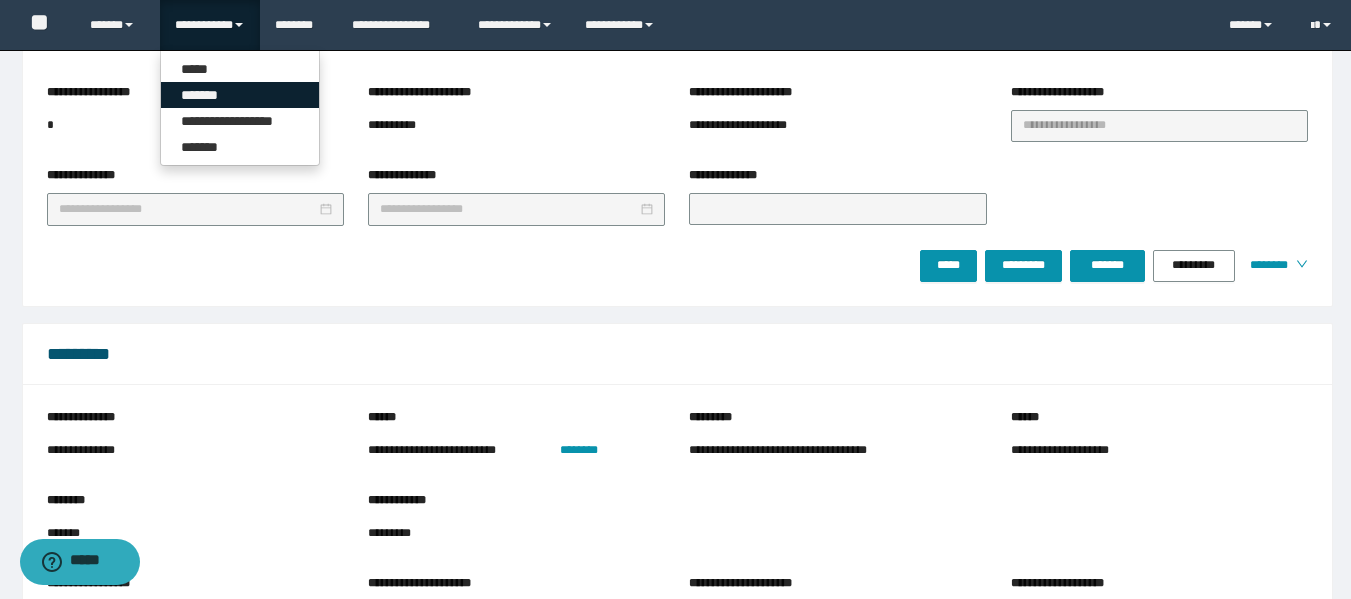click on "*******" at bounding box center [240, 95] 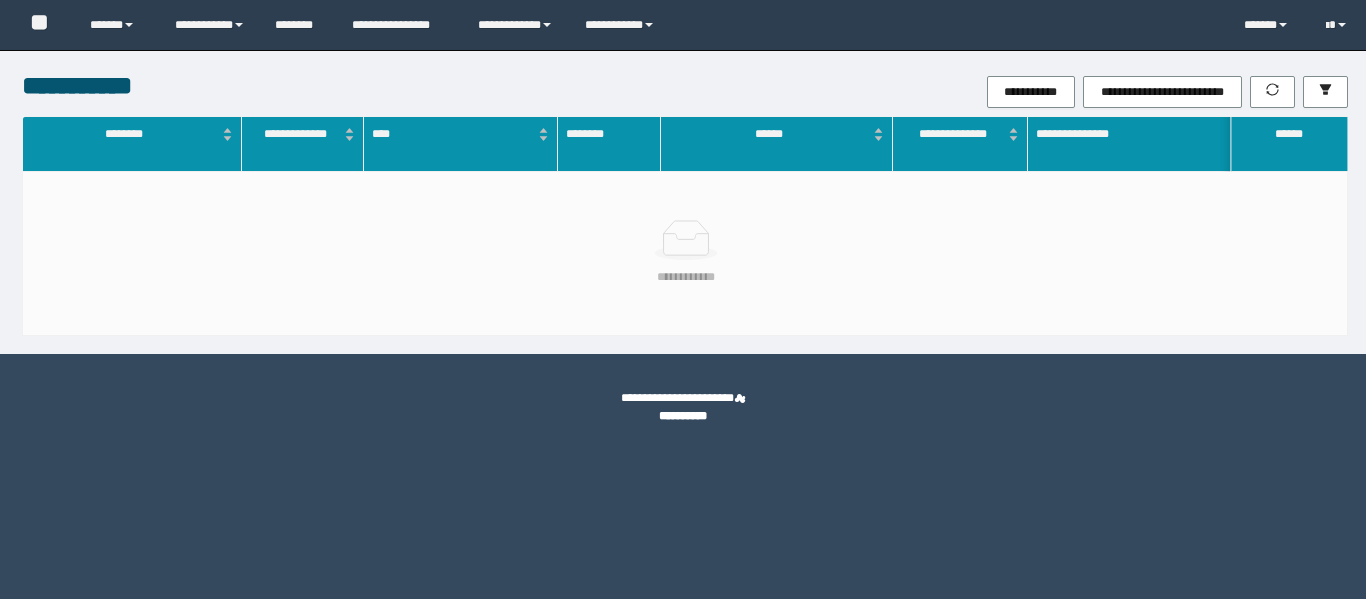 scroll, scrollTop: 0, scrollLeft: 0, axis: both 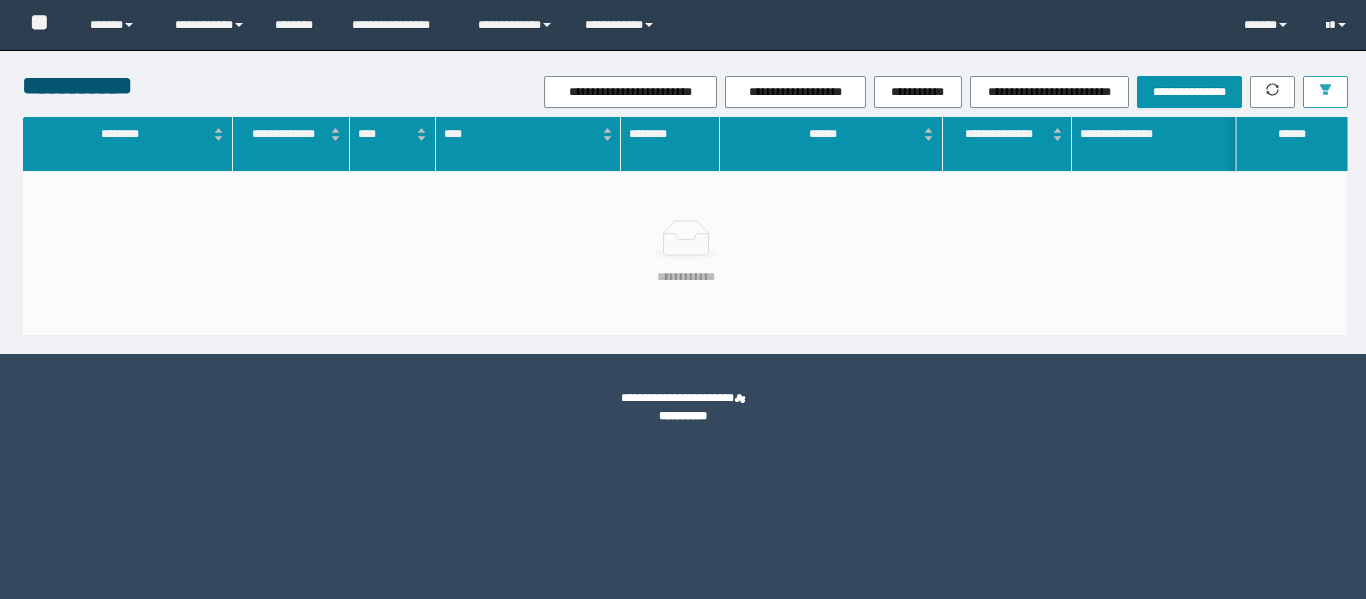 click 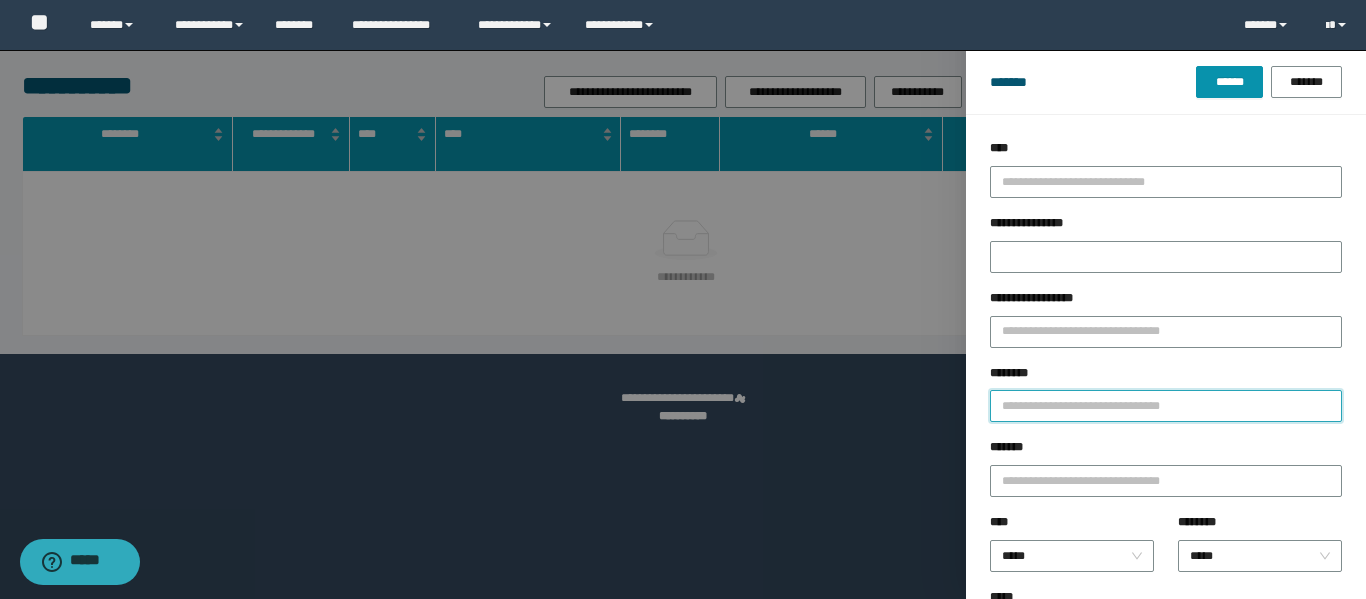 click on "********" at bounding box center (1166, 406) 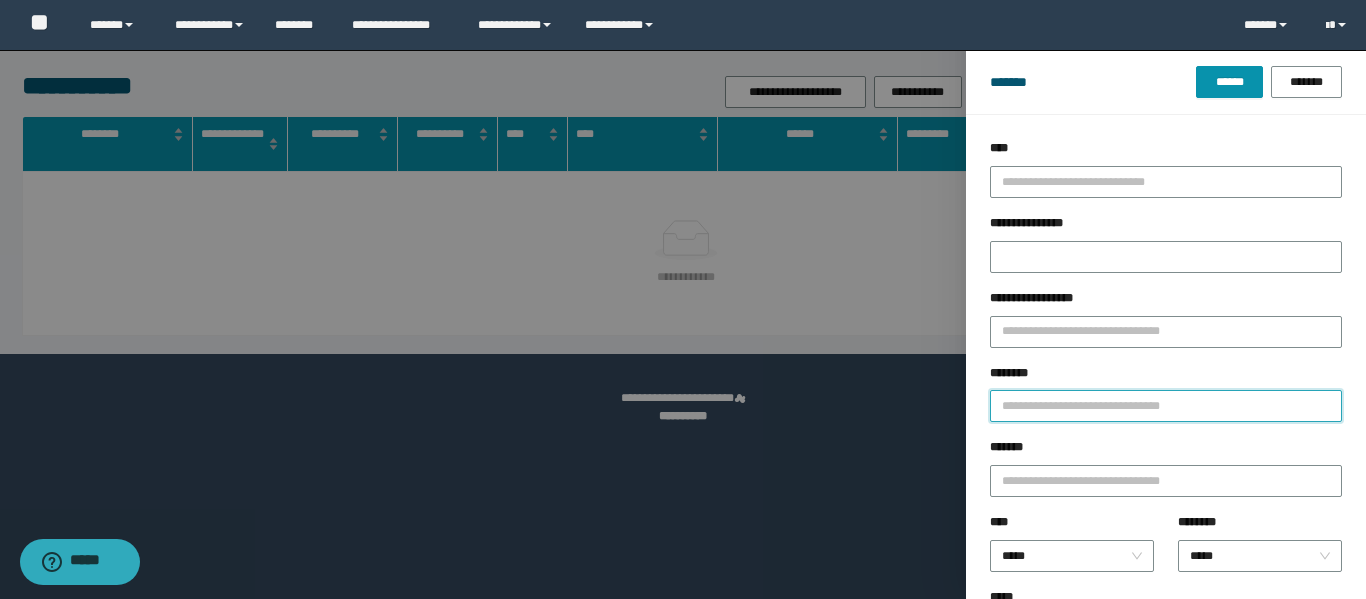 paste on "*******" 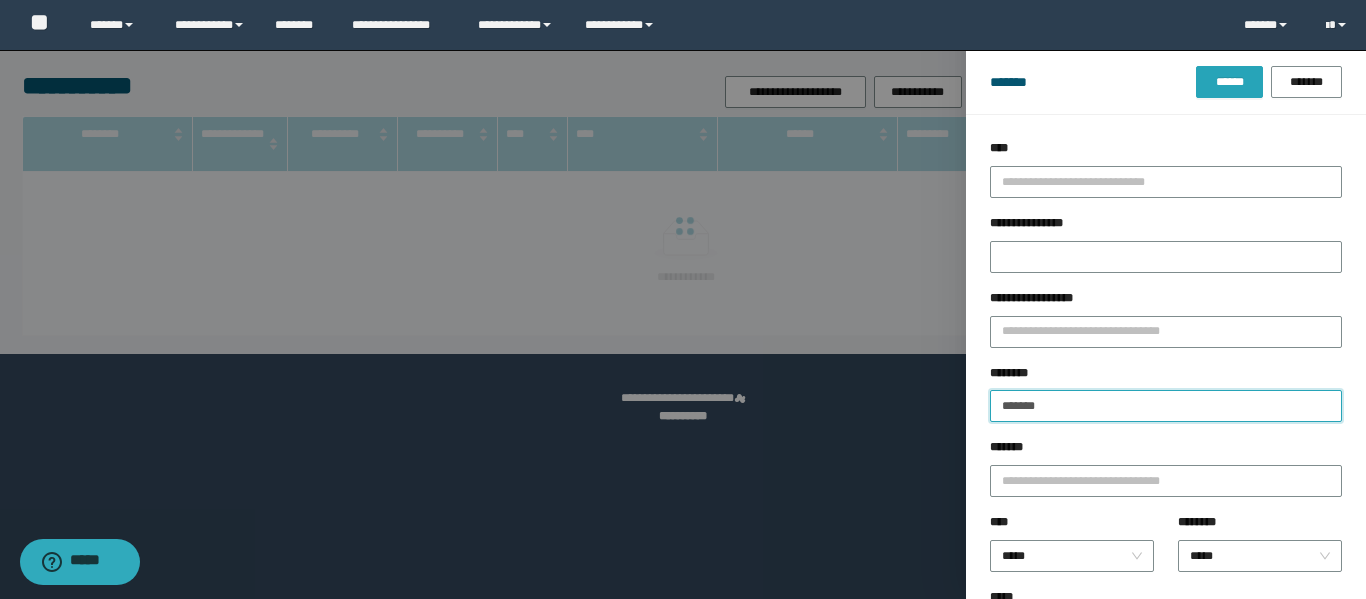 type on "*******" 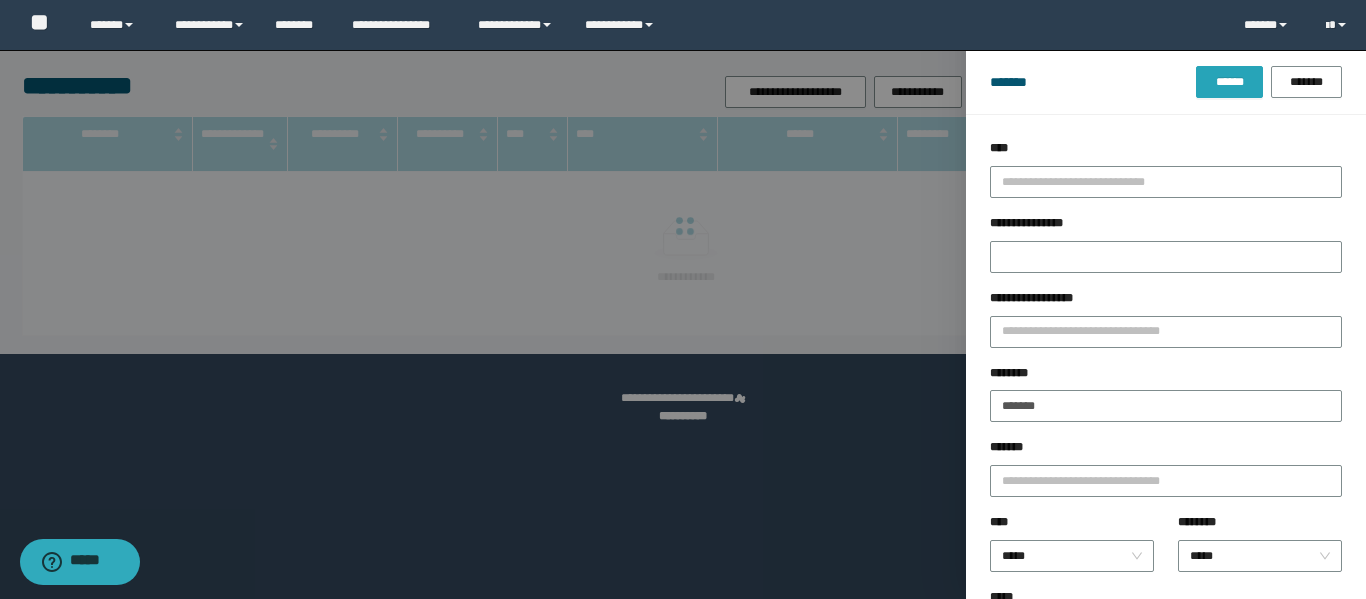 click on "******" at bounding box center [1229, 82] 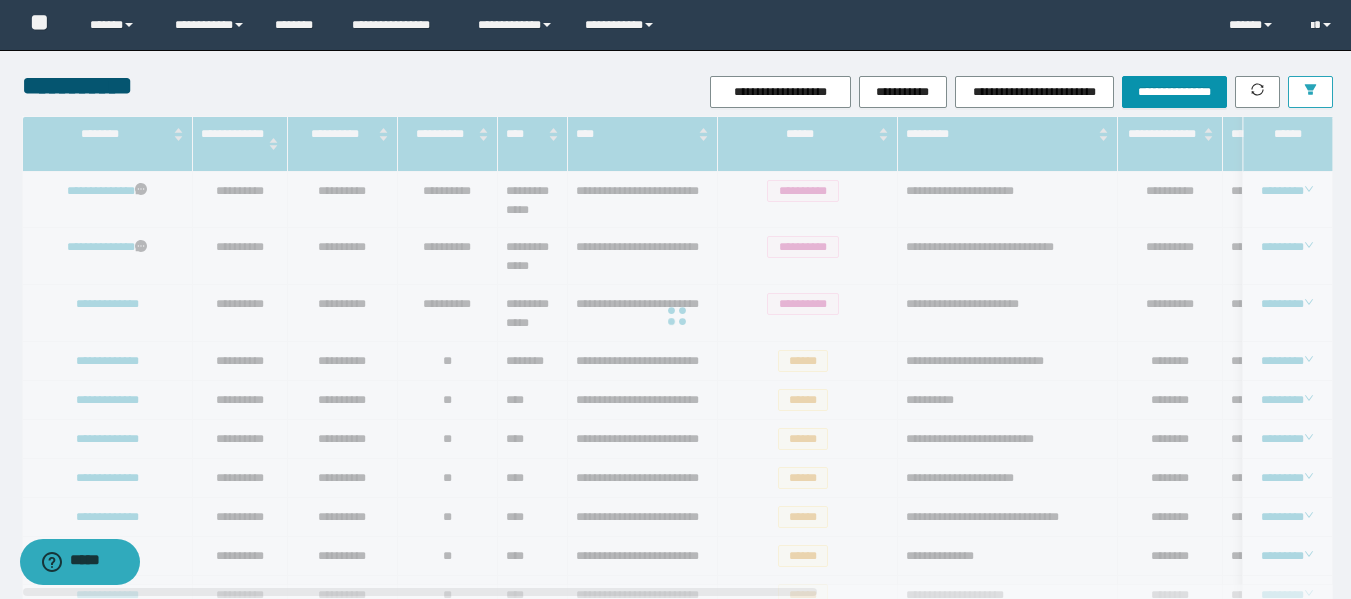 type 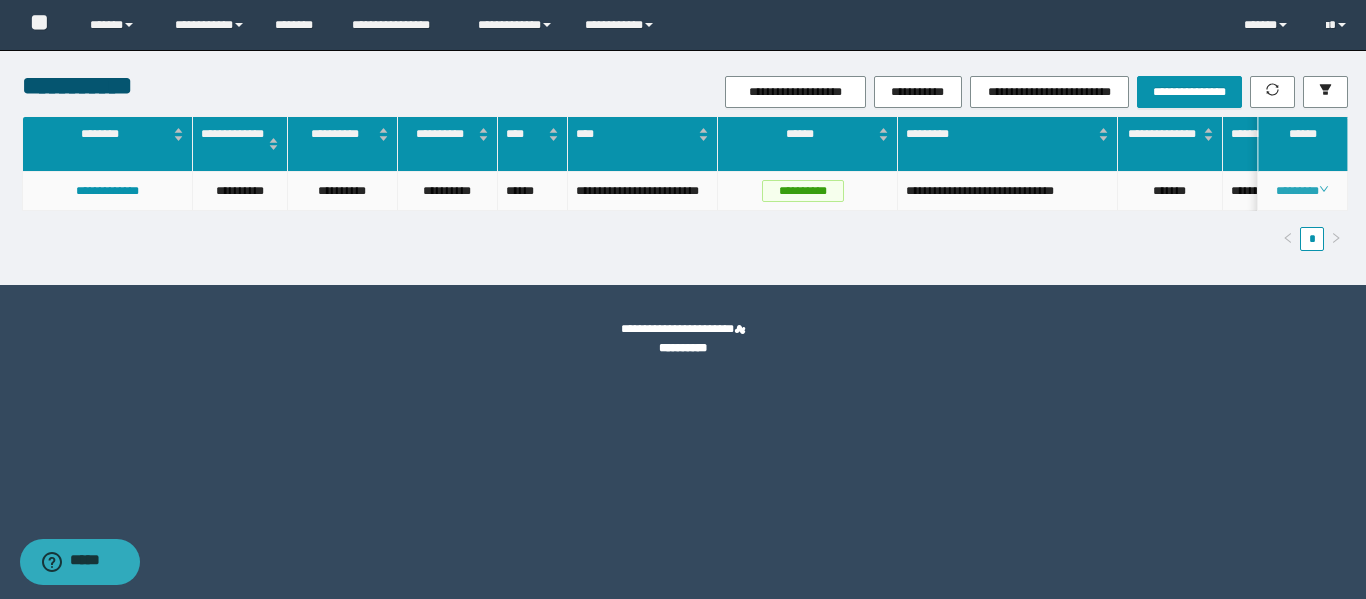 click on "********" at bounding box center [1302, 191] 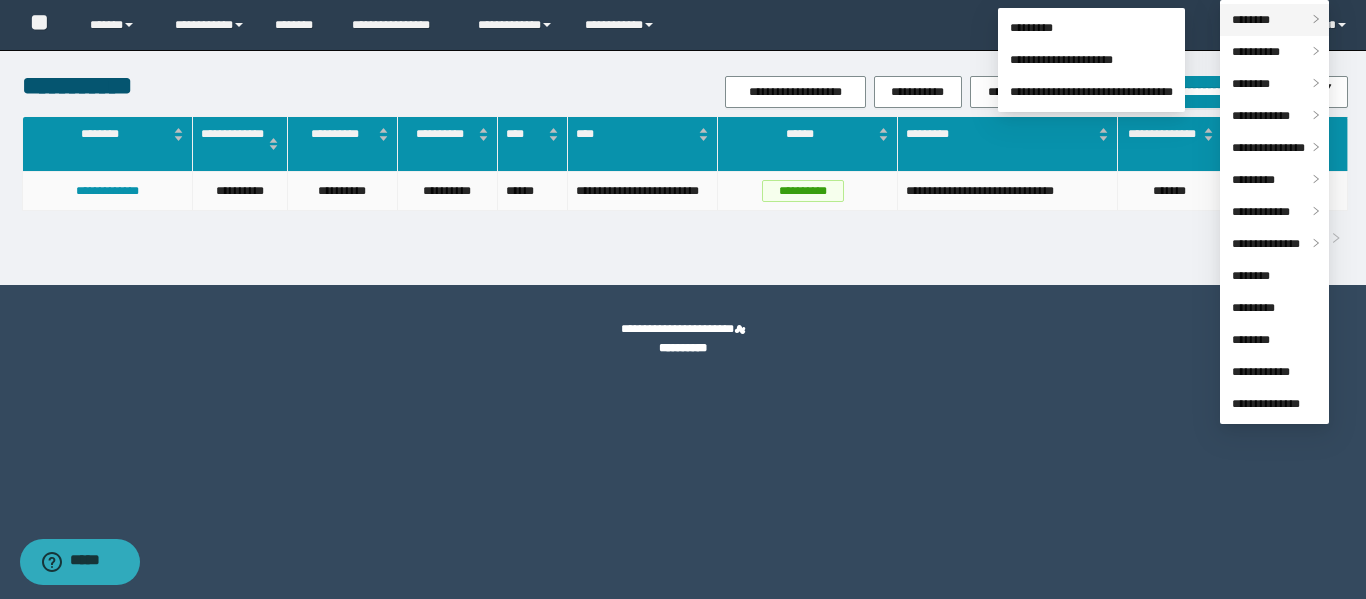 click on "********" at bounding box center (1274, 20) 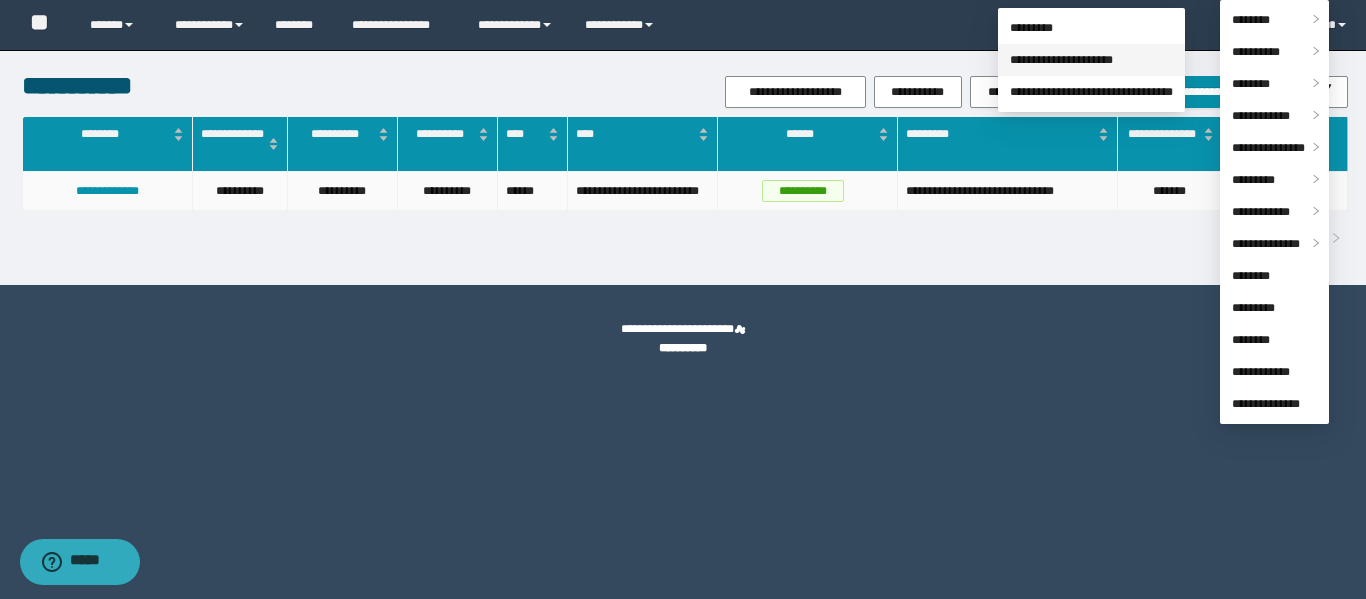 click on "**********" at bounding box center [1061, 60] 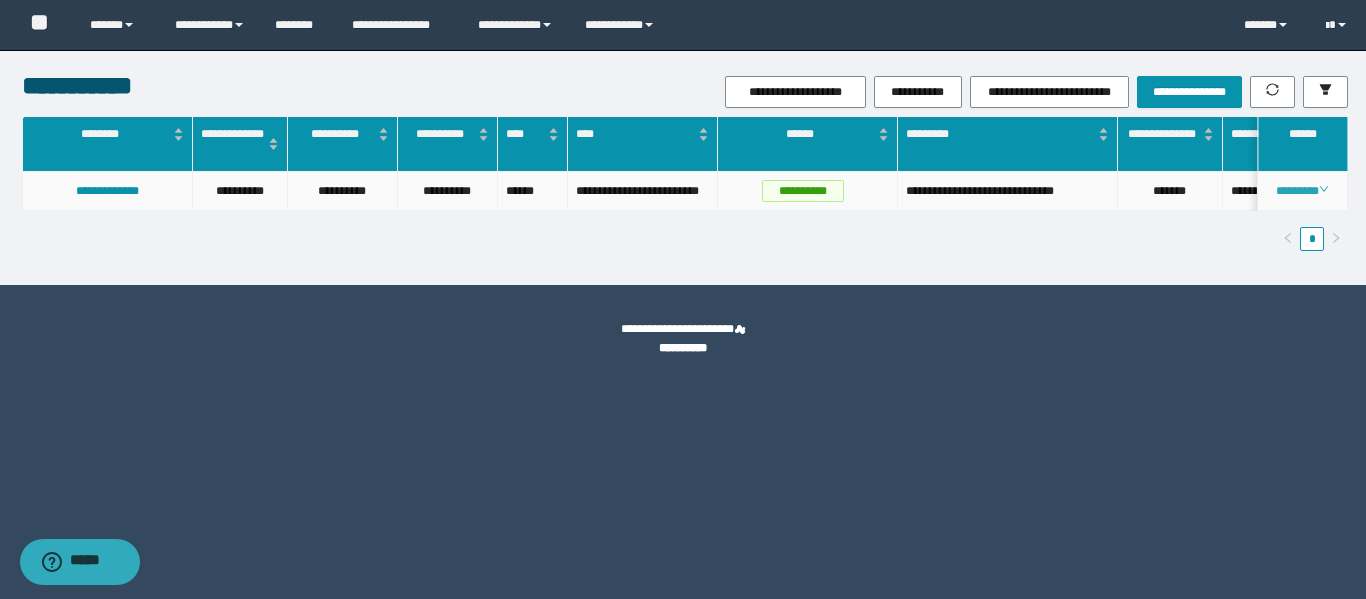 click on "********" at bounding box center [1302, 191] 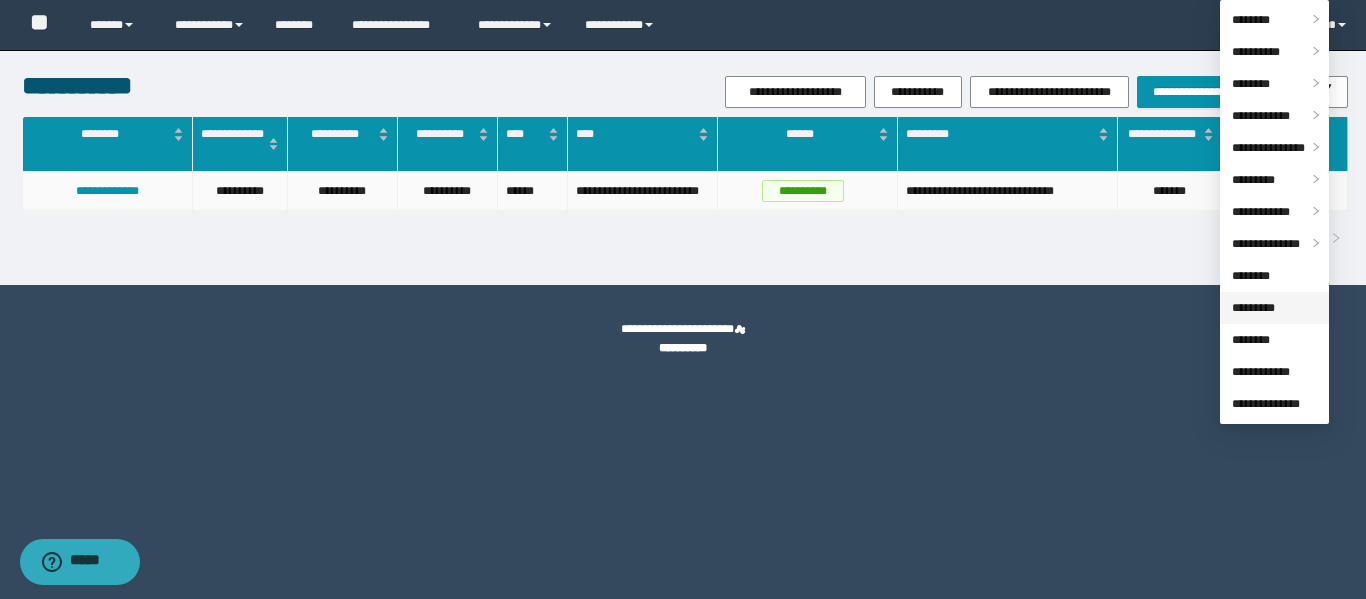 click on "*********" at bounding box center [1253, 308] 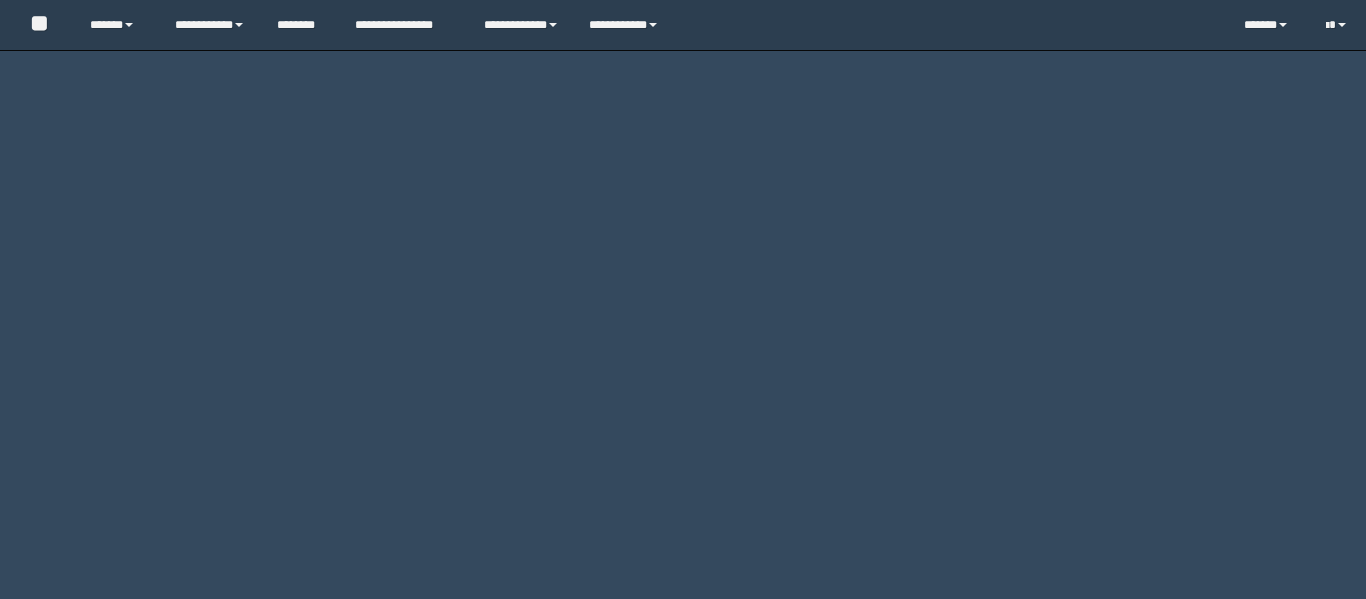 scroll, scrollTop: 0, scrollLeft: 0, axis: both 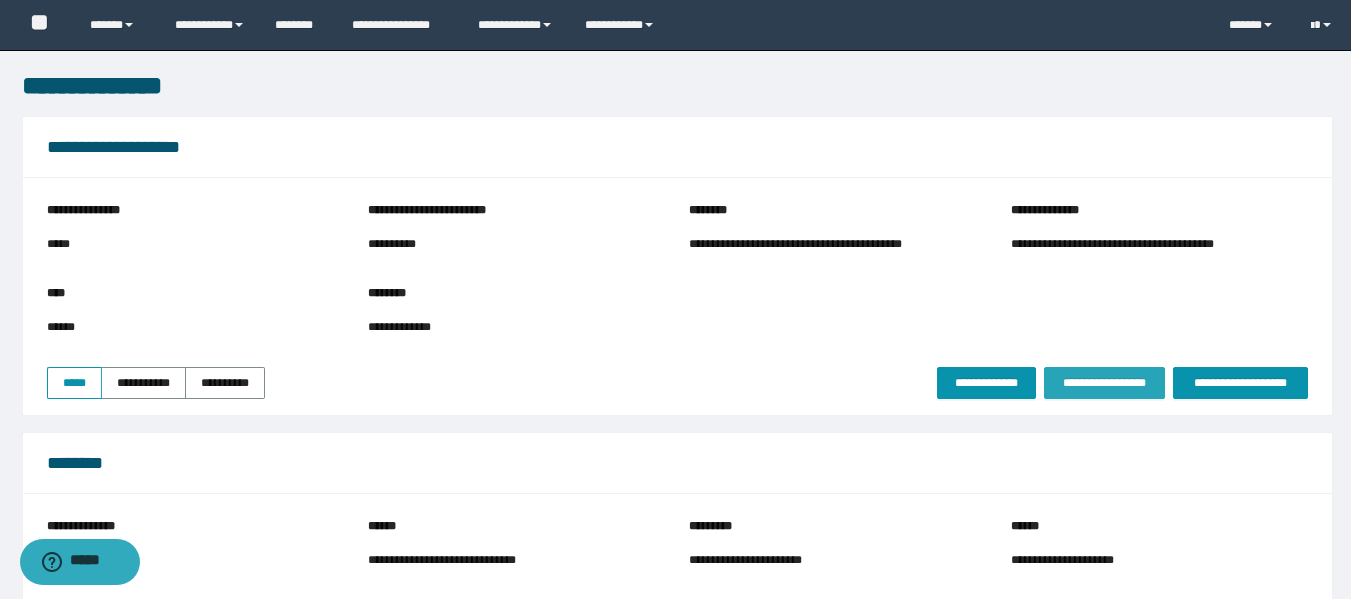 click on "**********" at bounding box center [1104, 383] 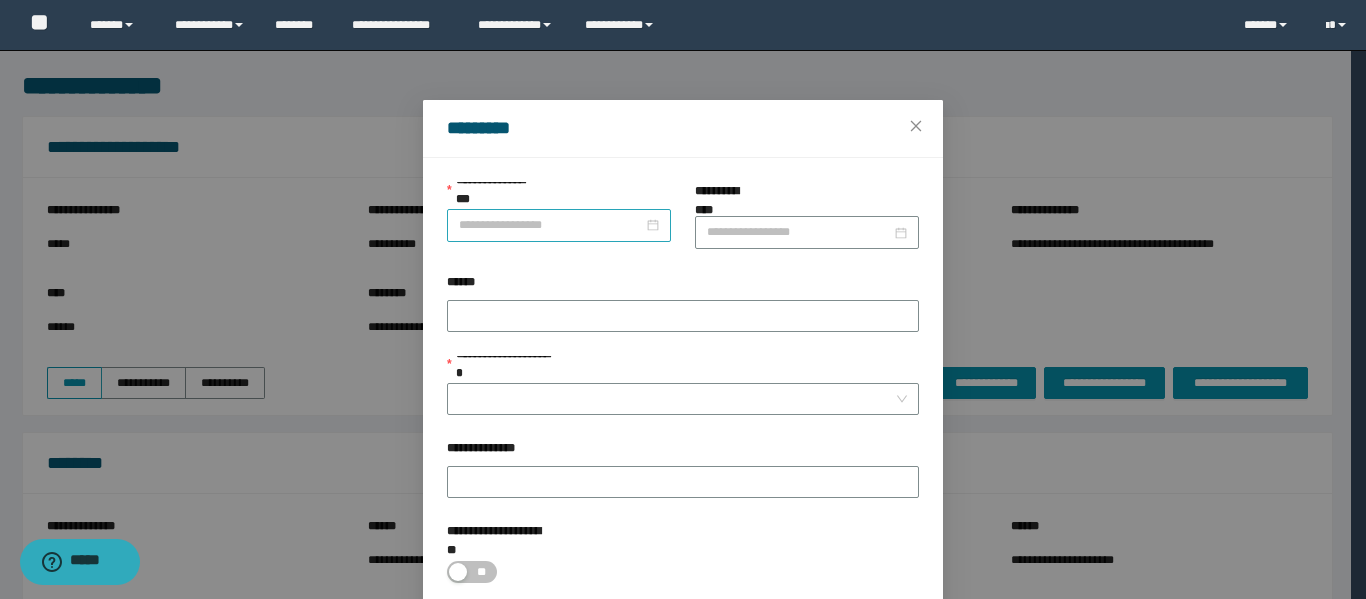 click on "**********" at bounding box center (551, 225) 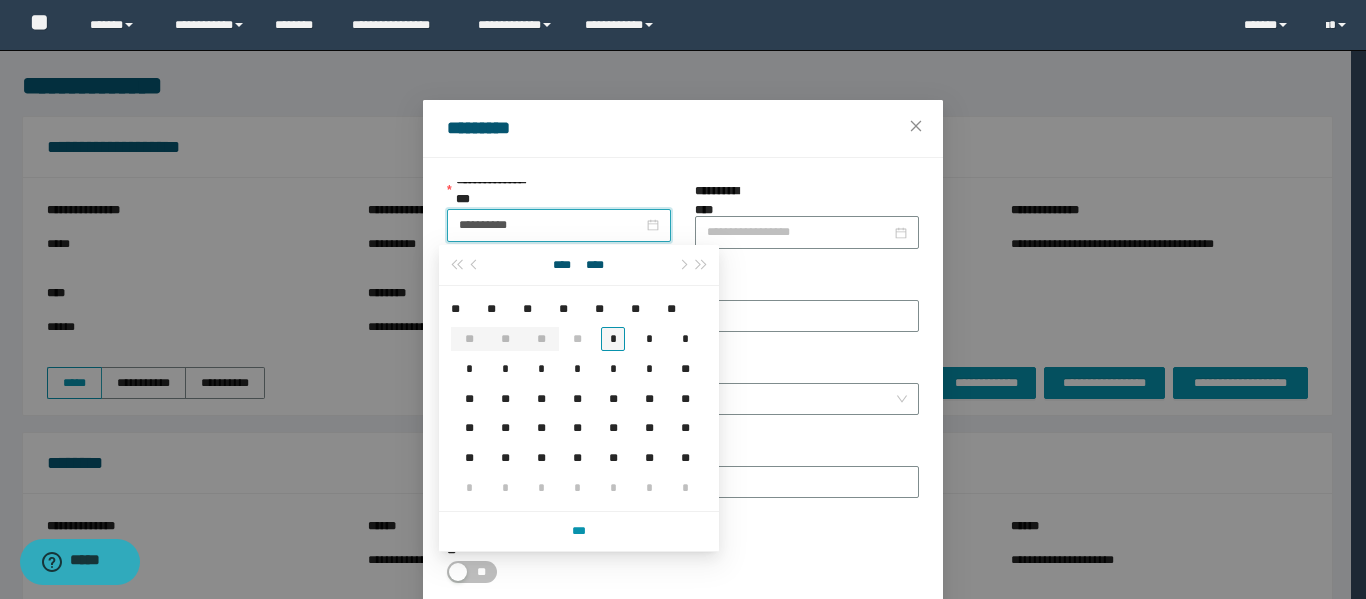type on "**********" 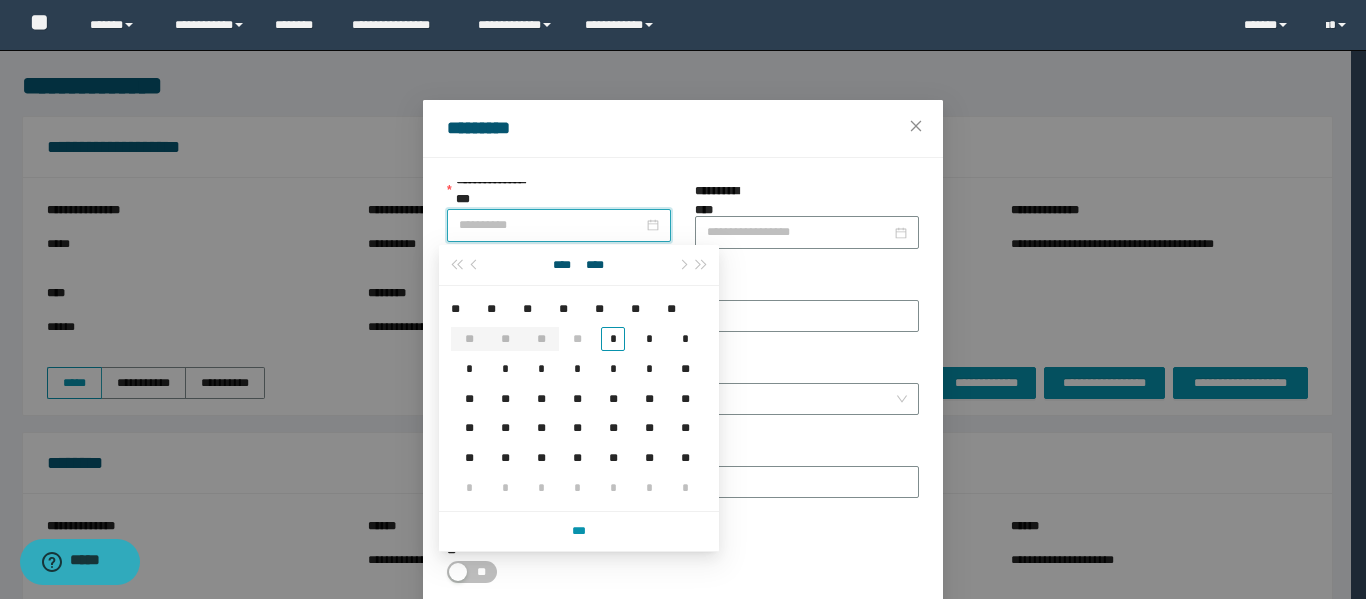 click on "*" at bounding box center (613, 339) 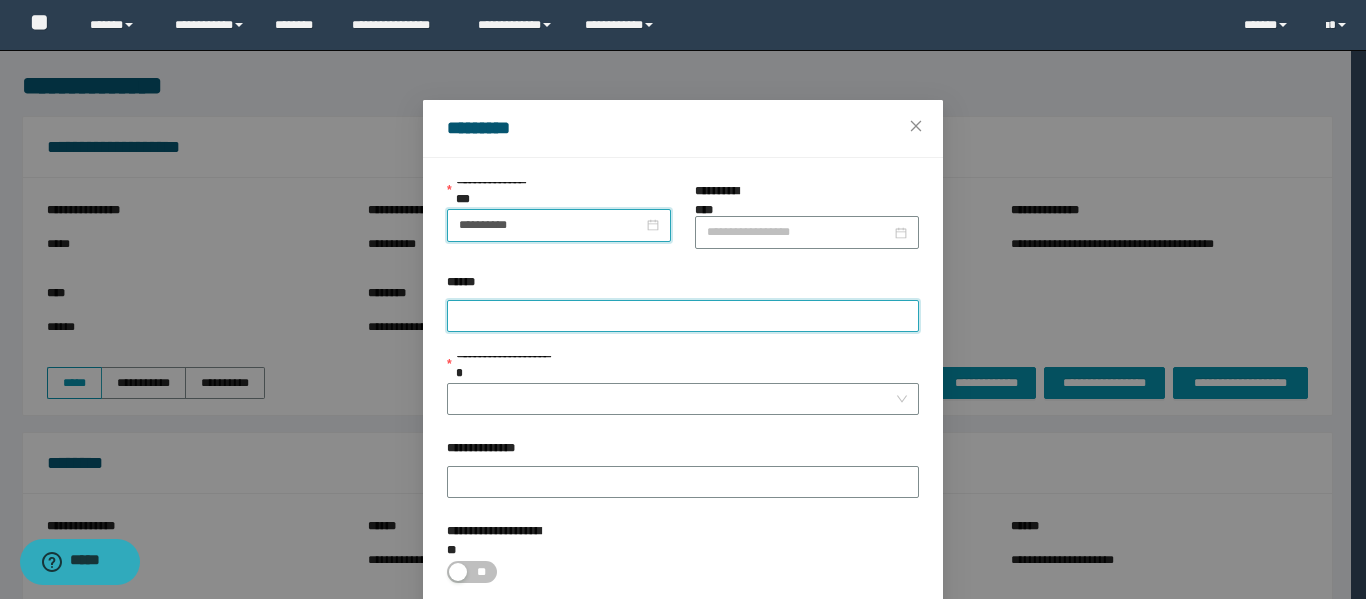 click on "******" at bounding box center [683, 316] 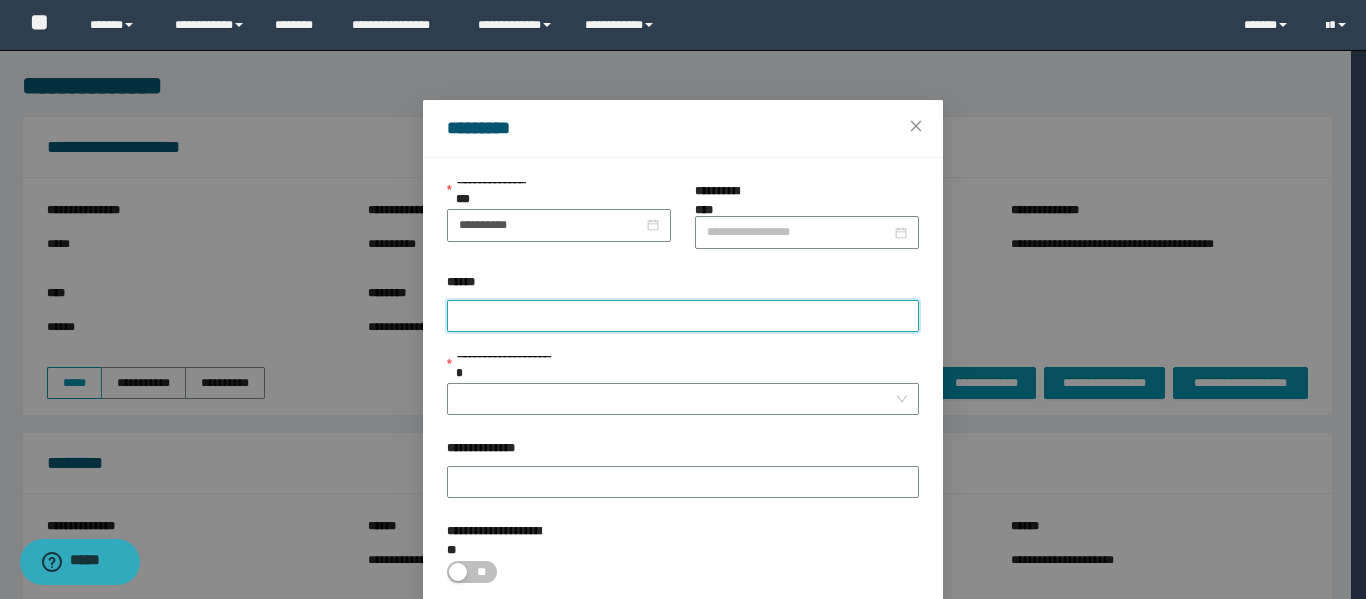 paste on "********" 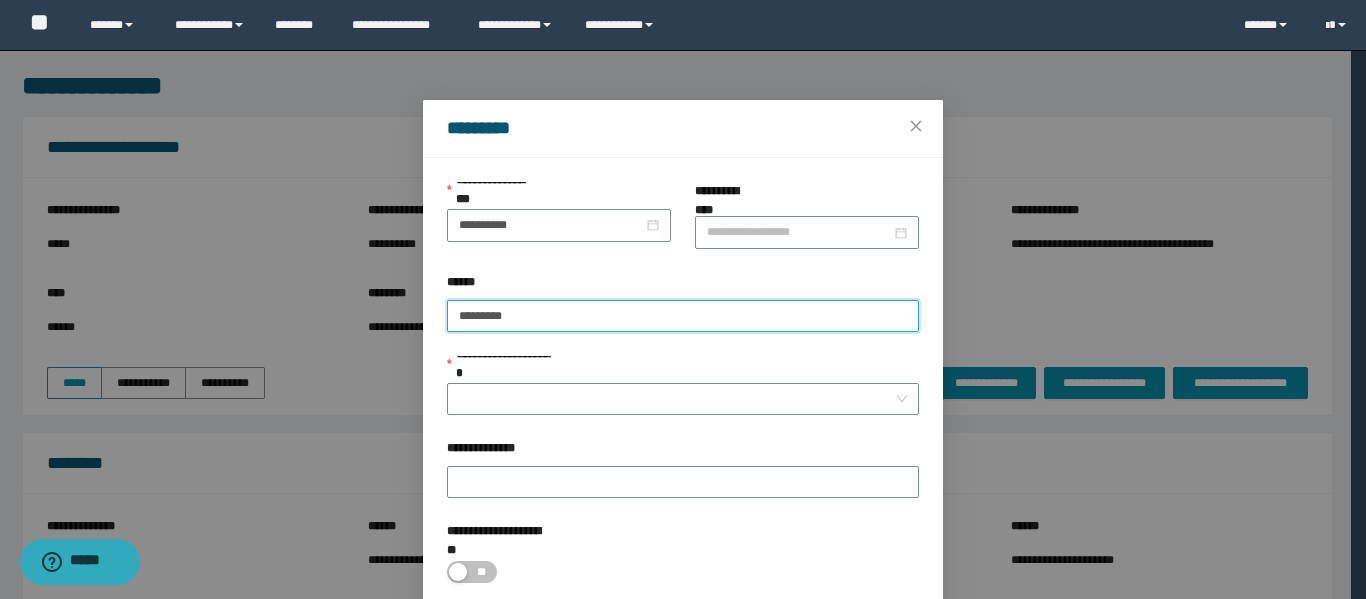 paste on "********" 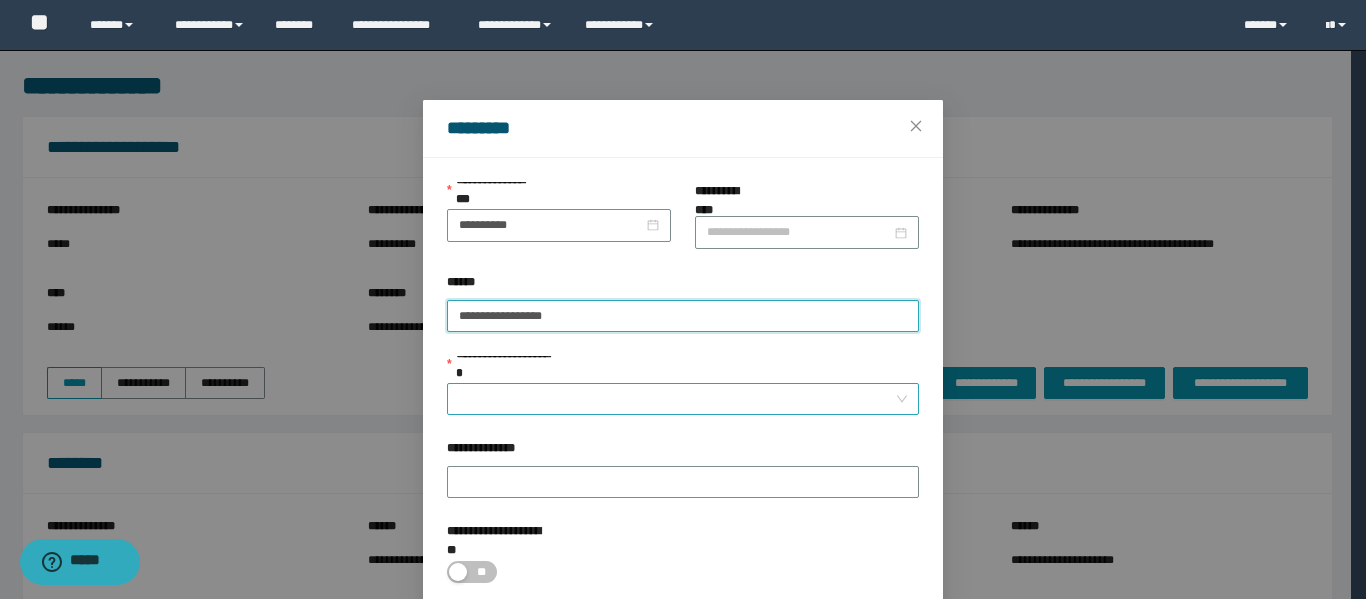 type on "**********" 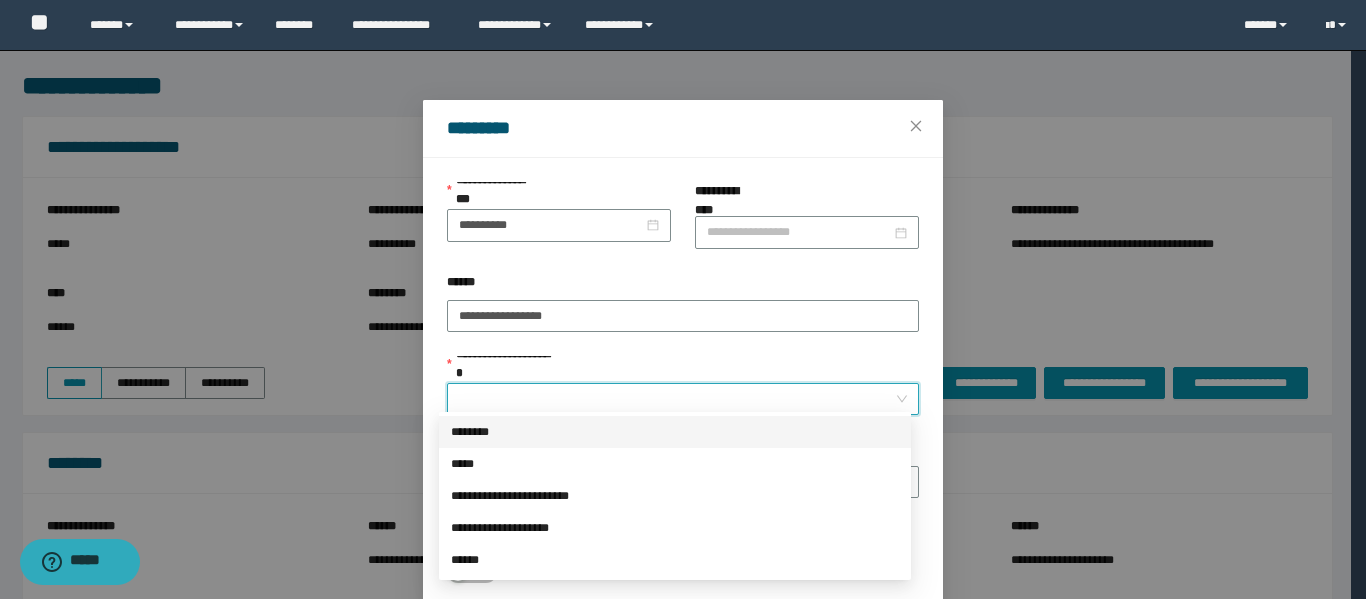 click on "**********" at bounding box center [677, 399] 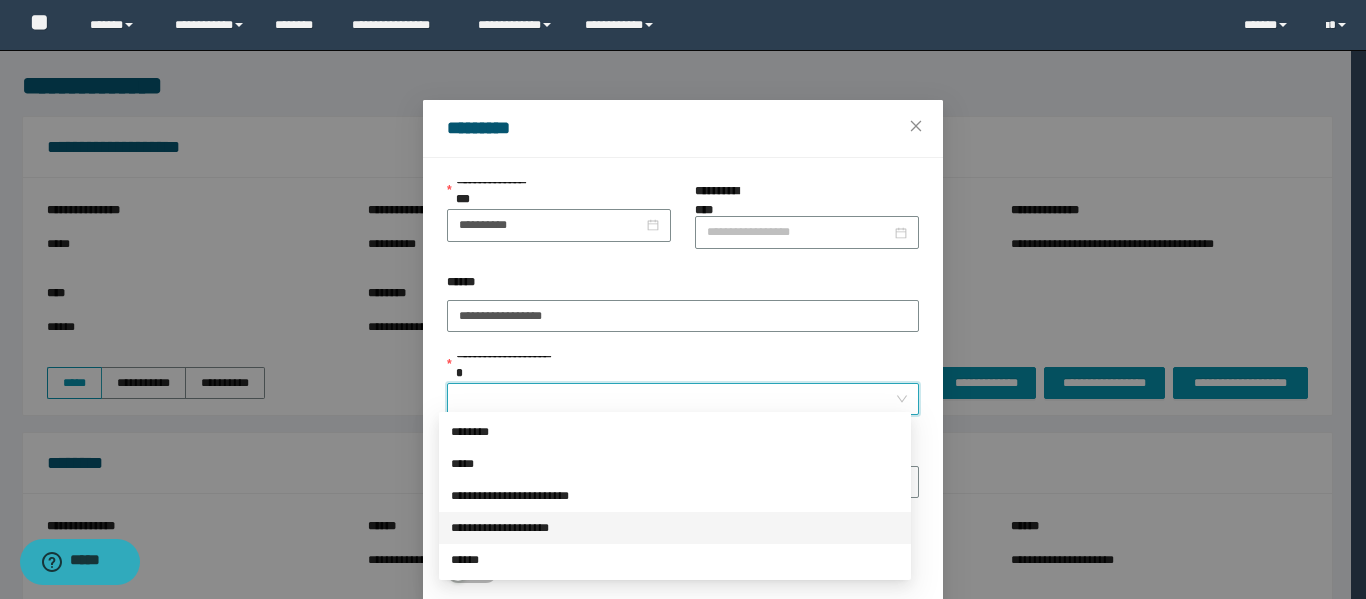 click on "**********" at bounding box center [675, 528] 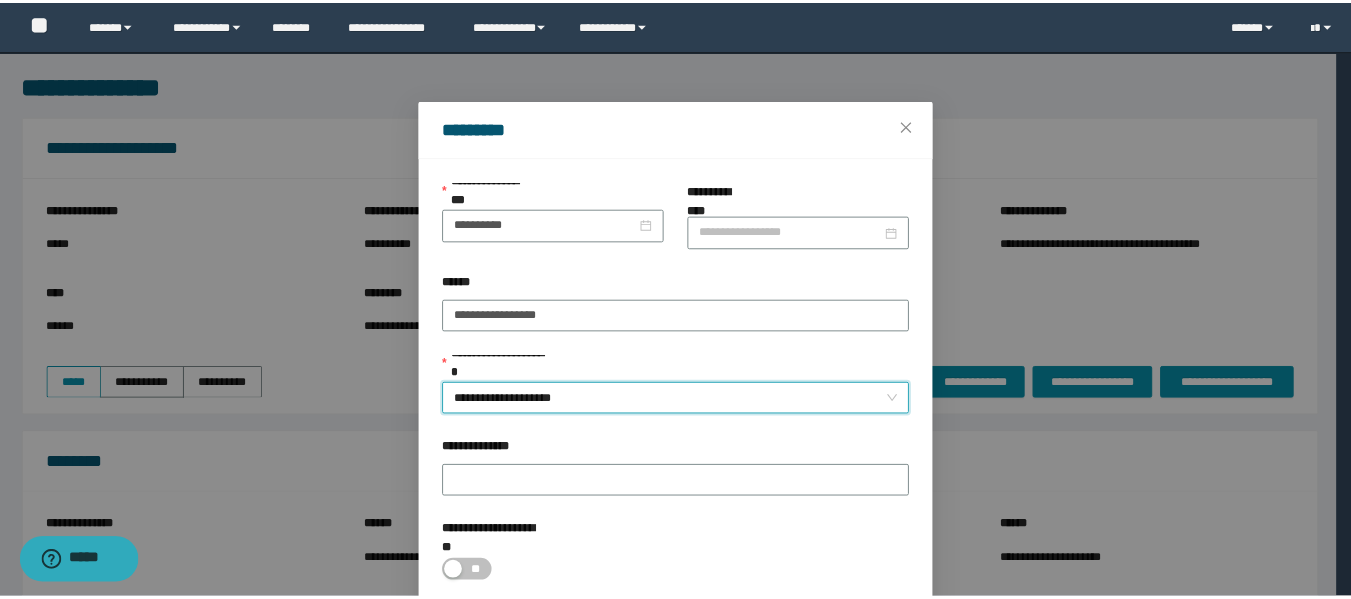 scroll, scrollTop: 100, scrollLeft: 0, axis: vertical 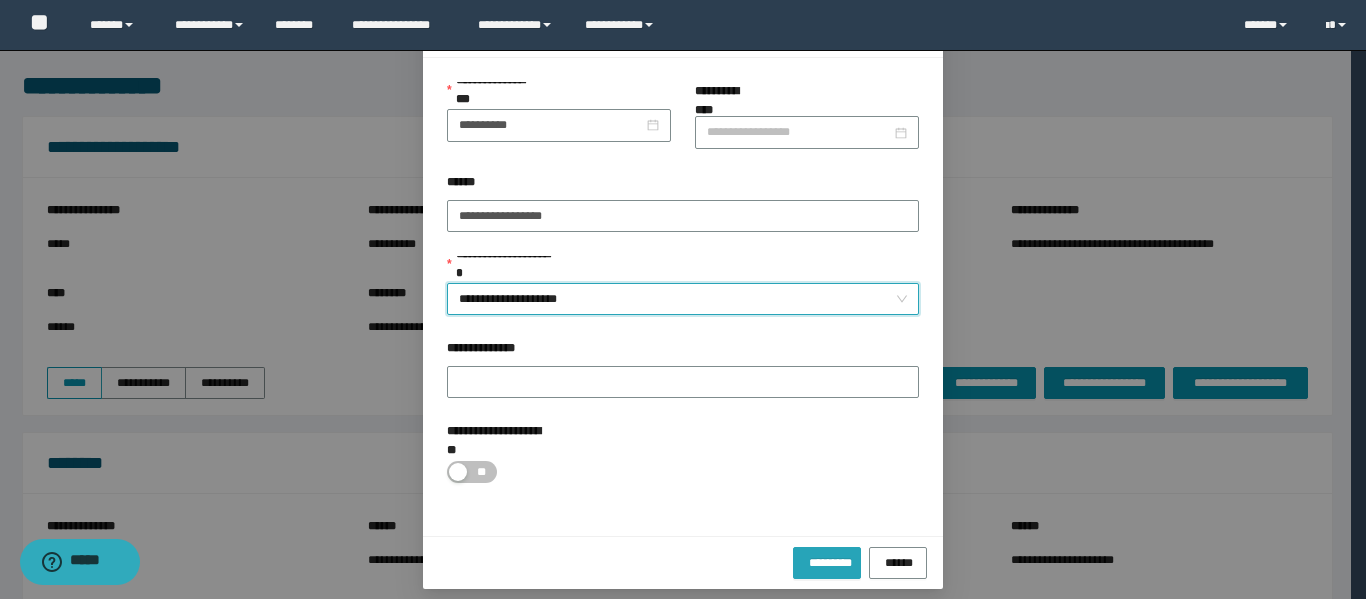 click on "*********" at bounding box center [827, 561] 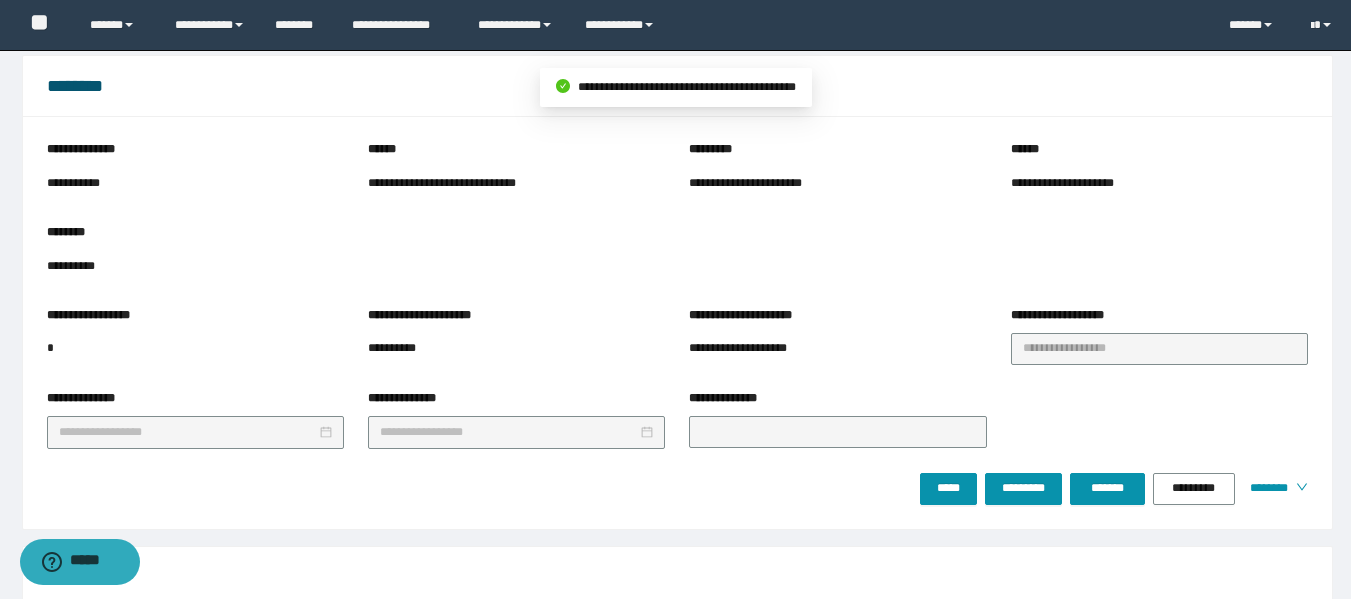 scroll, scrollTop: 500, scrollLeft: 0, axis: vertical 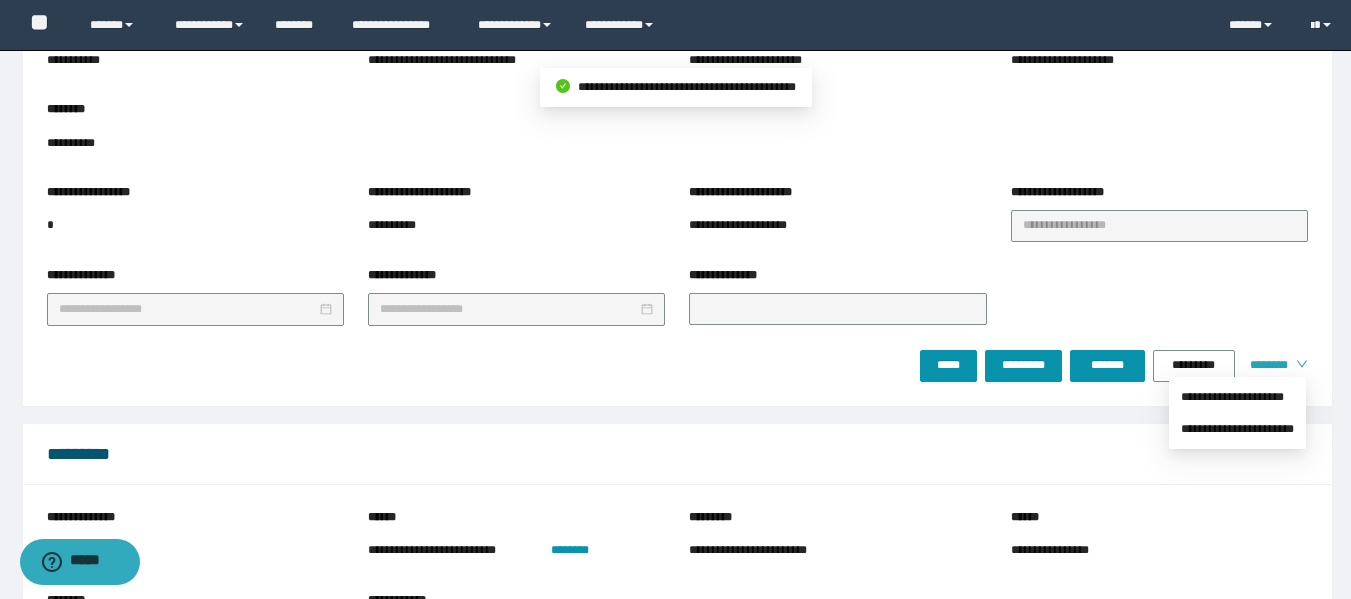 click on "********" at bounding box center (1265, 365) 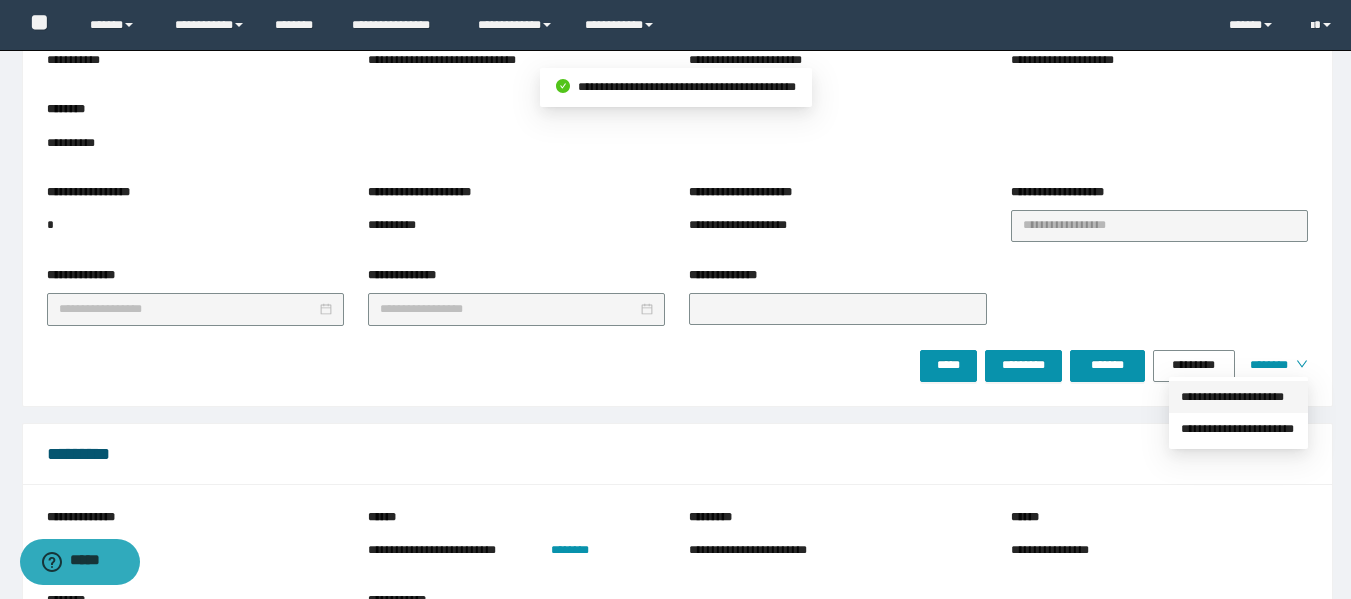 click on "**********" at bounding box center (1238, 397) 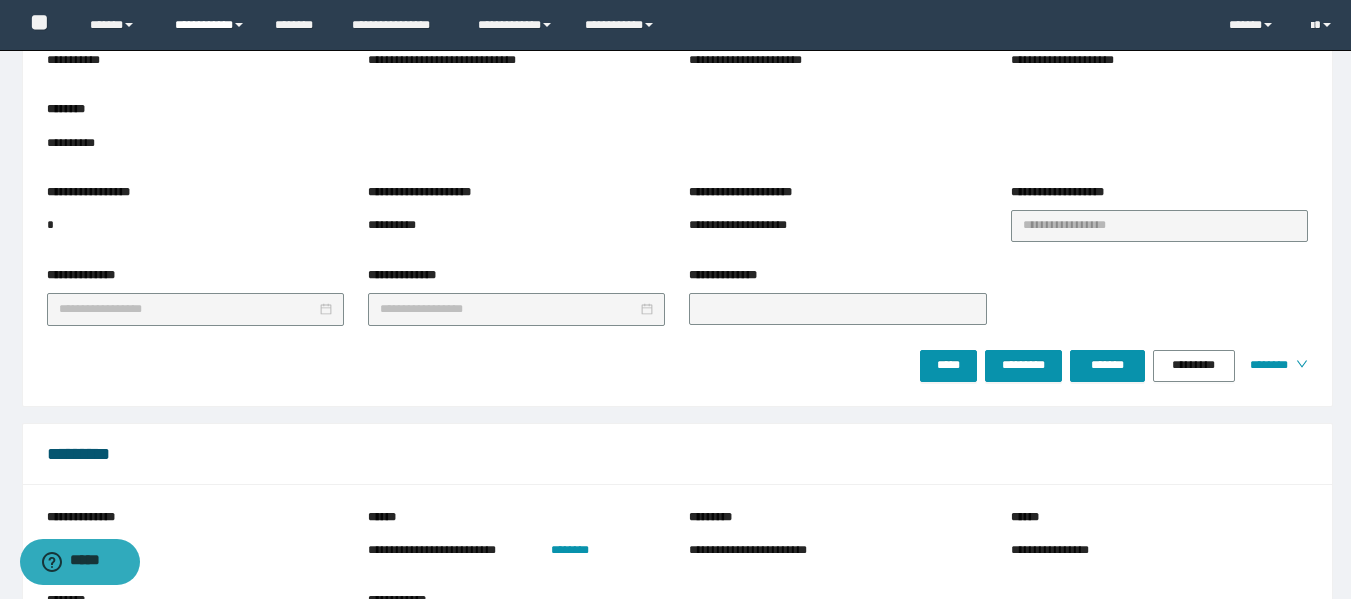 click on "**********" at bounding box center (210, 25) 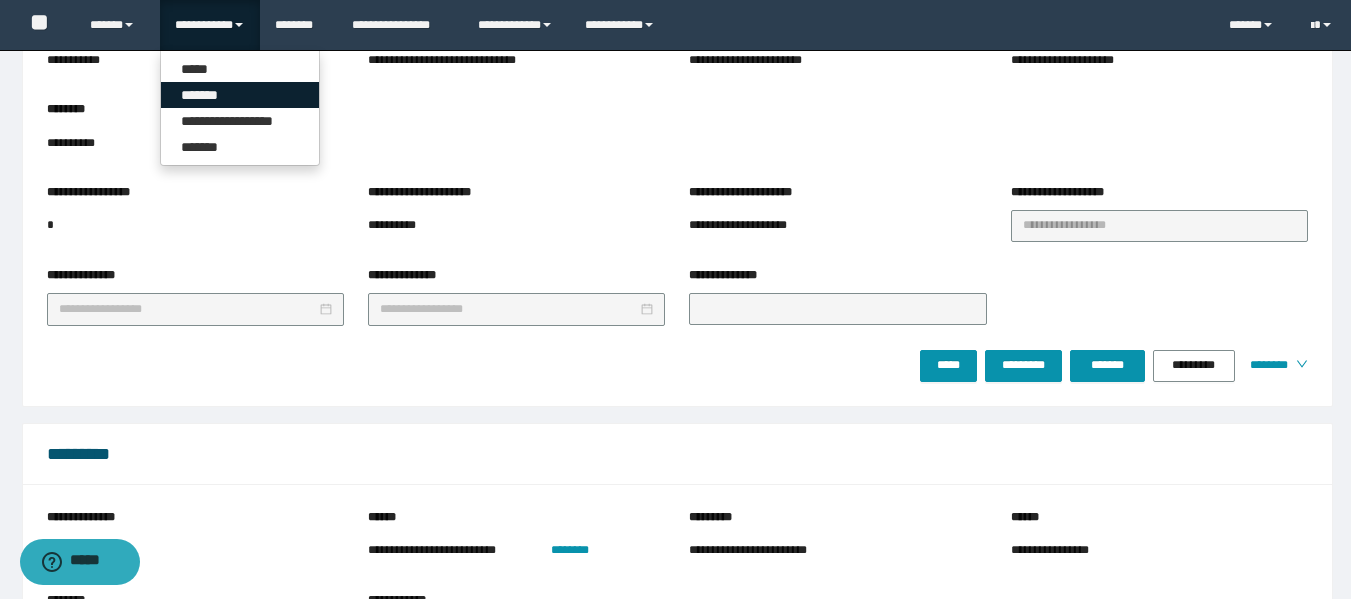 click on "*******" at bounding box center (240, 95) 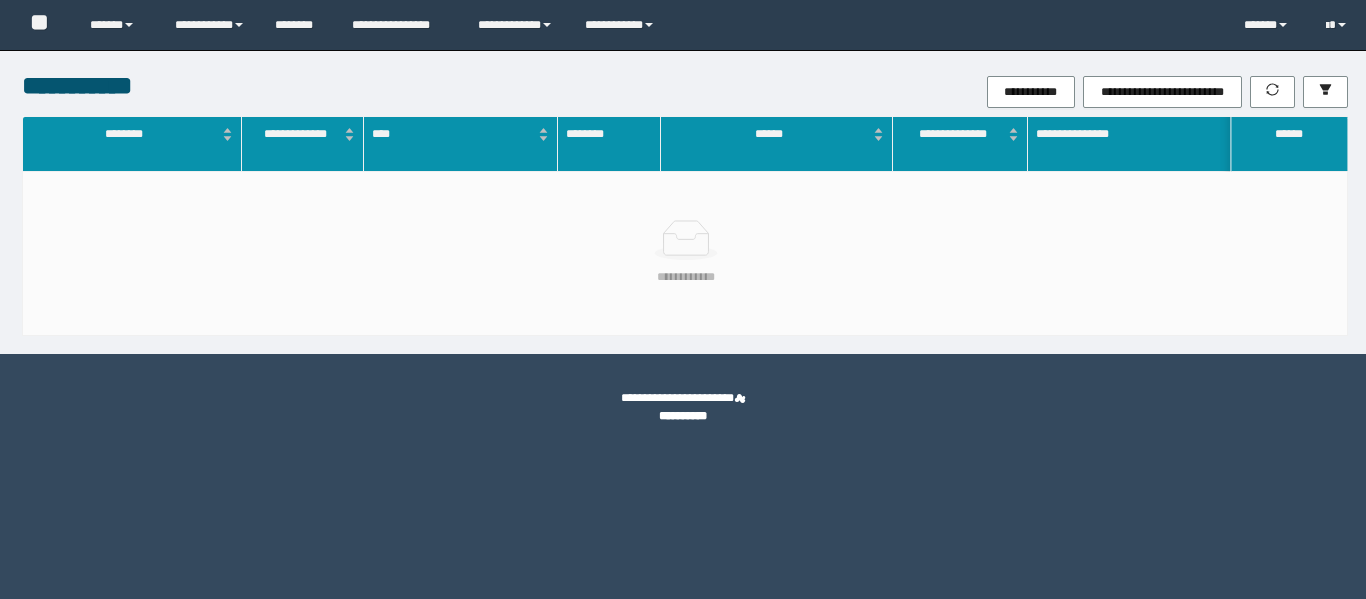 scroll, scrollTop: 0, scrollLeft: 0, axis: both 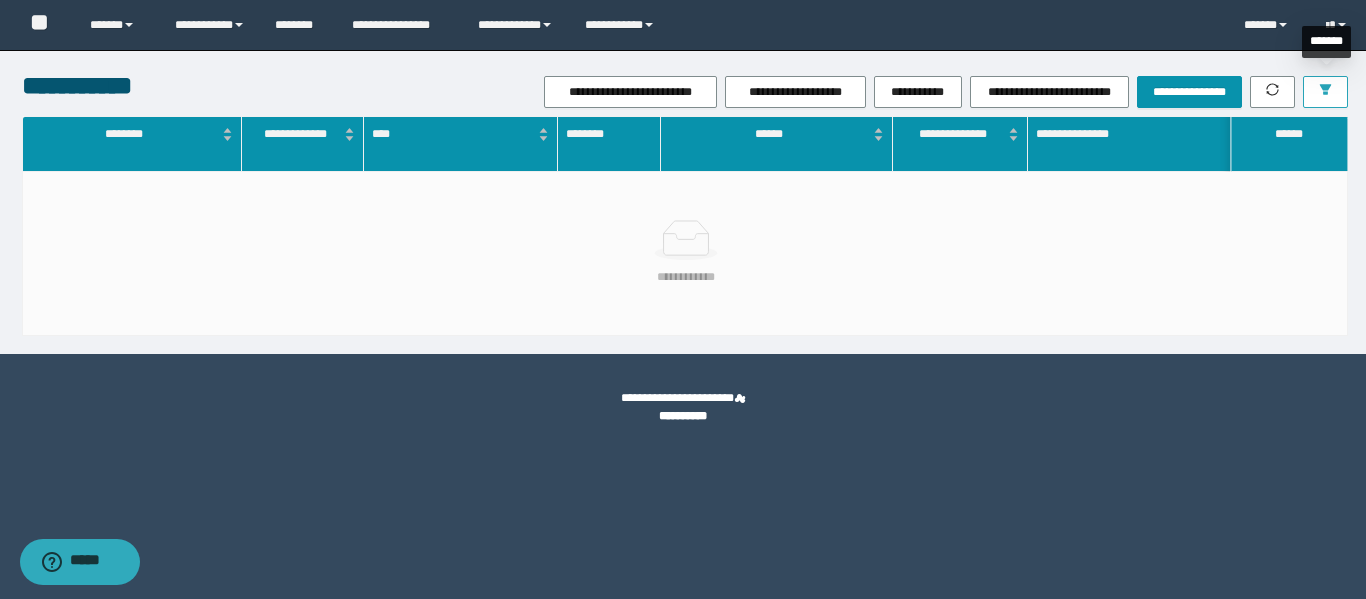 click at bounding box center (1325, 92) 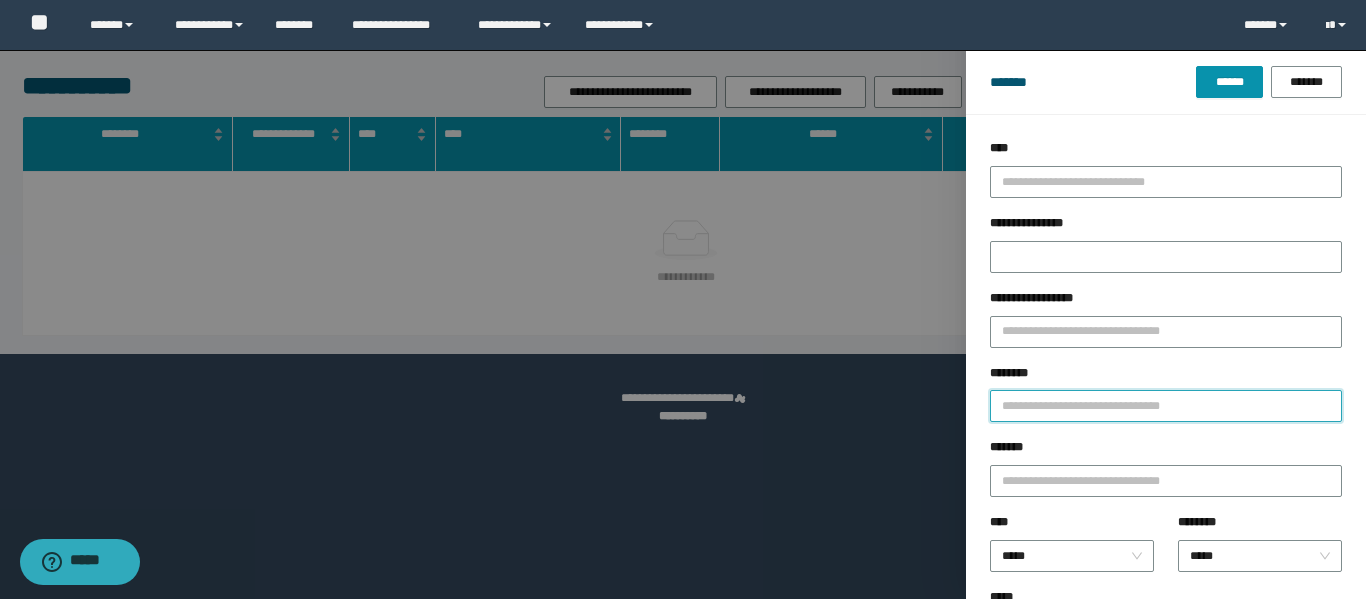 click on "********" at bounding box center [1166, 406] 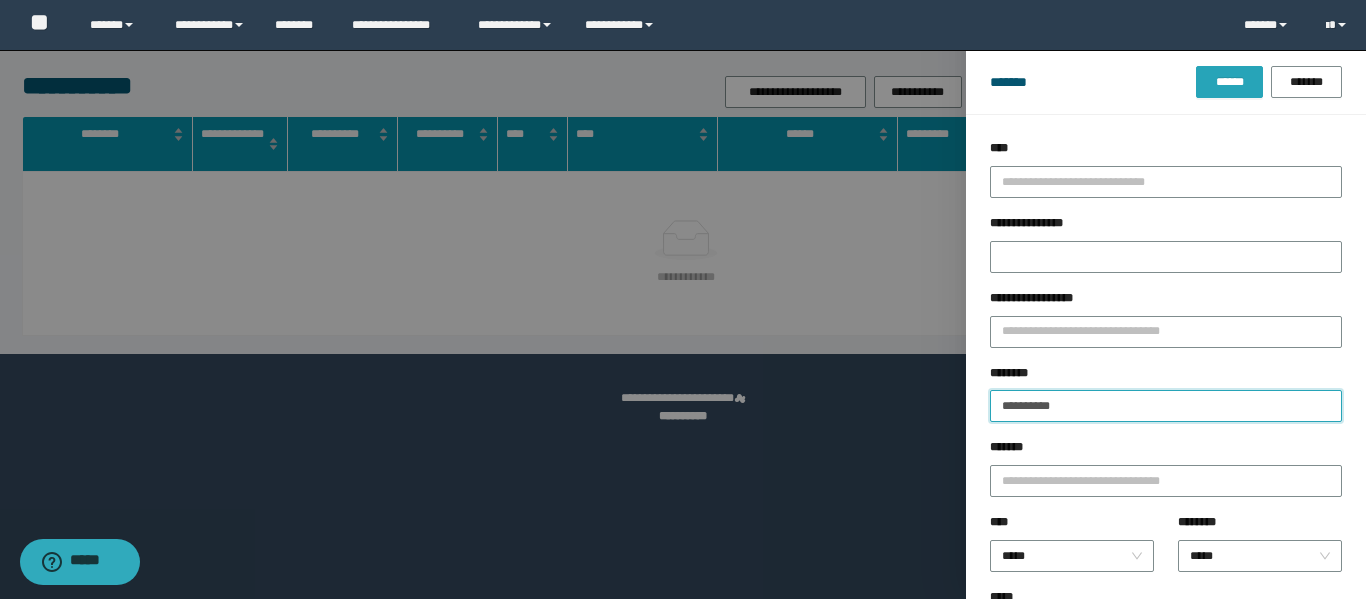 type on "**********" 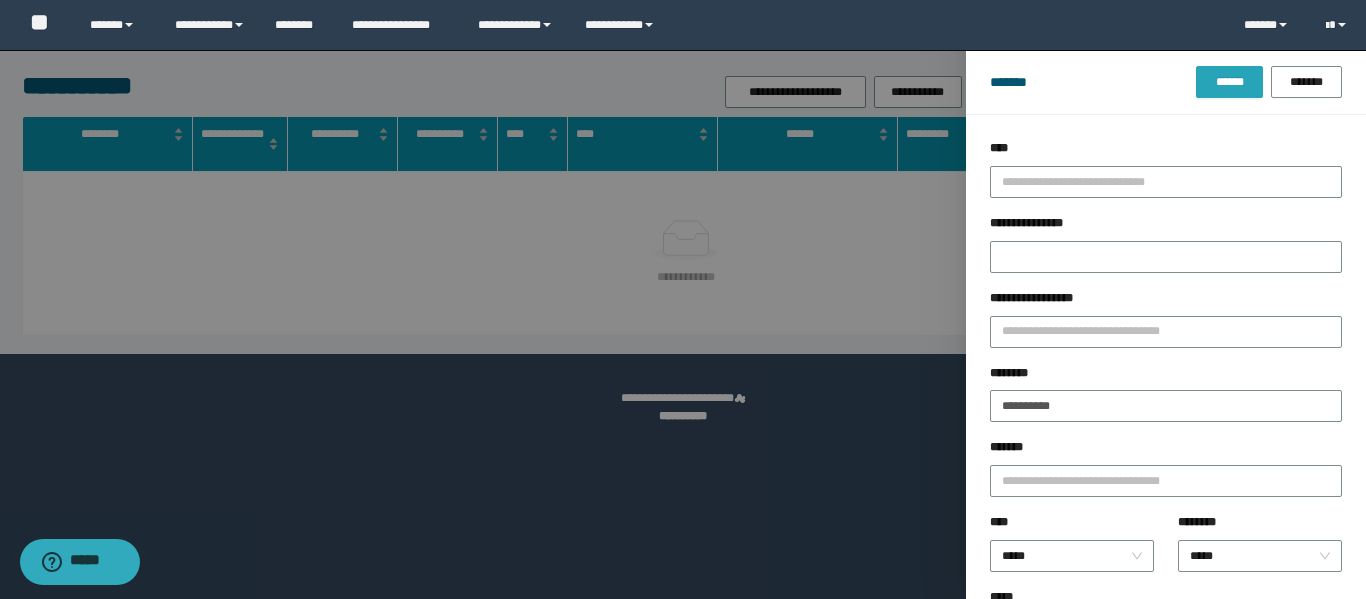 click on "******" at bounding box center (1229, 82) 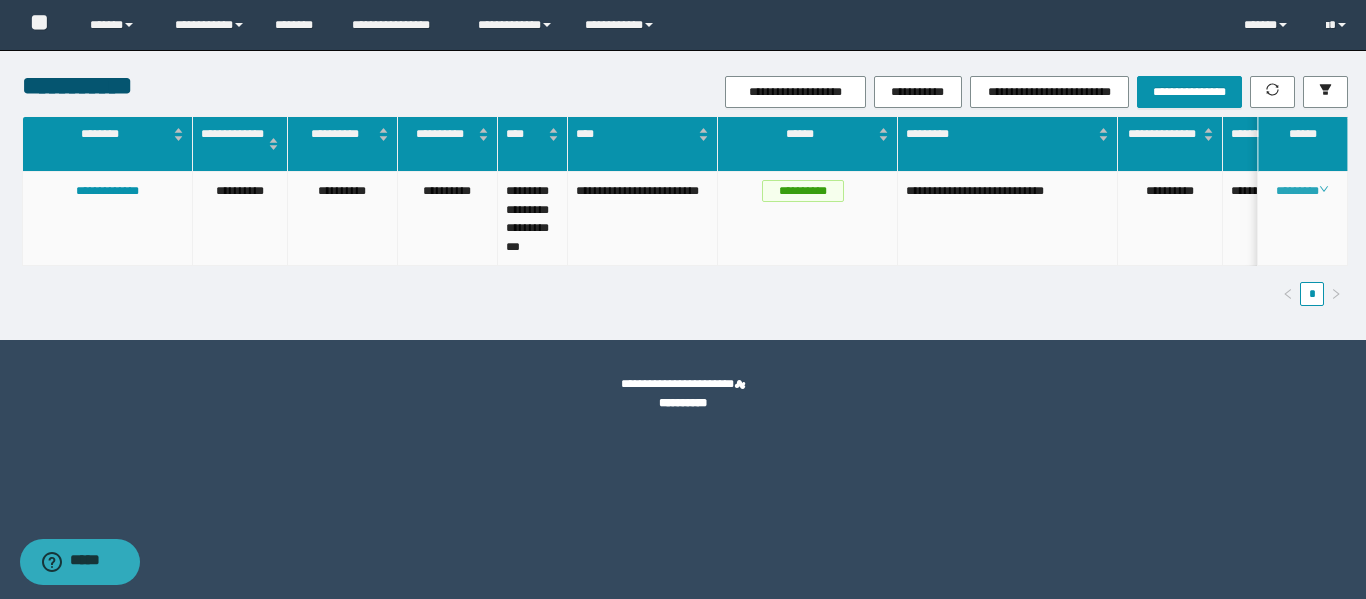 click on "********" at bounding box center (1302, 191) 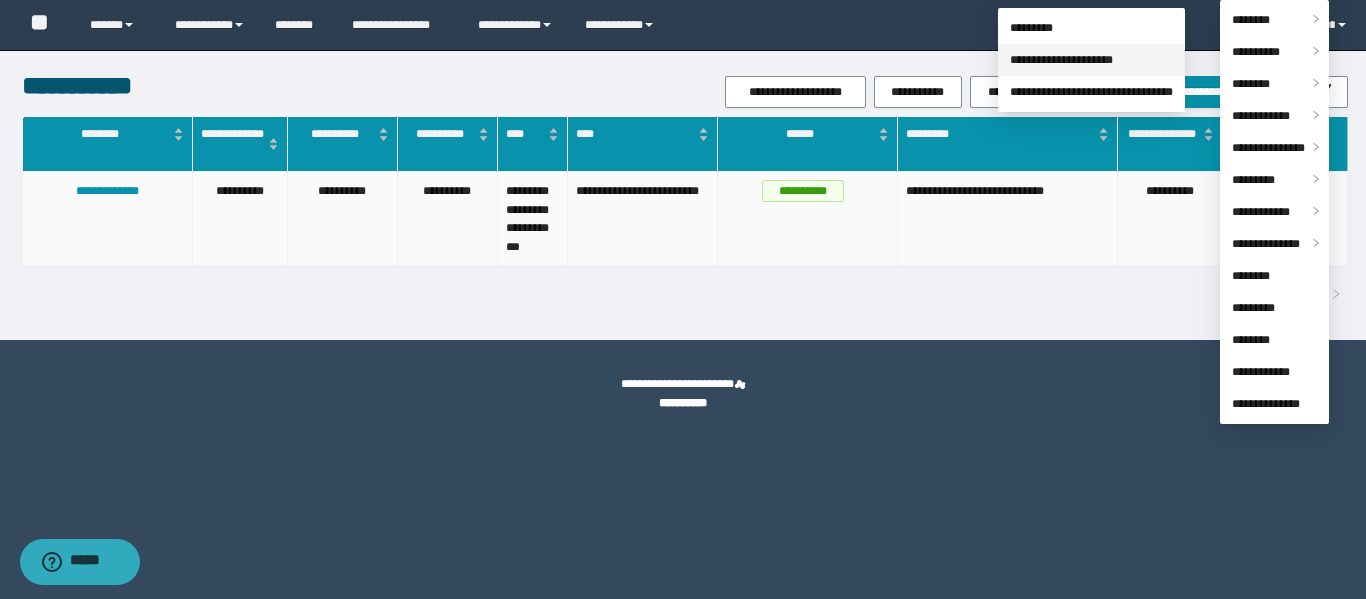 drag, startPoint x: 1291, startPoint y: 11, endPoint x: 1212, endPoint y: 55, distance: 90.426765 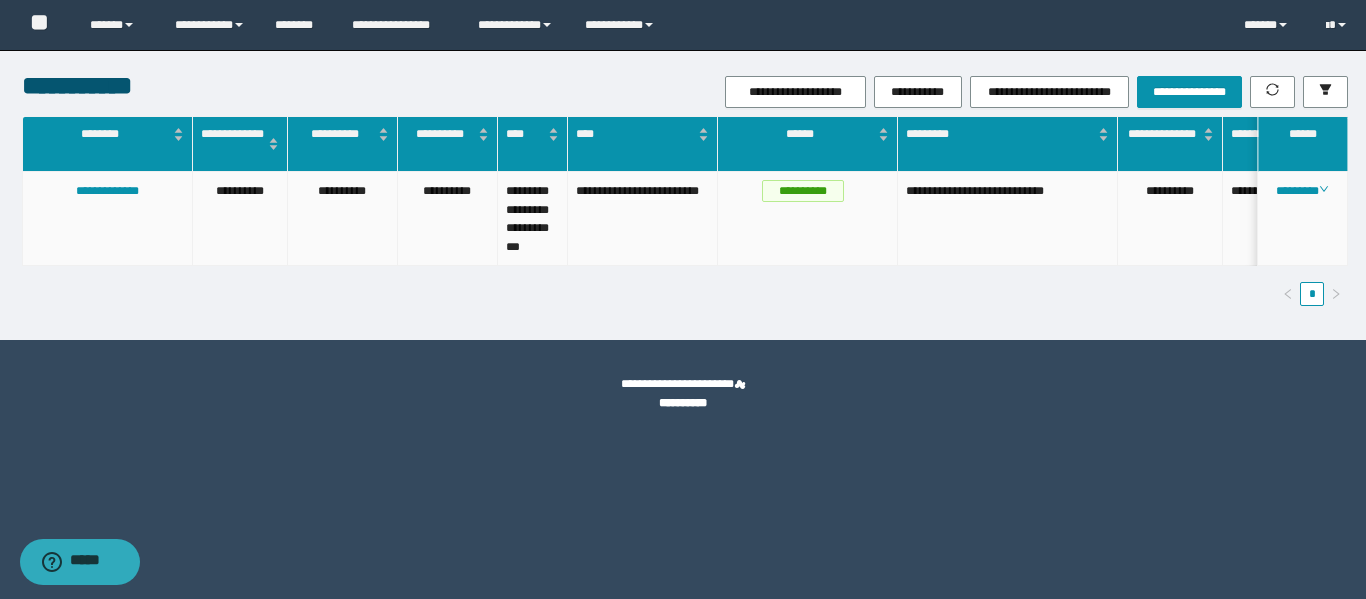 drag, startPoint x: 1312, startPoint y: 182, endPoint x: 1310, endPoint y: 205, distance: 23.086792 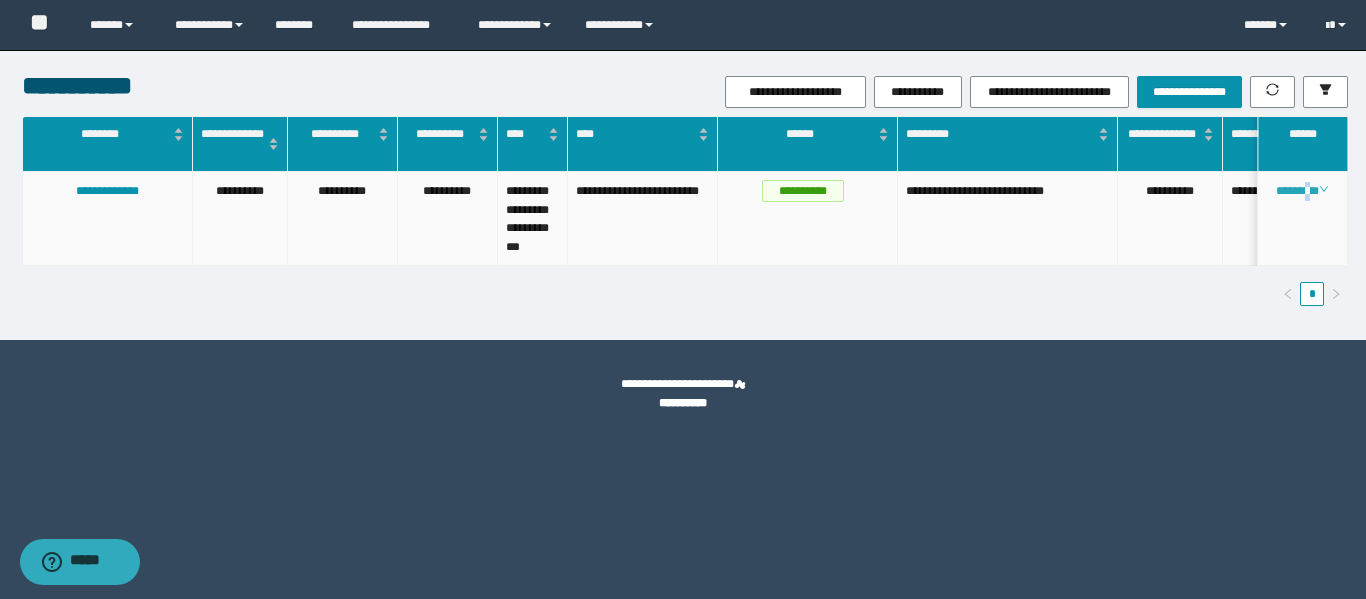 click on "********" at bounding box center [1302, 191] 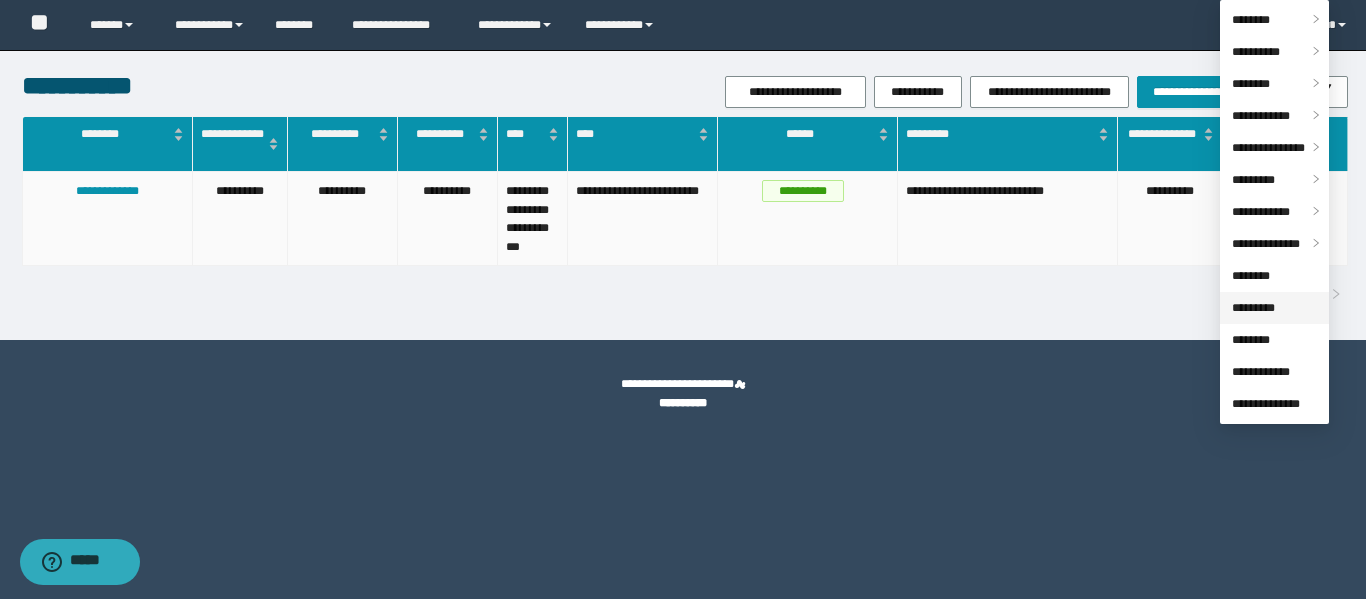 click on "*********" at bounding box center (1253, 308) 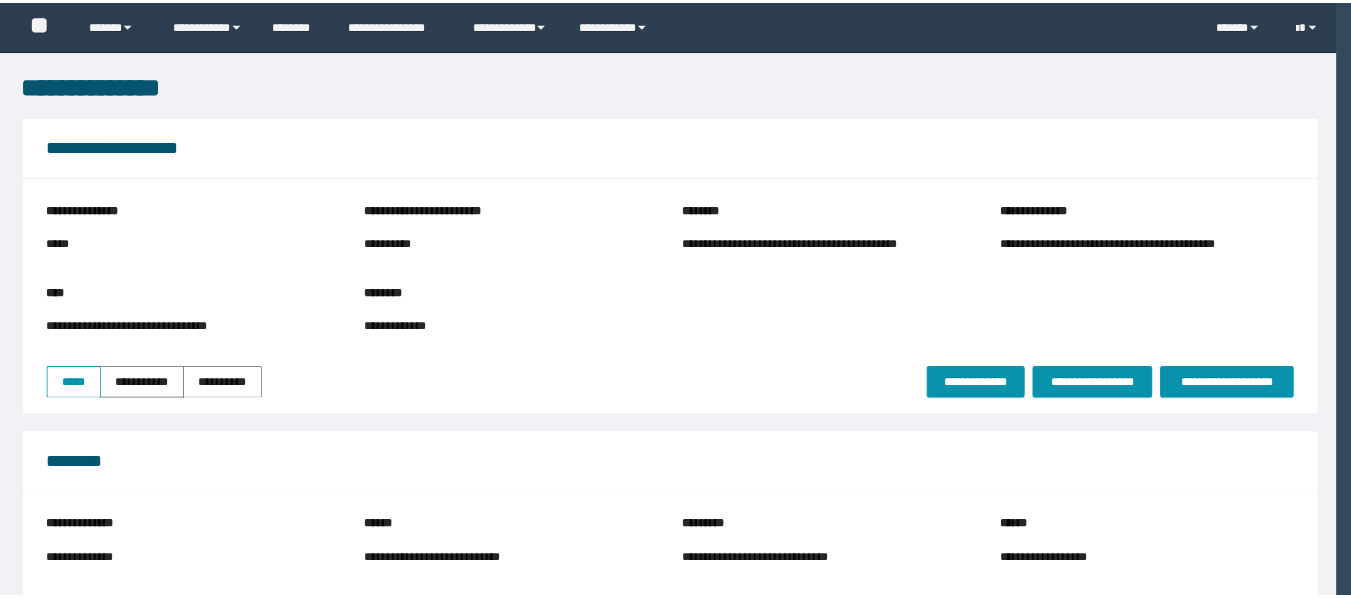 scroll, scrollTop: 0, scrollLeft: 0, axis: both 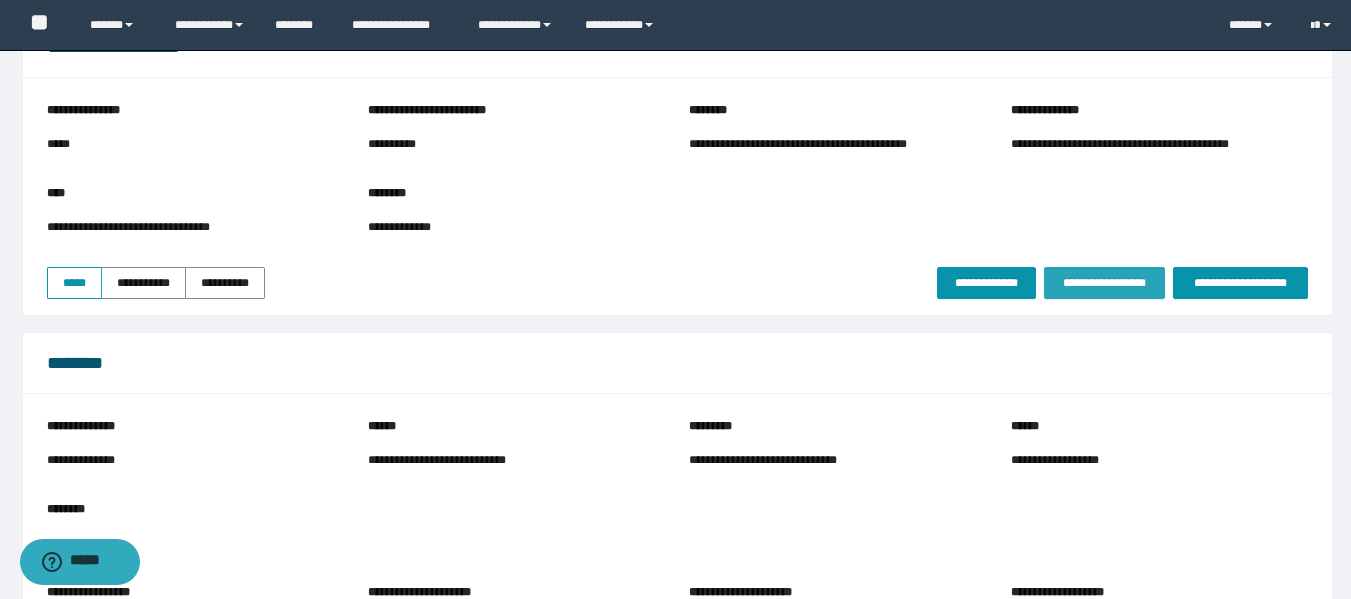 click on "**********" at bounding box center (1104, 283) 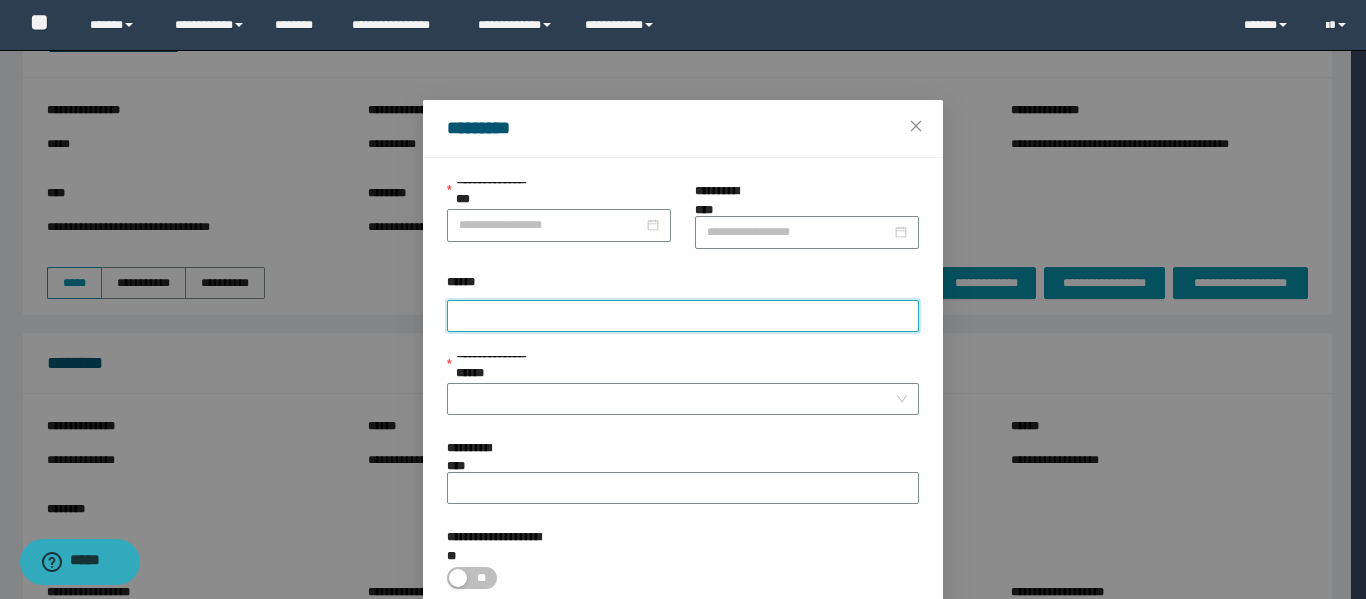 click on "******" at bounding box center (683, 316) 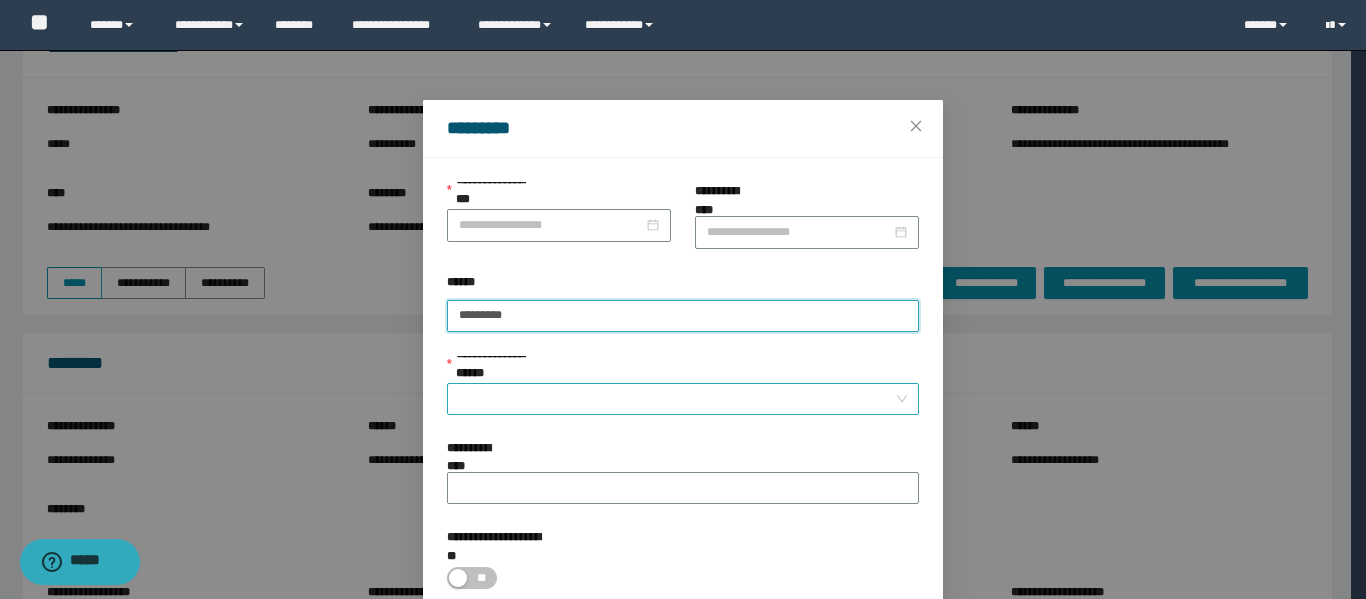 paste on "********" 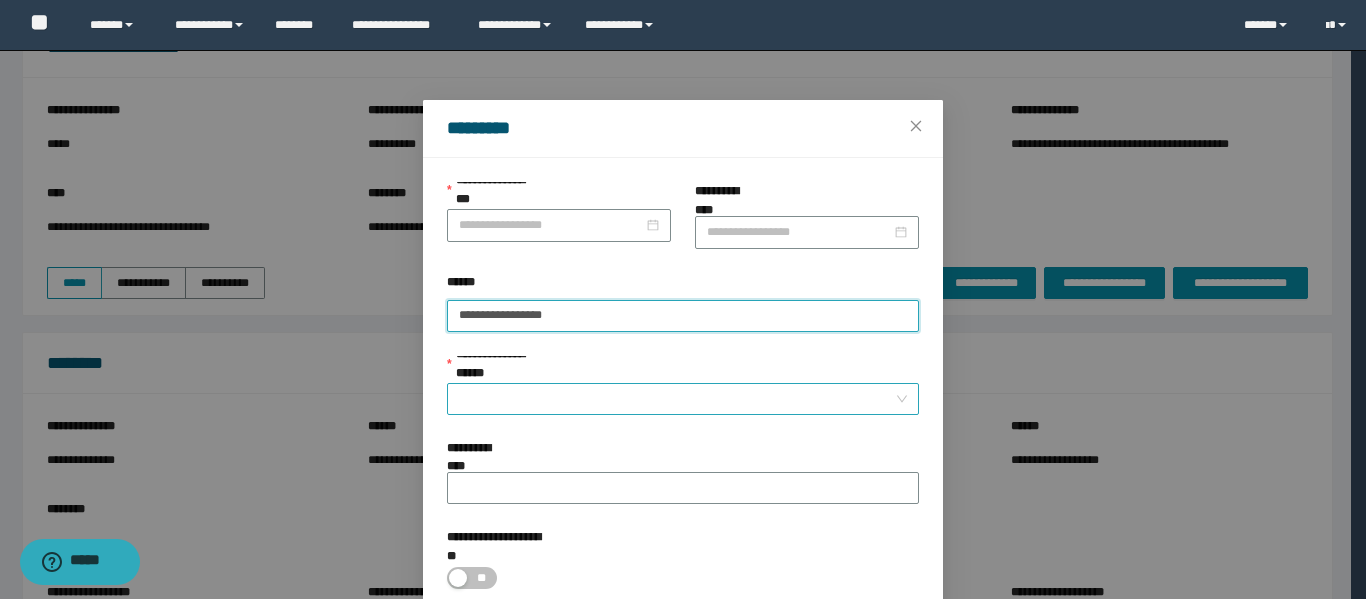 type on "**********" 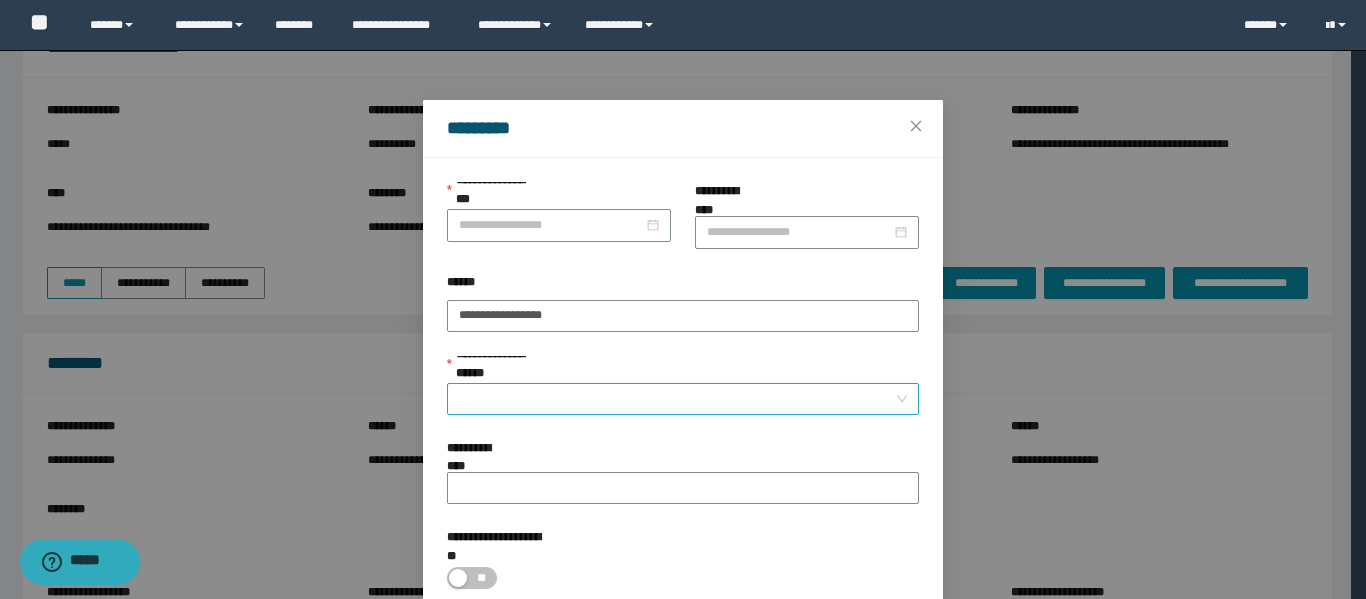 click on "**********" at bounding box center [677, 399] 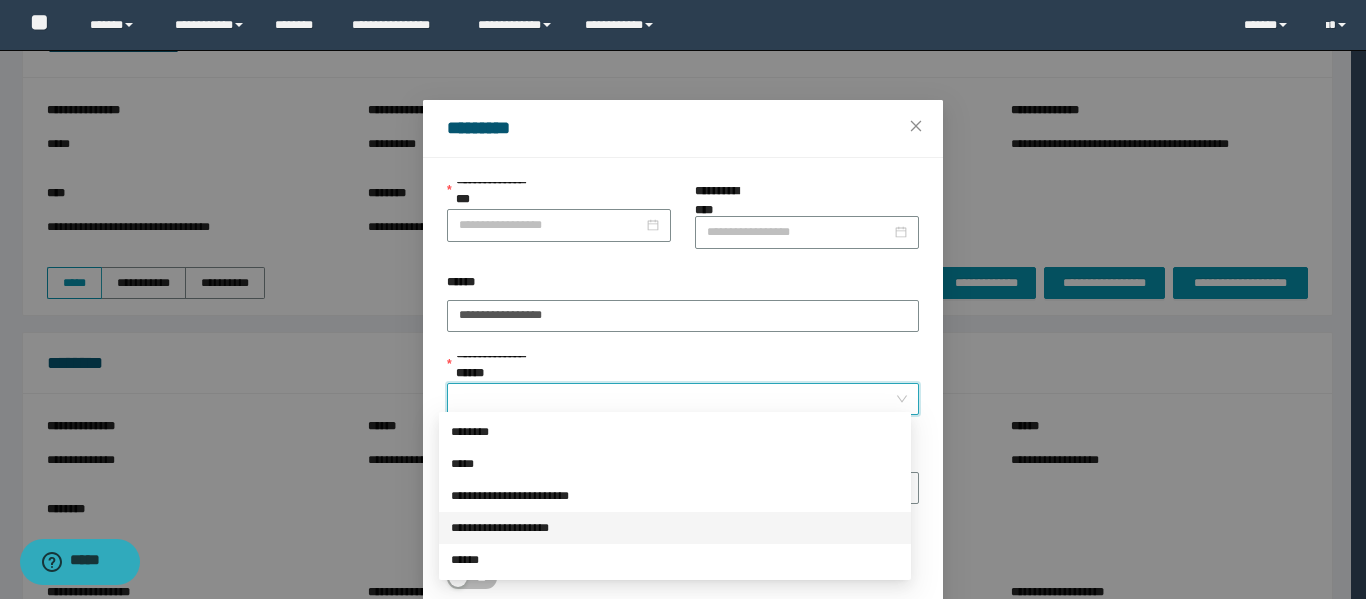 click on "**********" at bounding box center [675, 528] 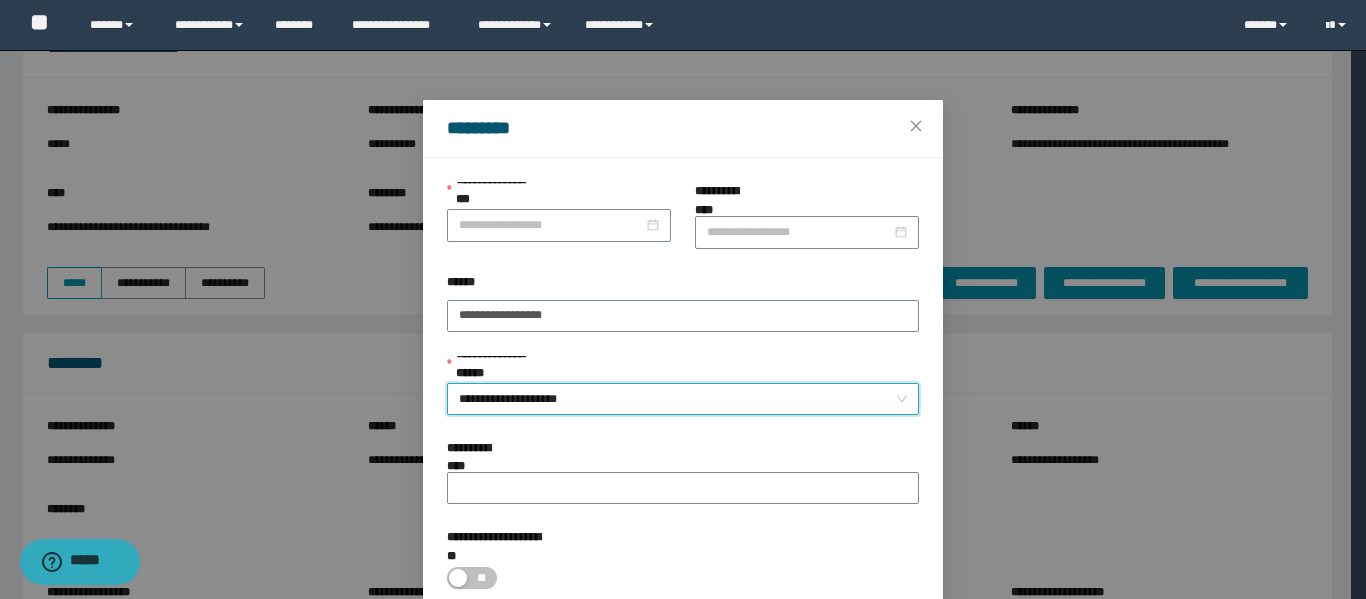 scroll, scrollTop: 100, scrollLeft: 0, axis: vertical 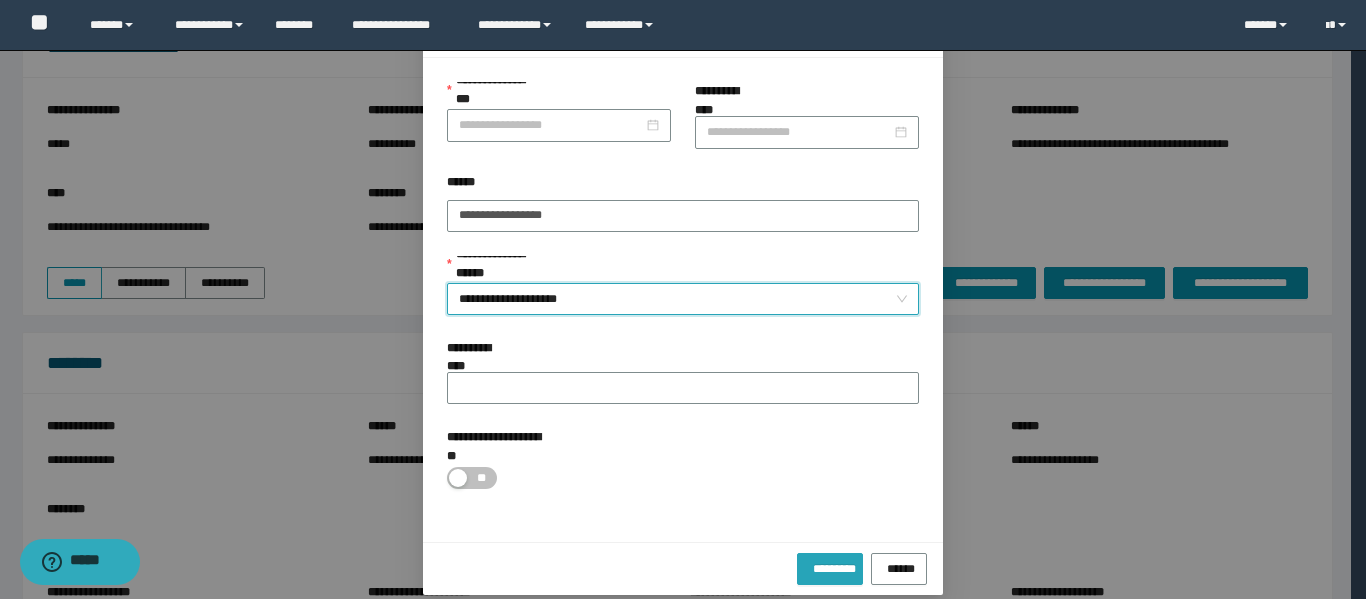 click on "*********" at bounding box center (830, 567) 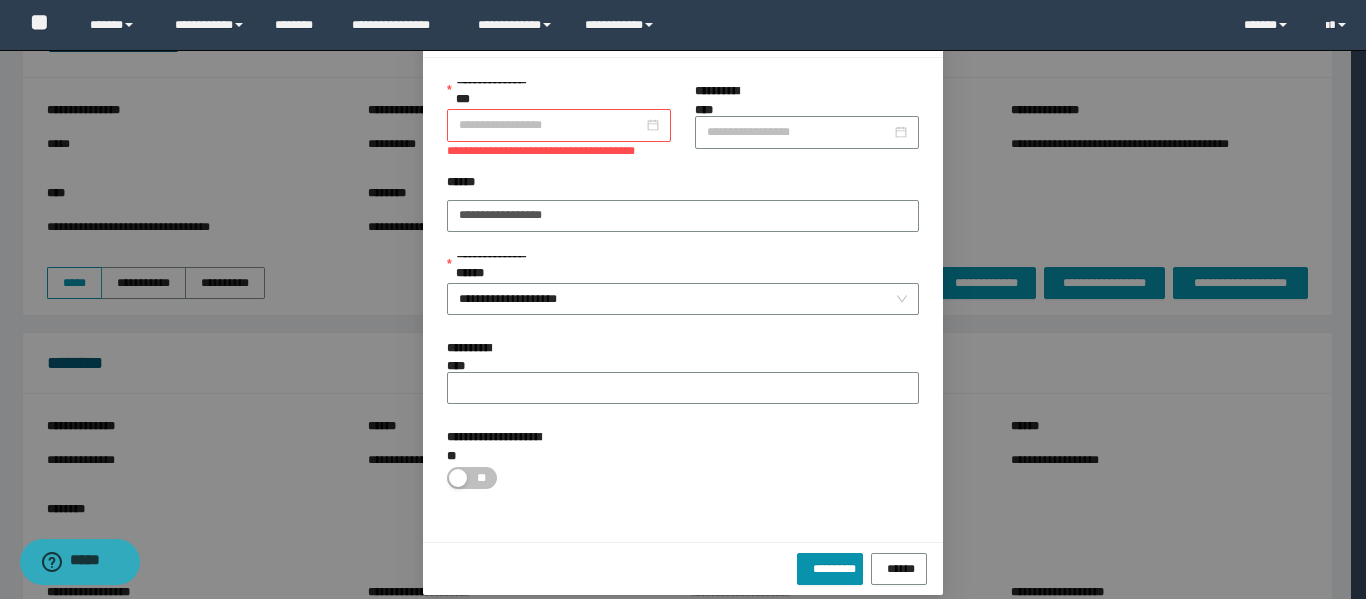 click on "**********" at bounding box center (551, 125) 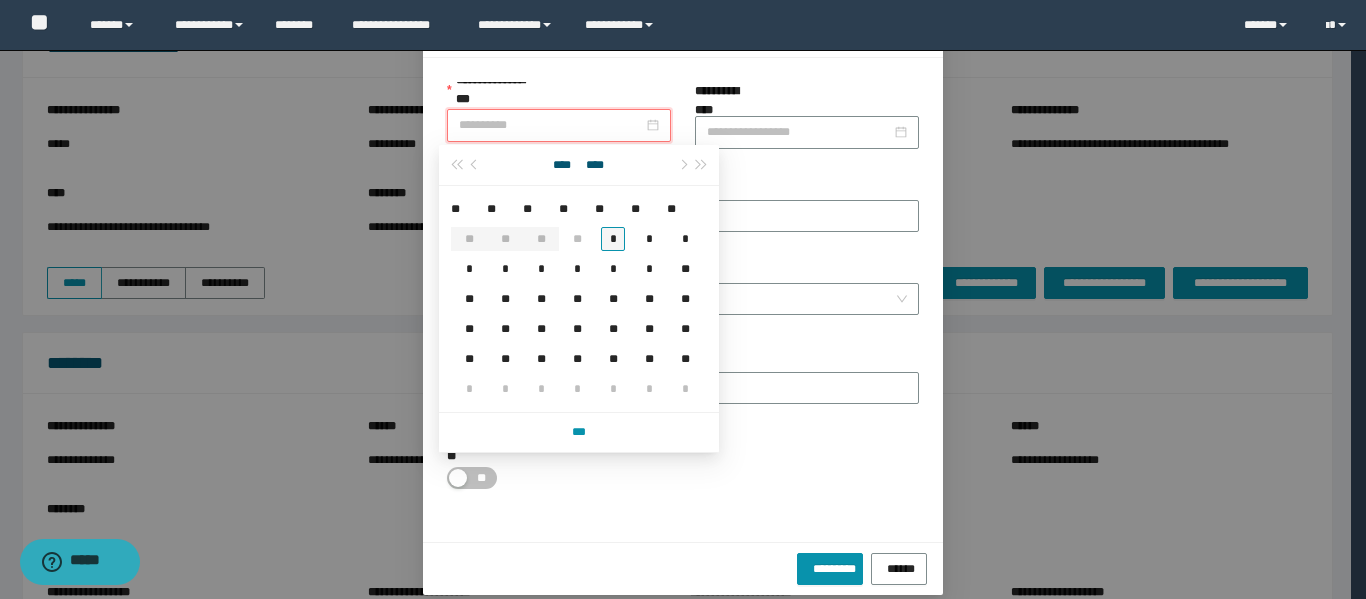 type on "**********" 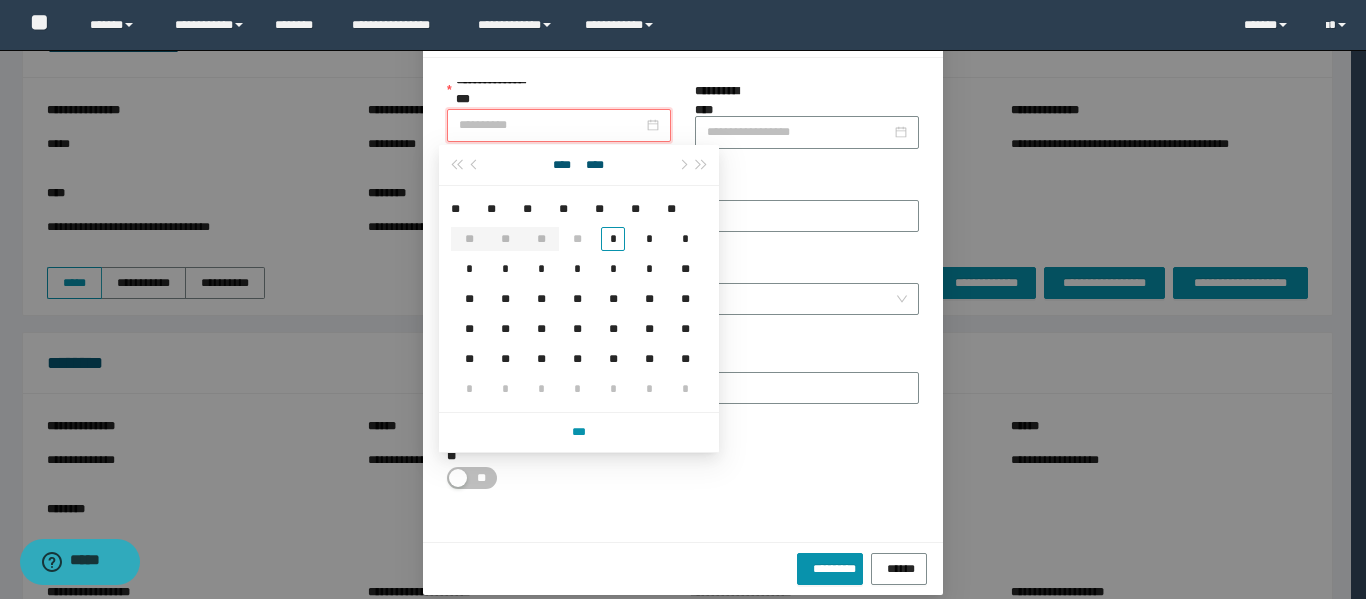 click on "*" at bounding box center [613, 239] 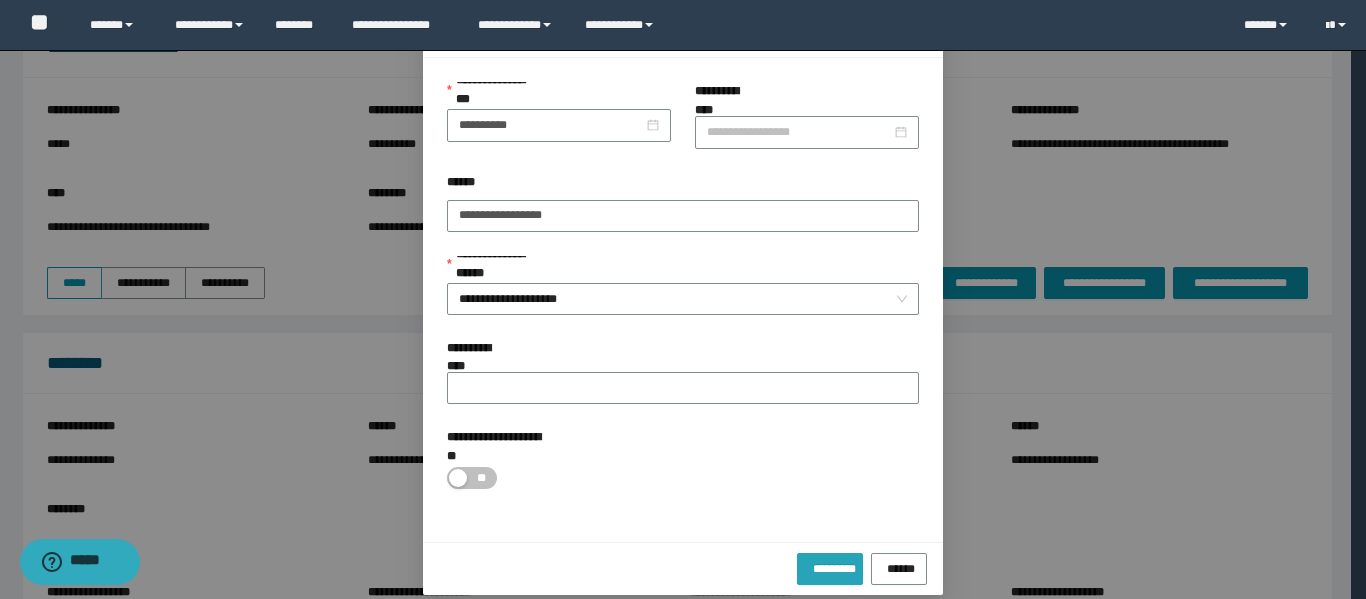 click on "*********" at bounding box center (830, 567) 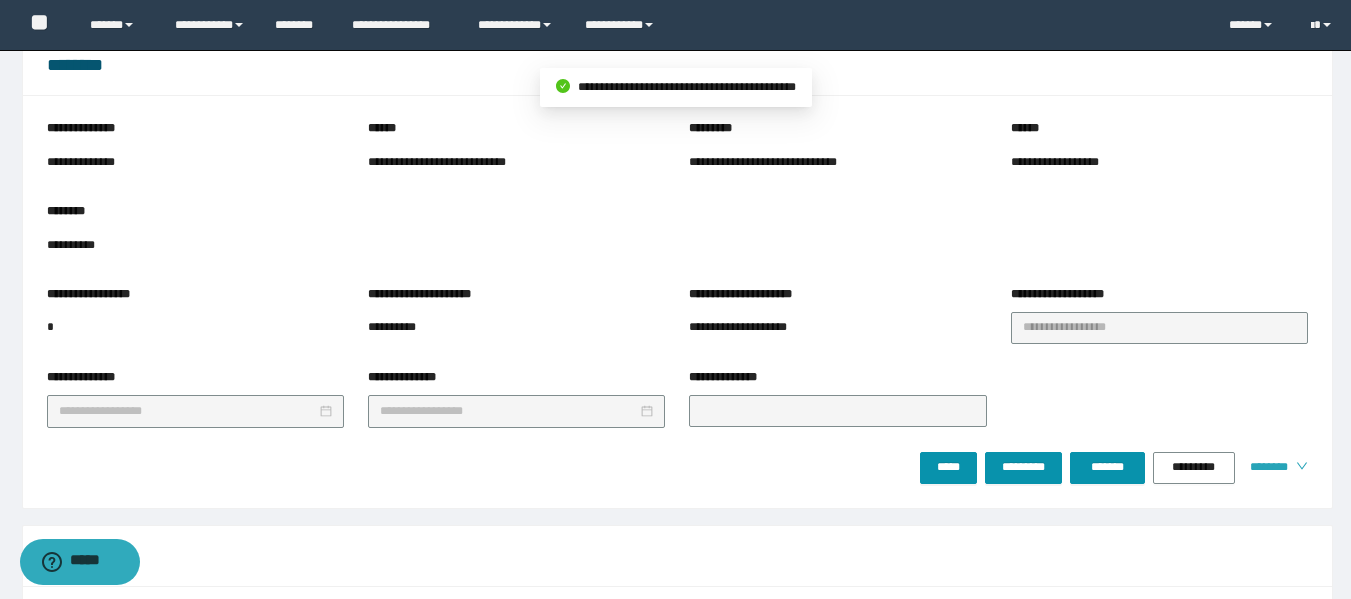 scroll, scrollTop: 400, scrollLeft: 0, axis: vertical 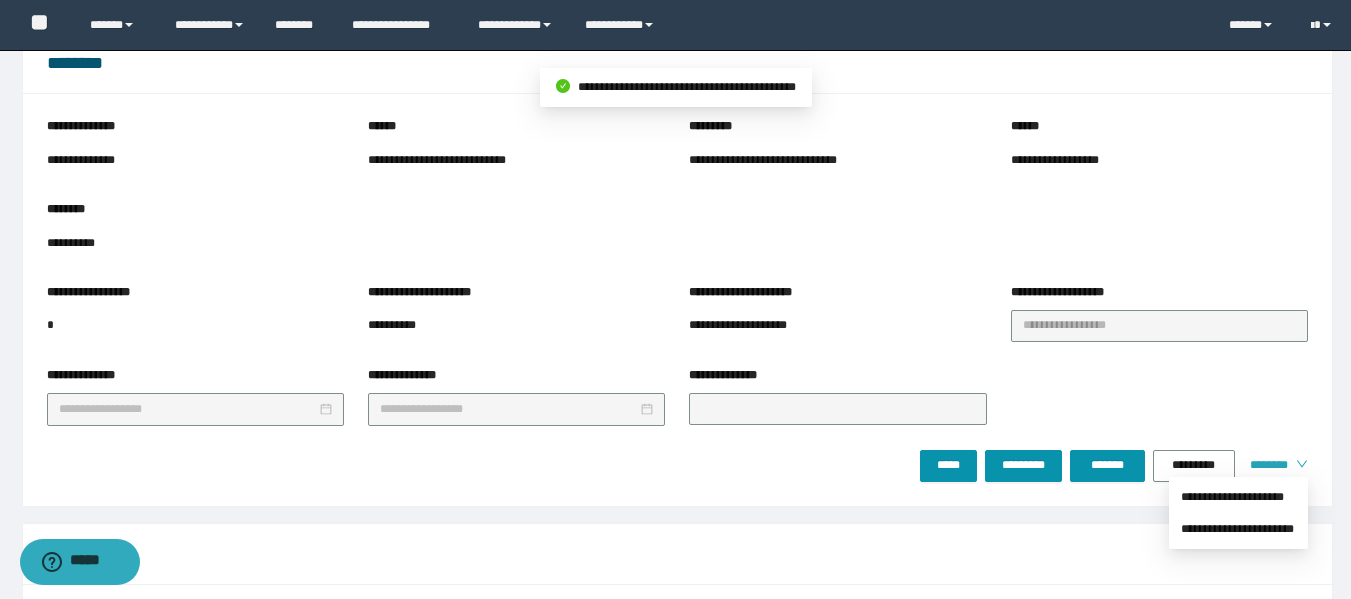 click on "********" at bounding box center [1265, 465] 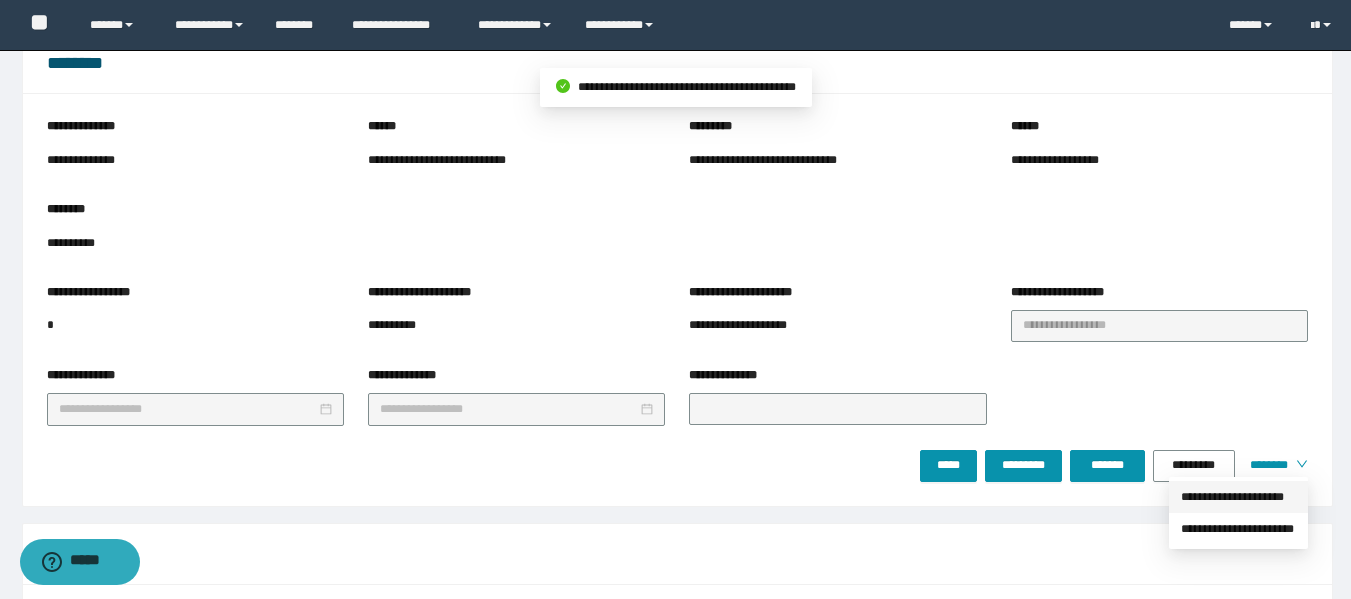 click on "**********" at bounding box center [1238, 497] 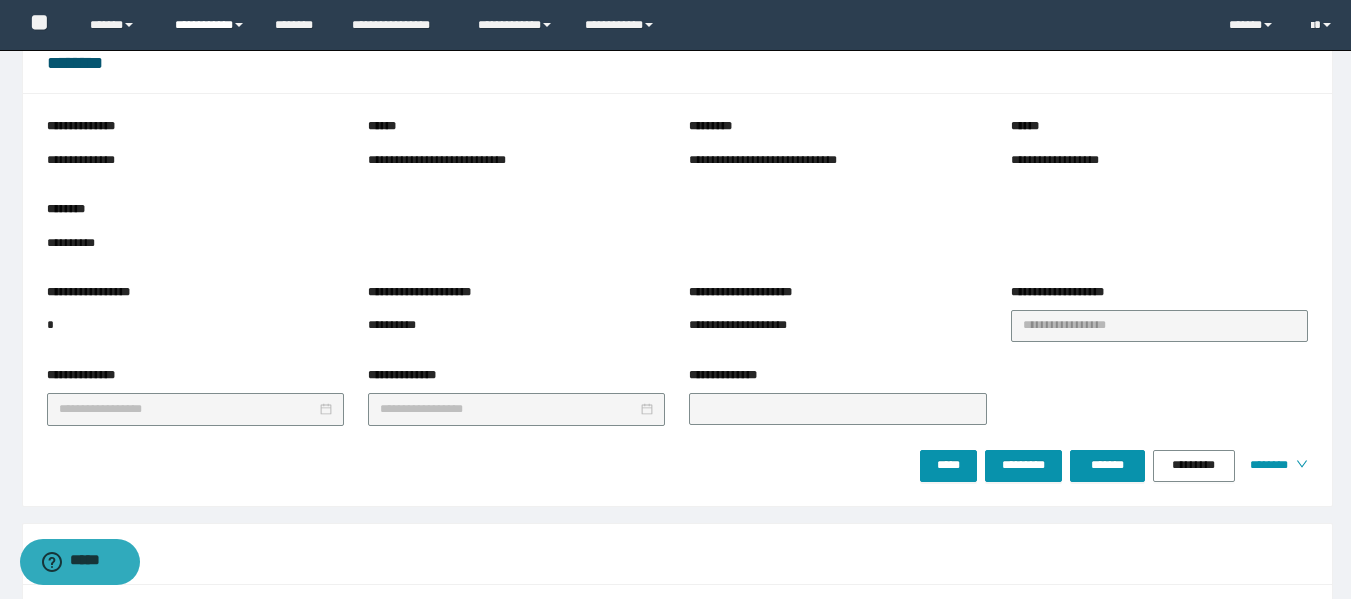 click on "**********" at bounding box center [210, 25] 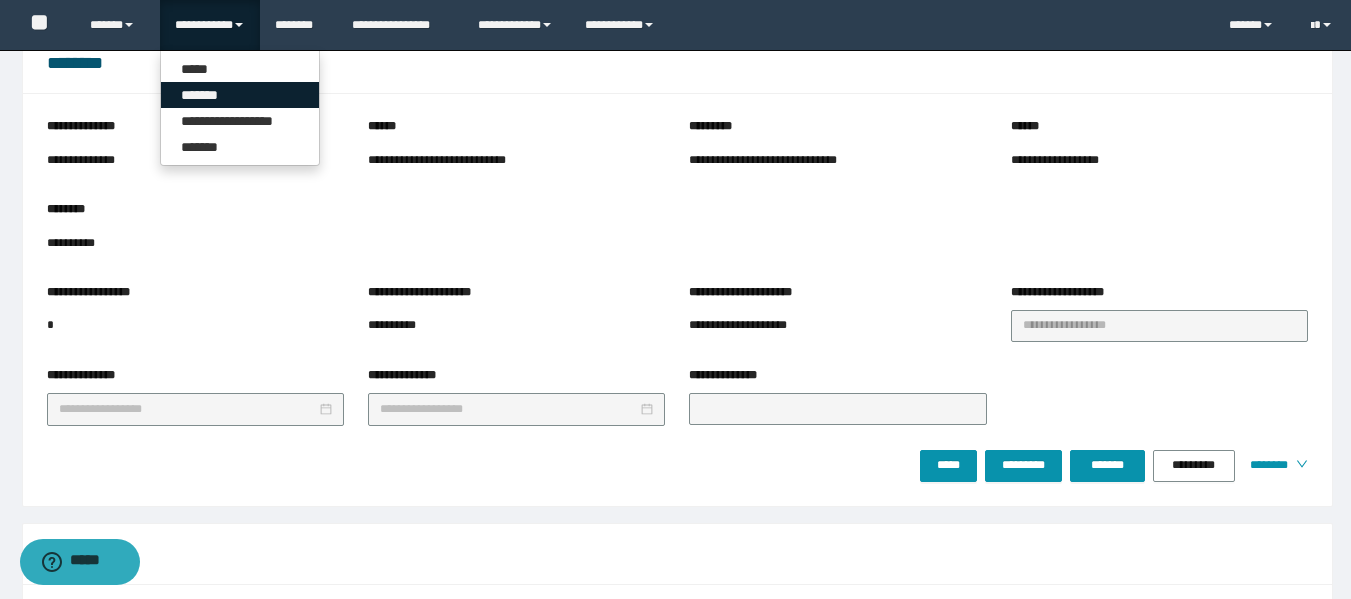 click on "*******" at bounding box center (240, 95) 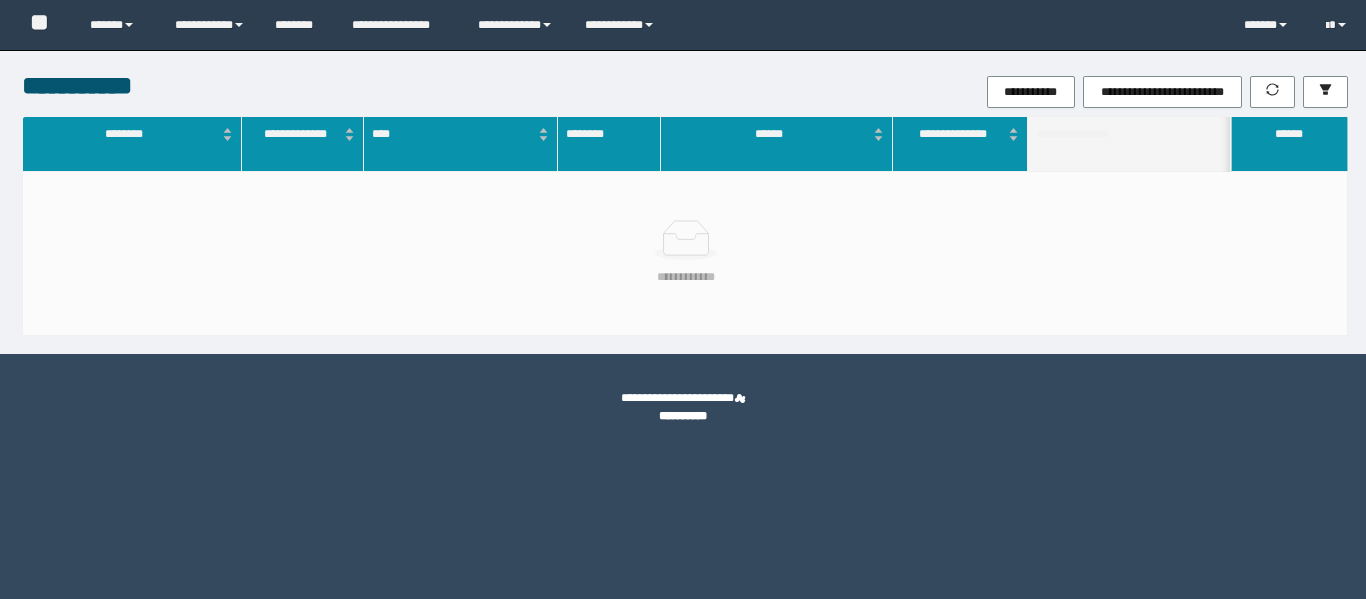 scroll, scrollTop: 0, scrollLeft: 0, axis: both 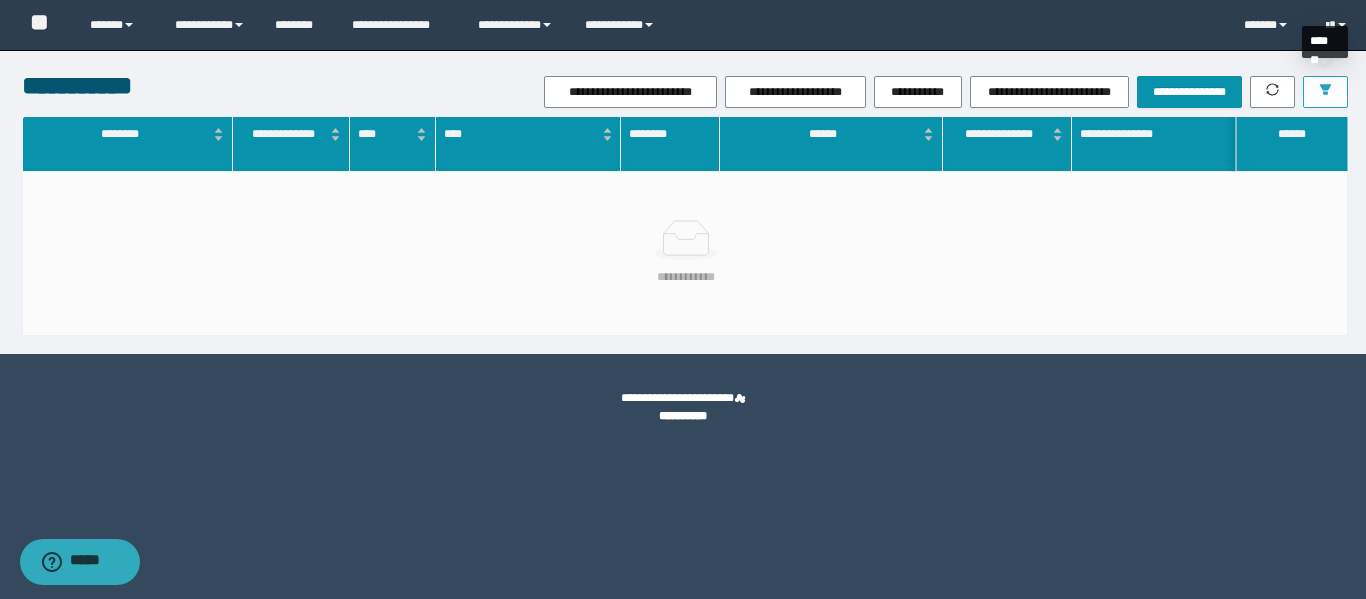 click at bounding box center [1325, 92] 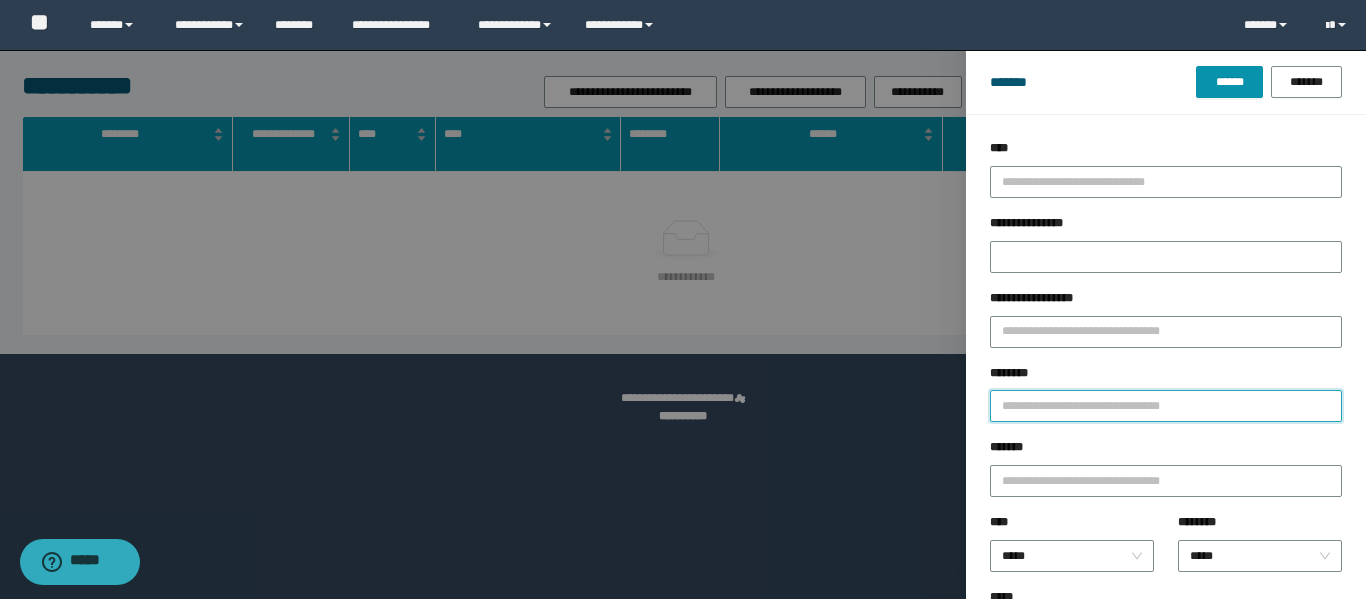 click on "********" at bounding box center (1166, 406) 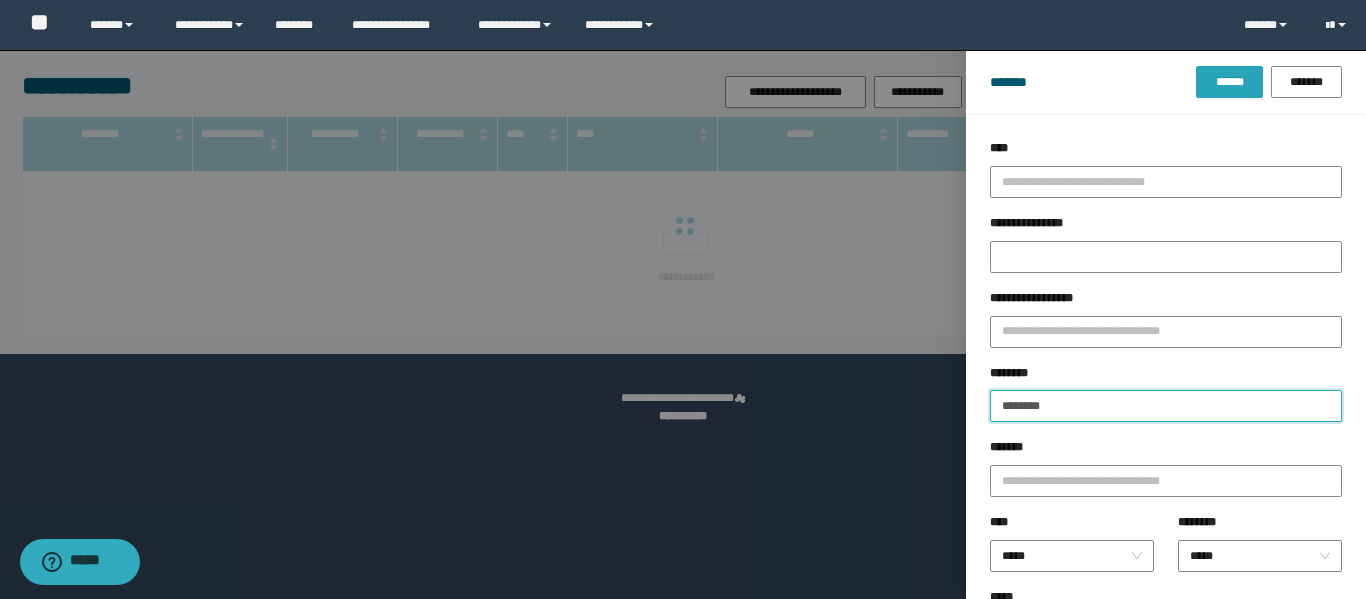 type on "********" 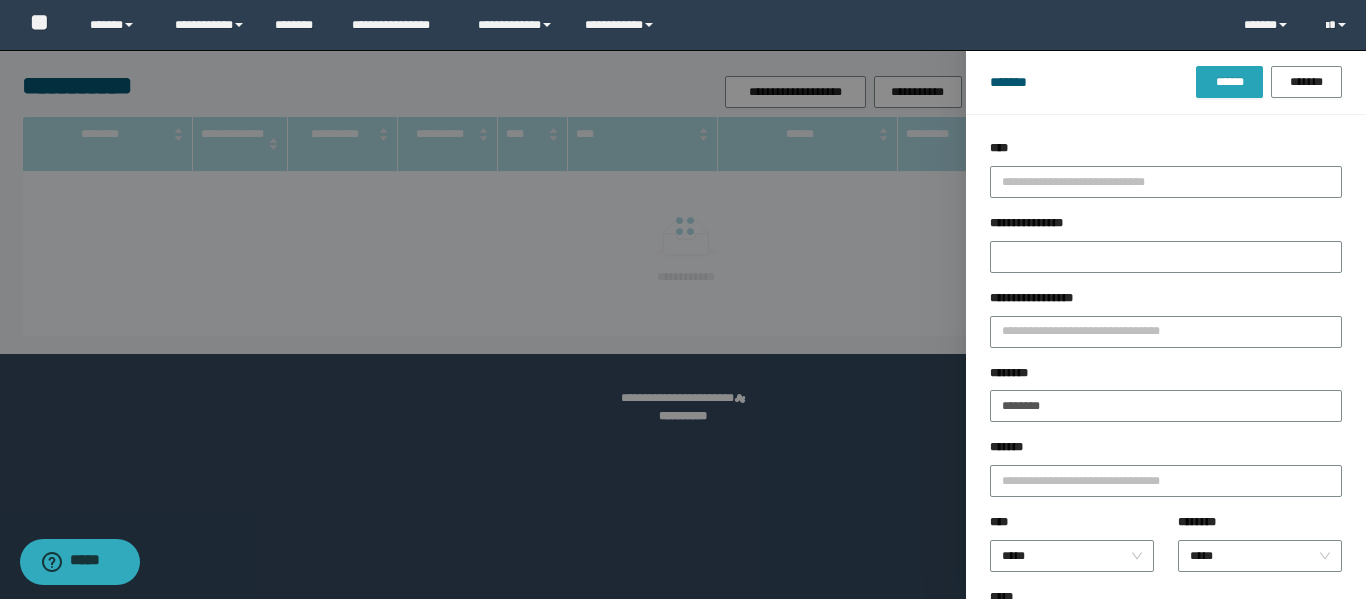 click on "******" at bounding box center (1229, 82) 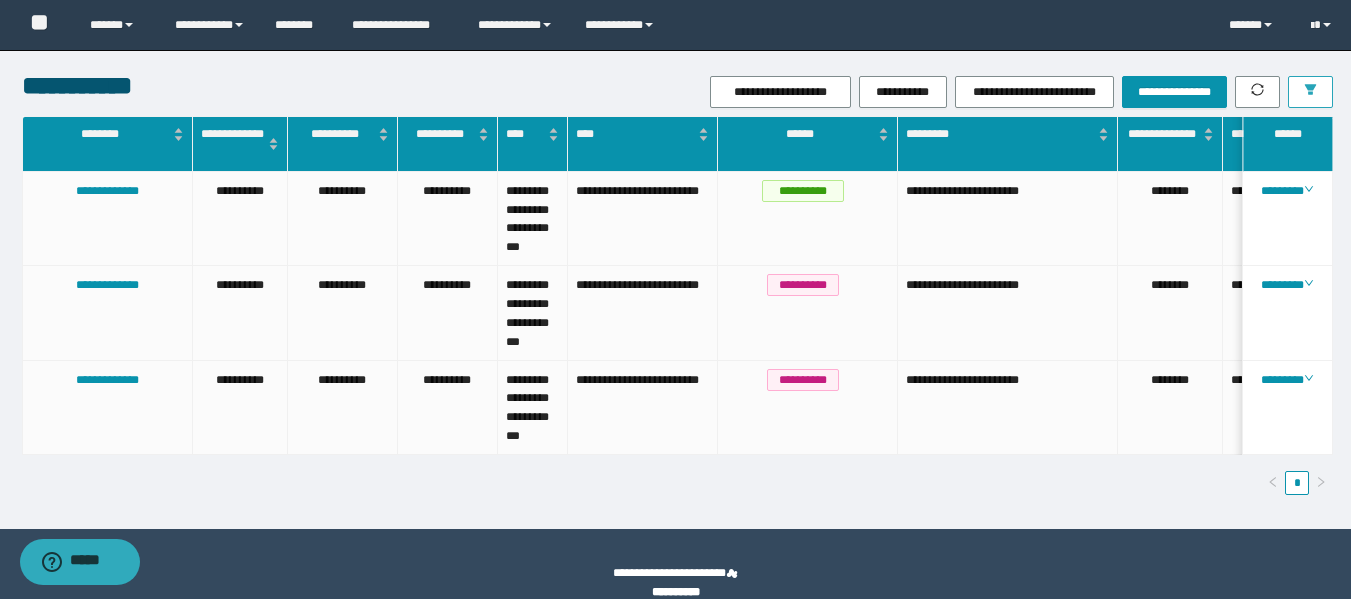 scroll, scrollTop: 0, scrollLeft: 58, axis: horizontal 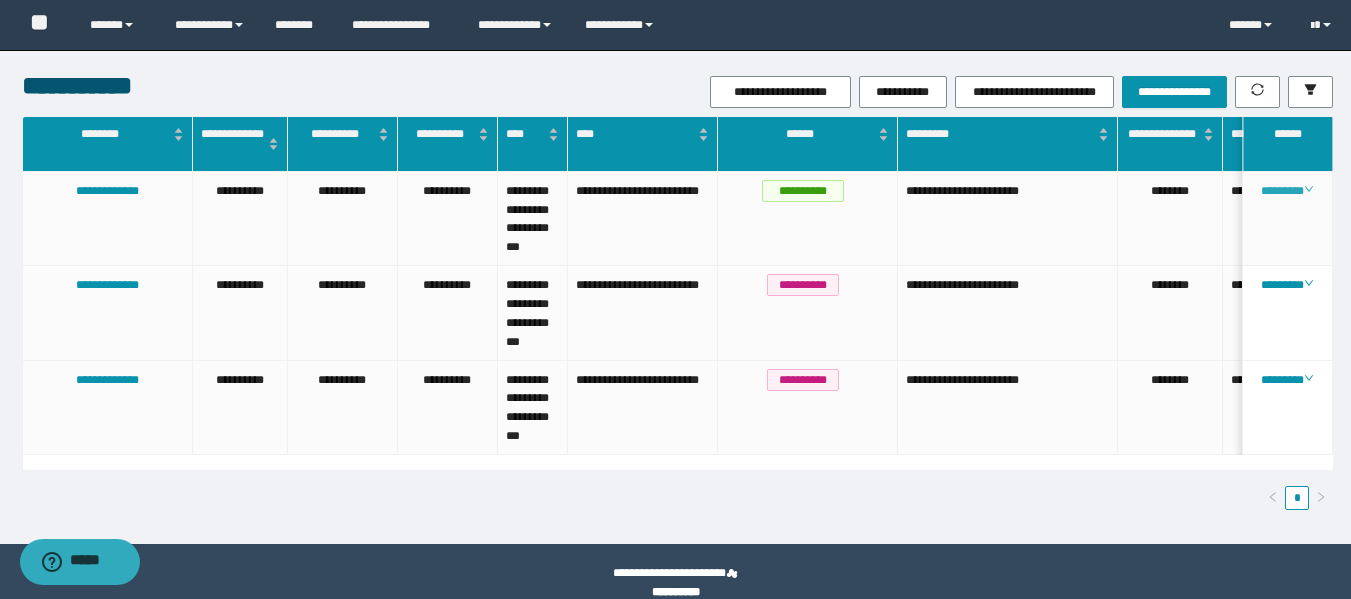 click on "********" at bounding box center [1287, 191] 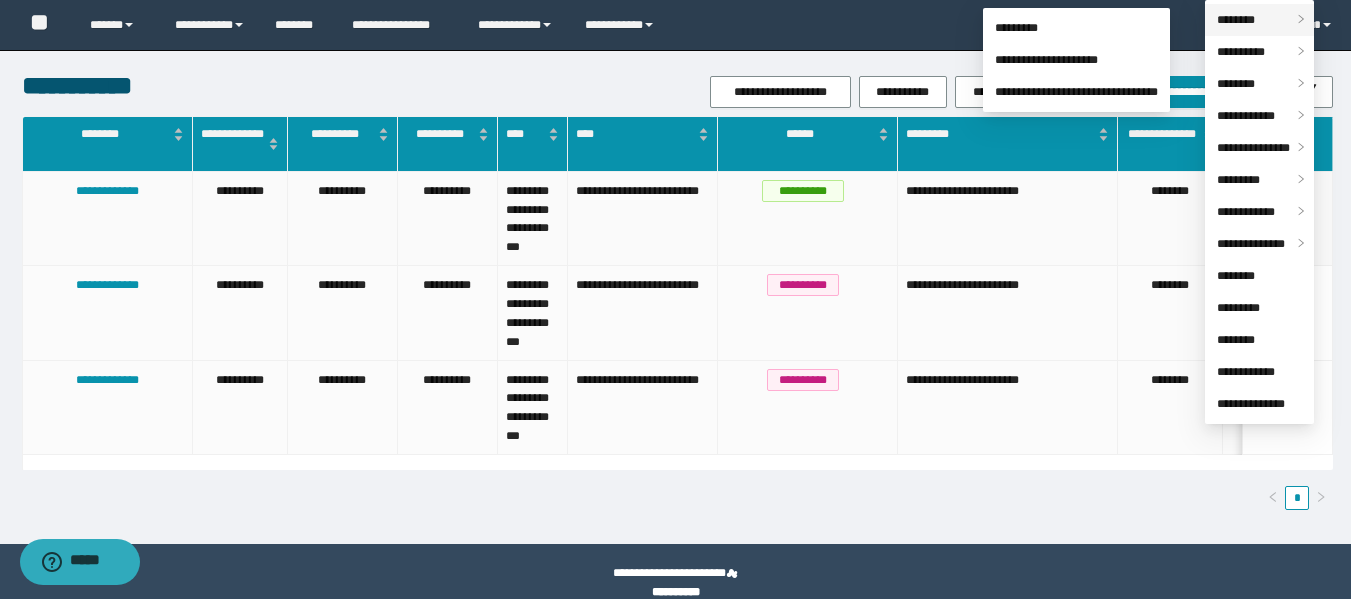 click on "********" at bounding box center [1259, 20] 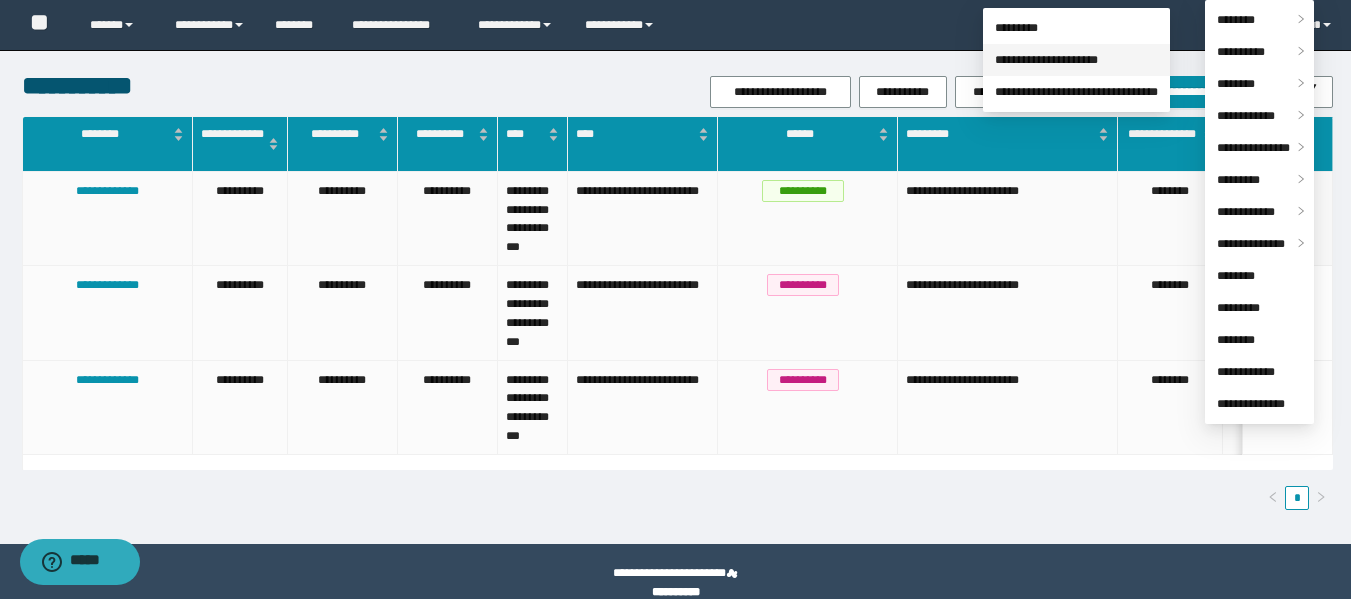 drag, startPoint x: 1062, startPoint y: 55, endPoint x: 887, endPoint y: 2, distance: 182.84967 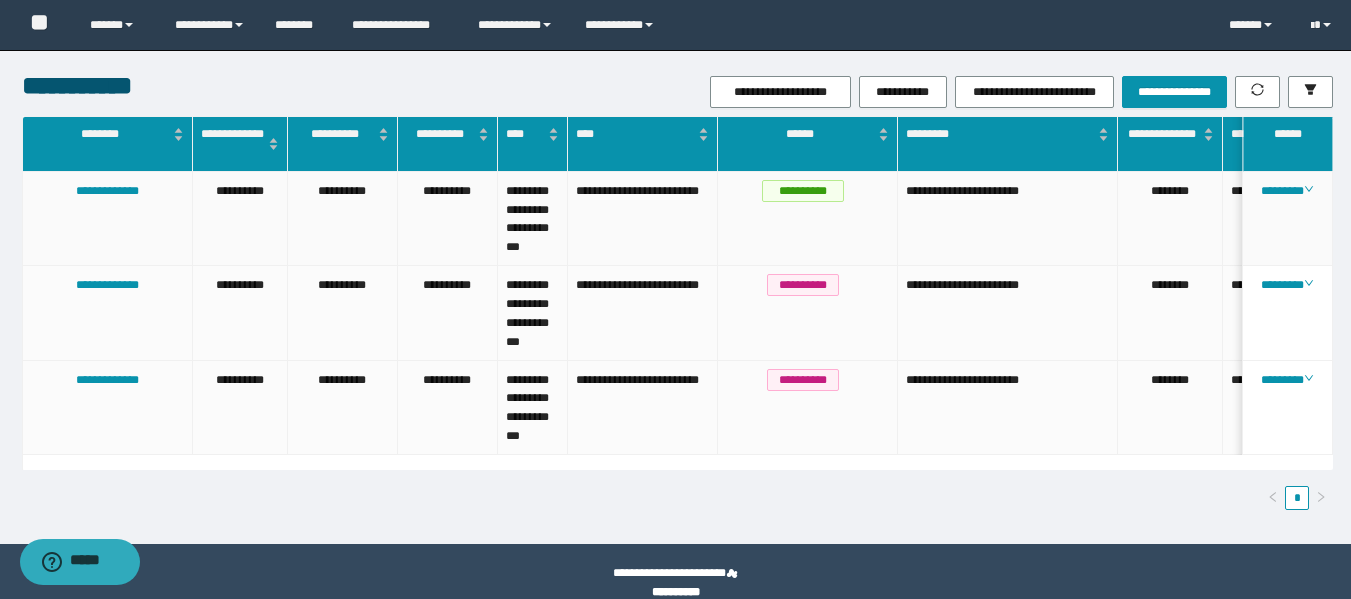 drag, startPoint x: 1269, startPoint y: 188, endPoint x: 1266, endPoint y: 298, distance: 110.0409 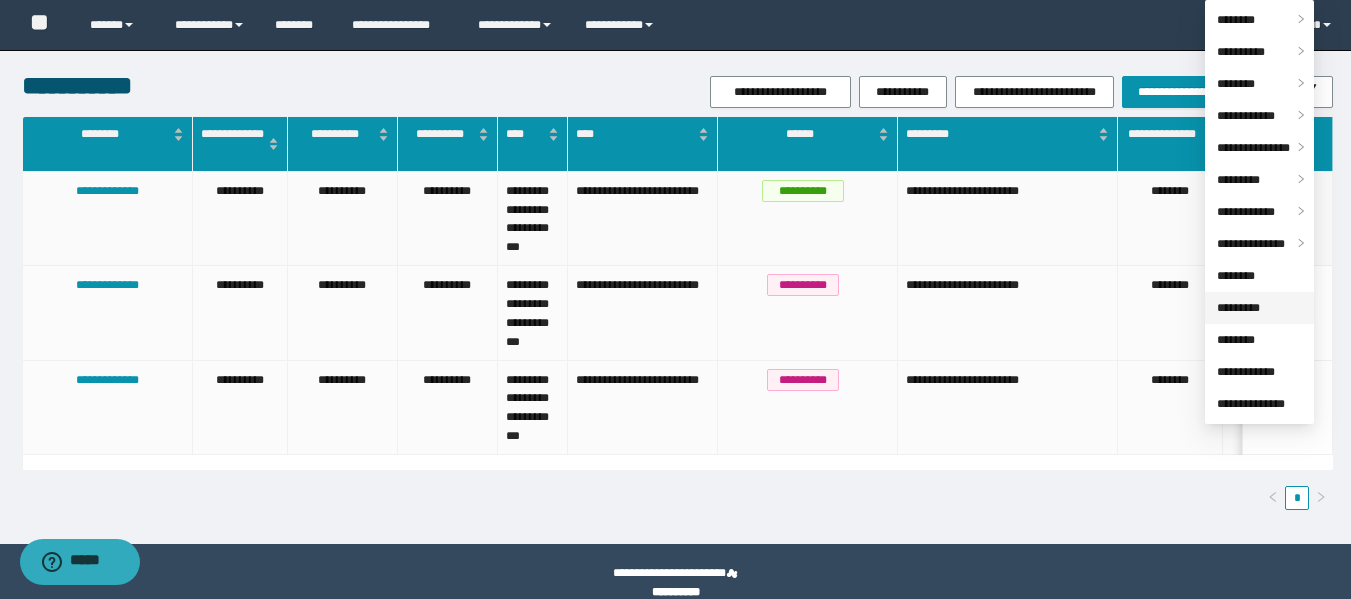 click on "*********" at bounding box center (1238, 308) 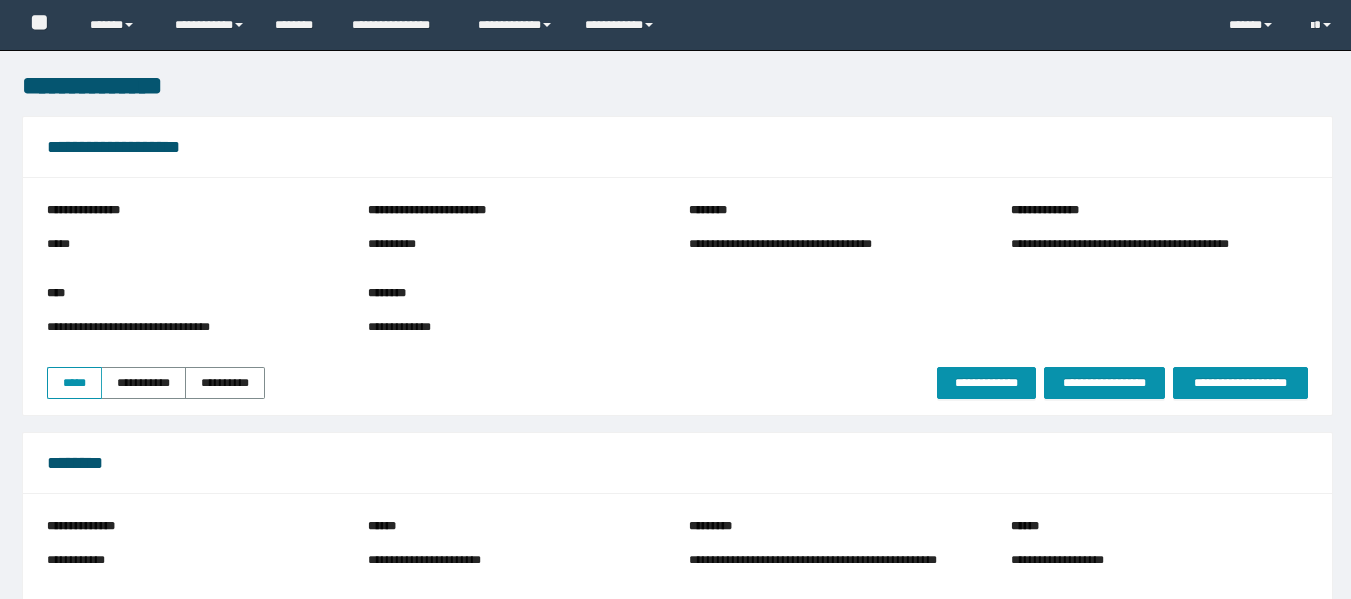 scroll, scrollTop: 0, scrollLeft: 0, axis: both 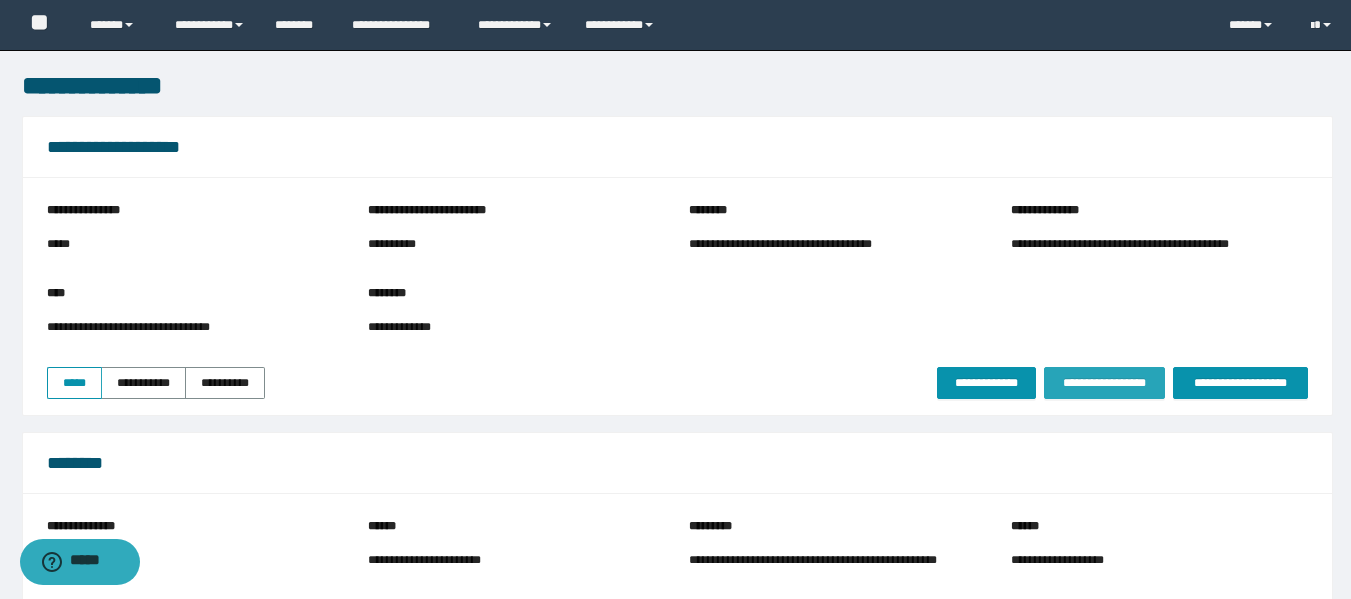click on "**********" at bounding box center (1104, 383) 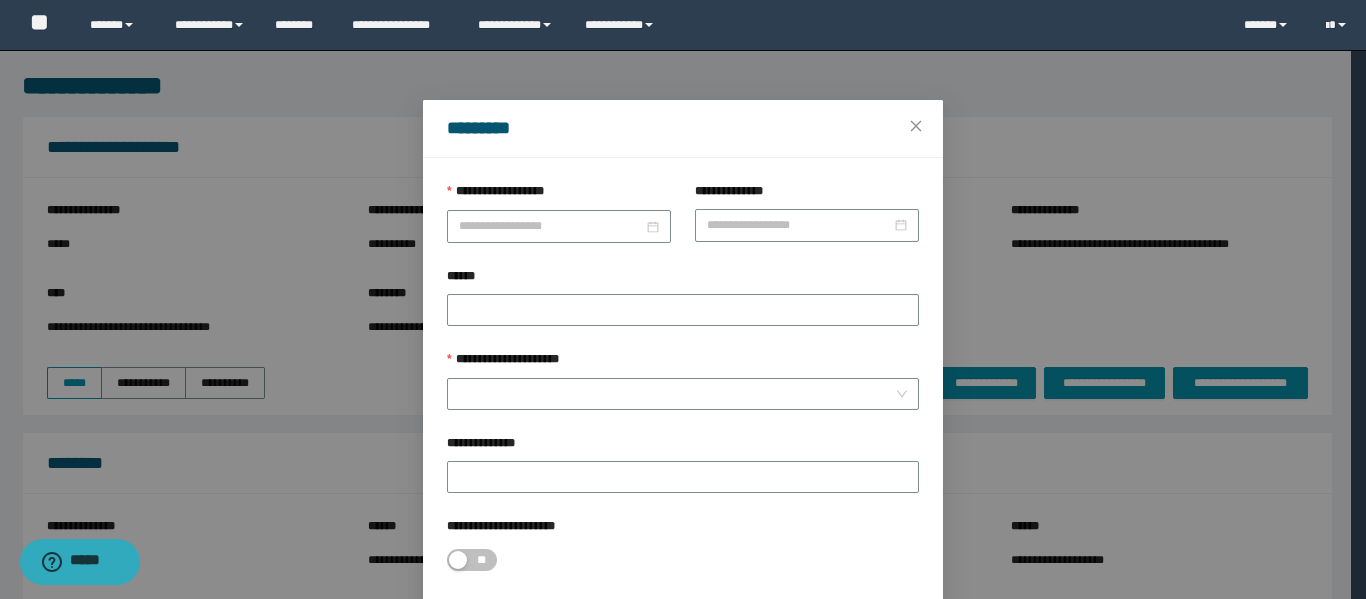 drag, startPoint x: 455, startPoint y: 224, endPoint x: 465, endPoint y: 243, distance: 21.470911 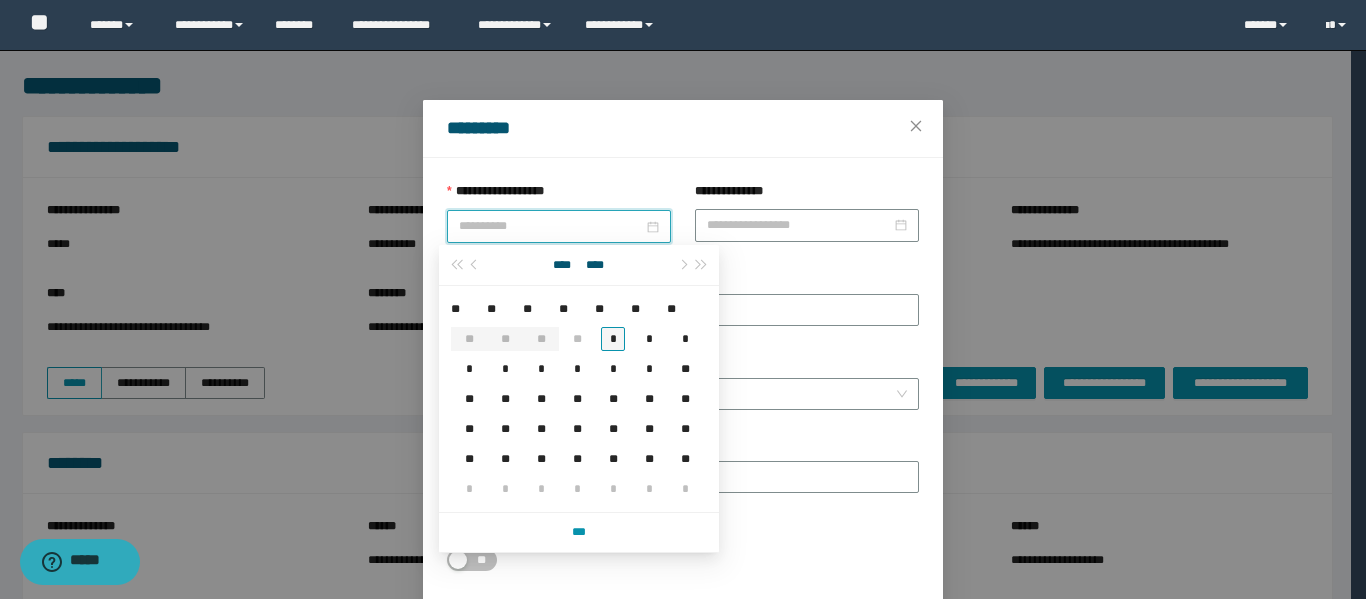 type on "**********" 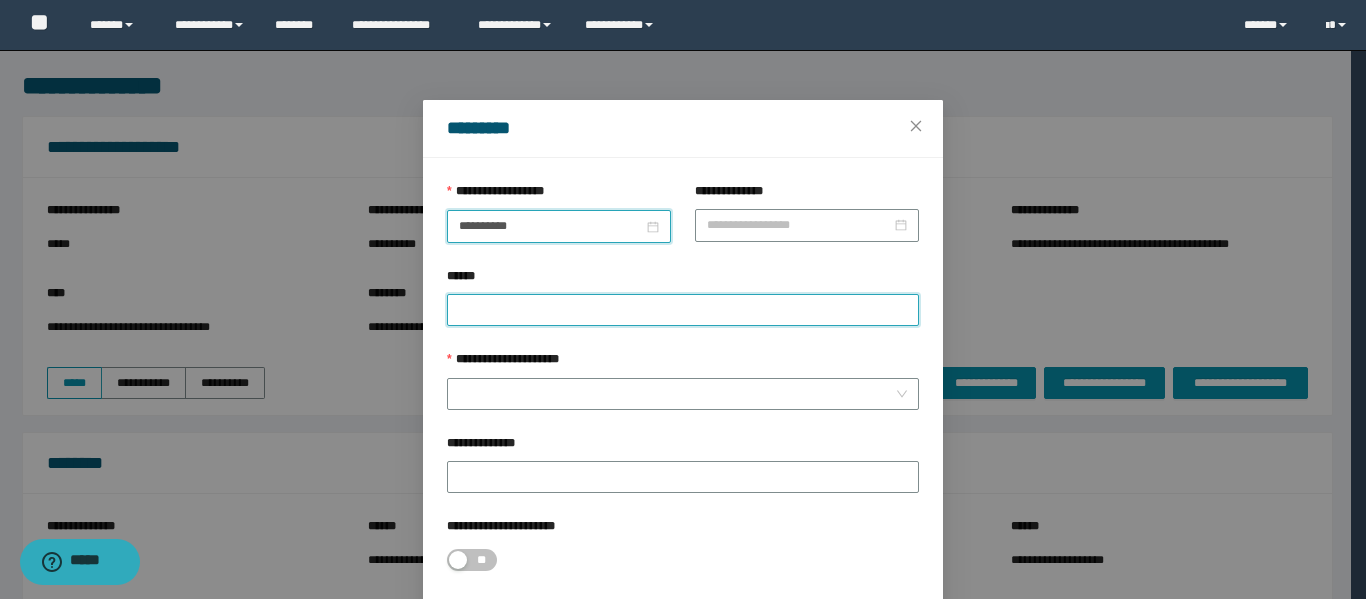 click on "******" at bounding box center [683, 310] 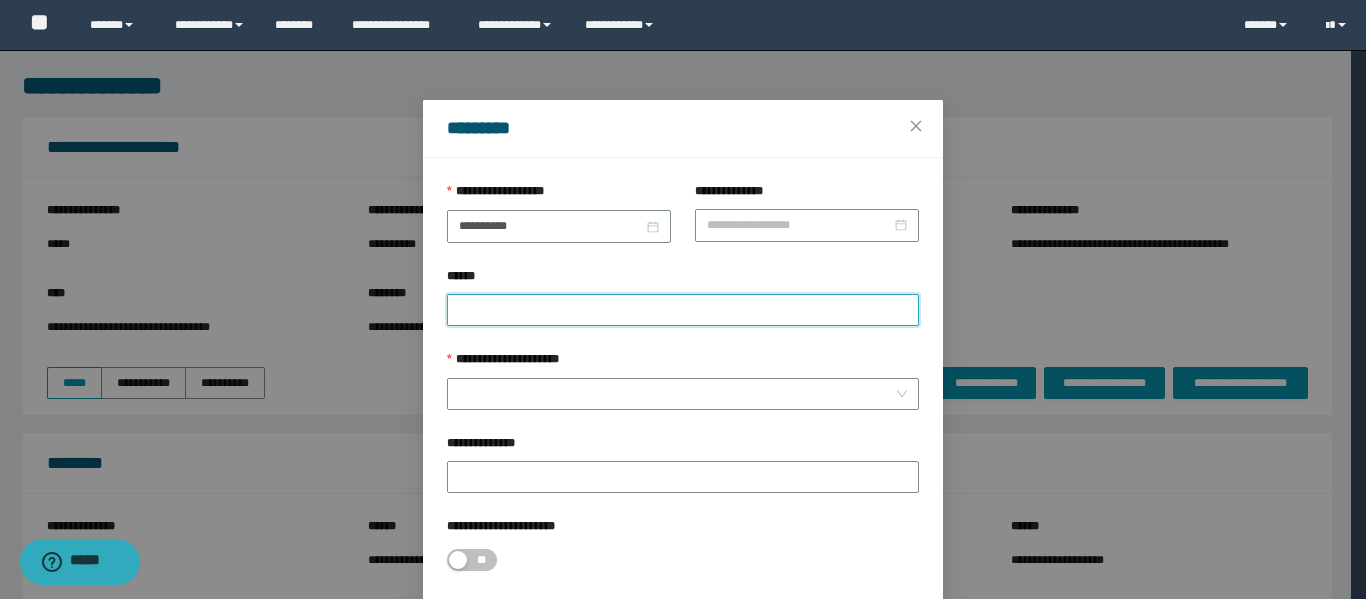 paste on "********" 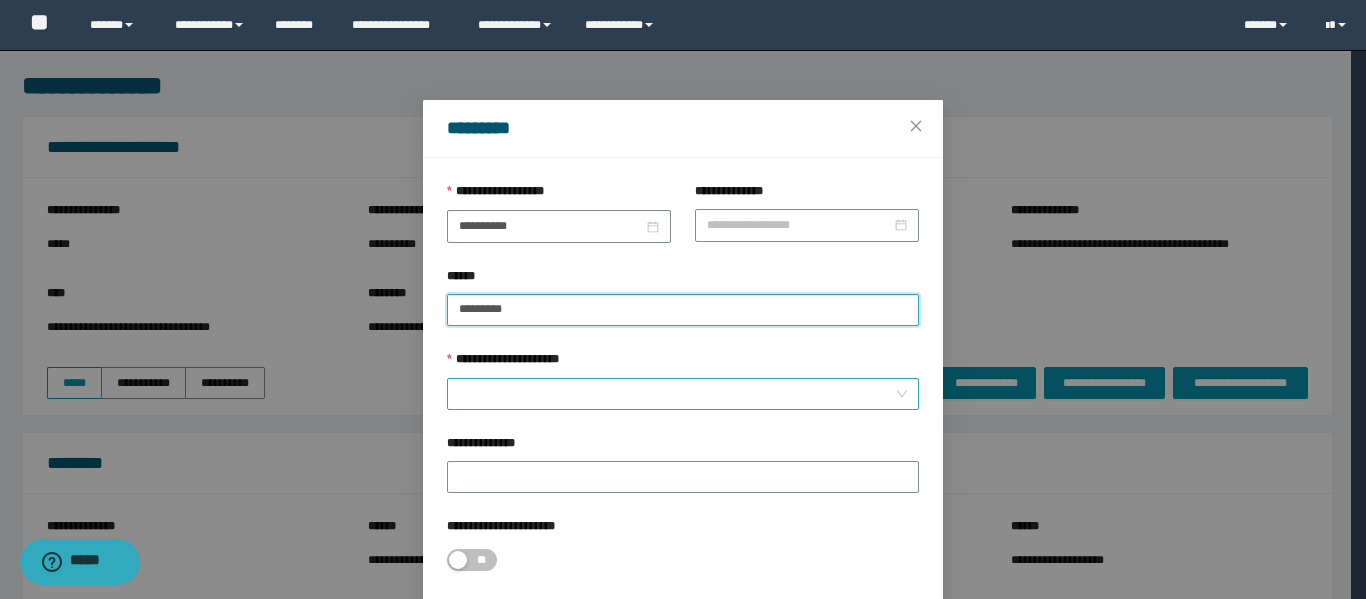 paste on "********" 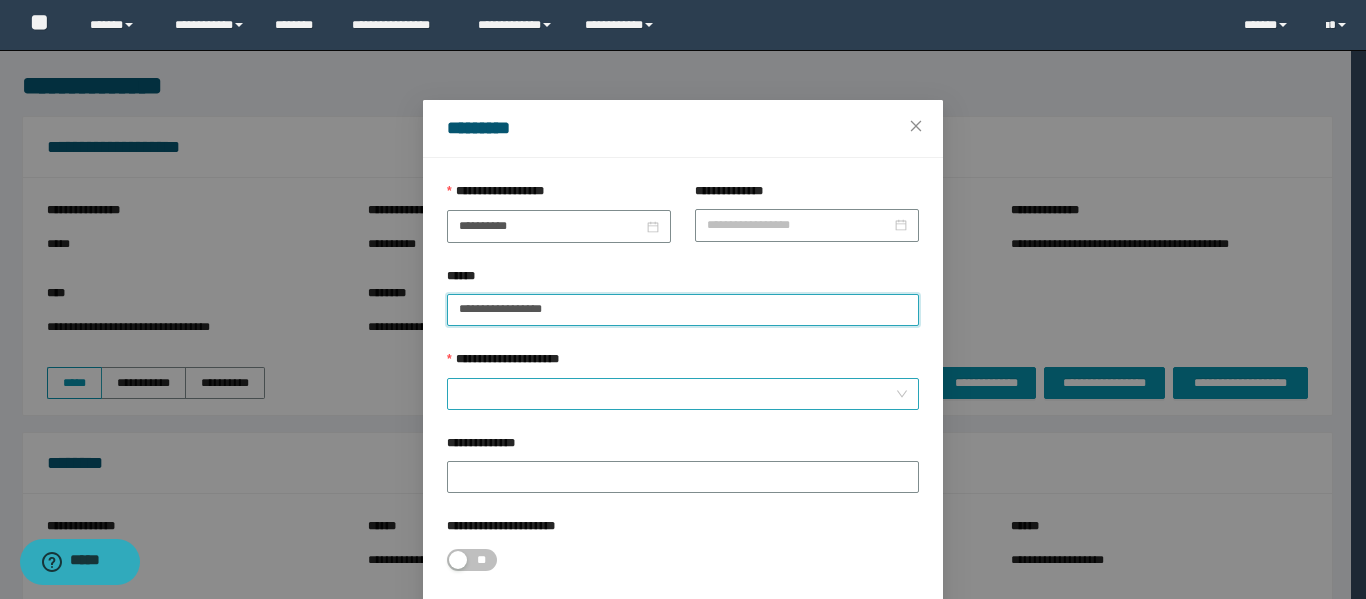 type on "**********" 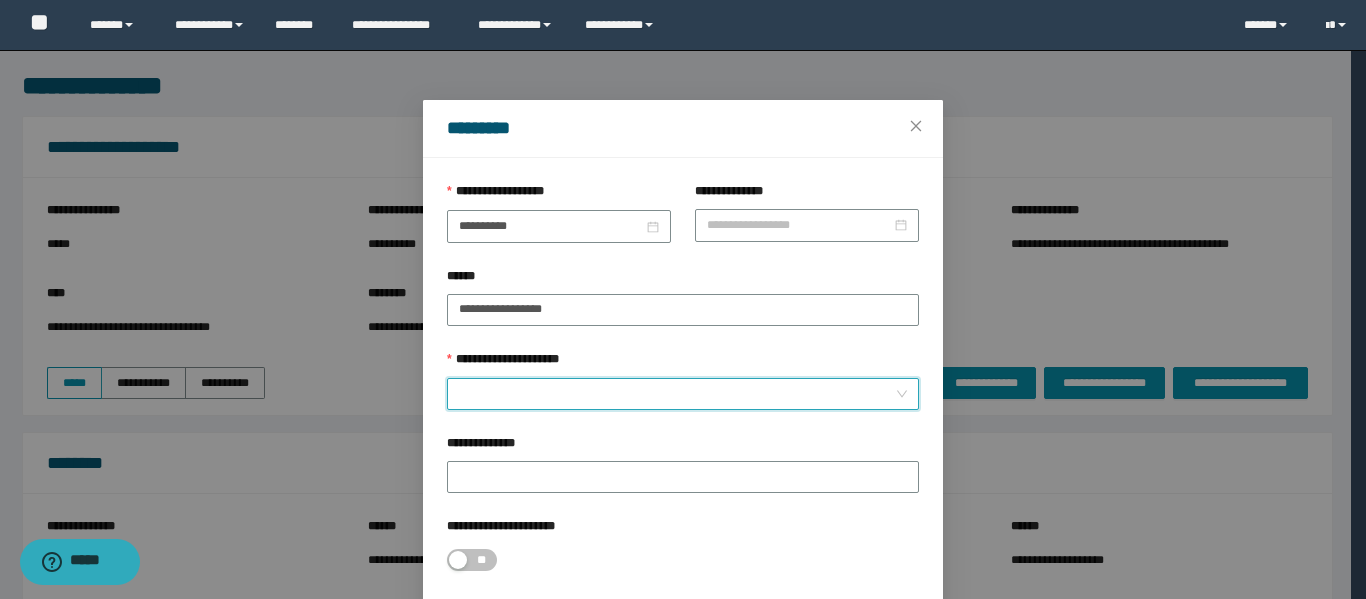 click on "**********" at bounding box center [677, 394] 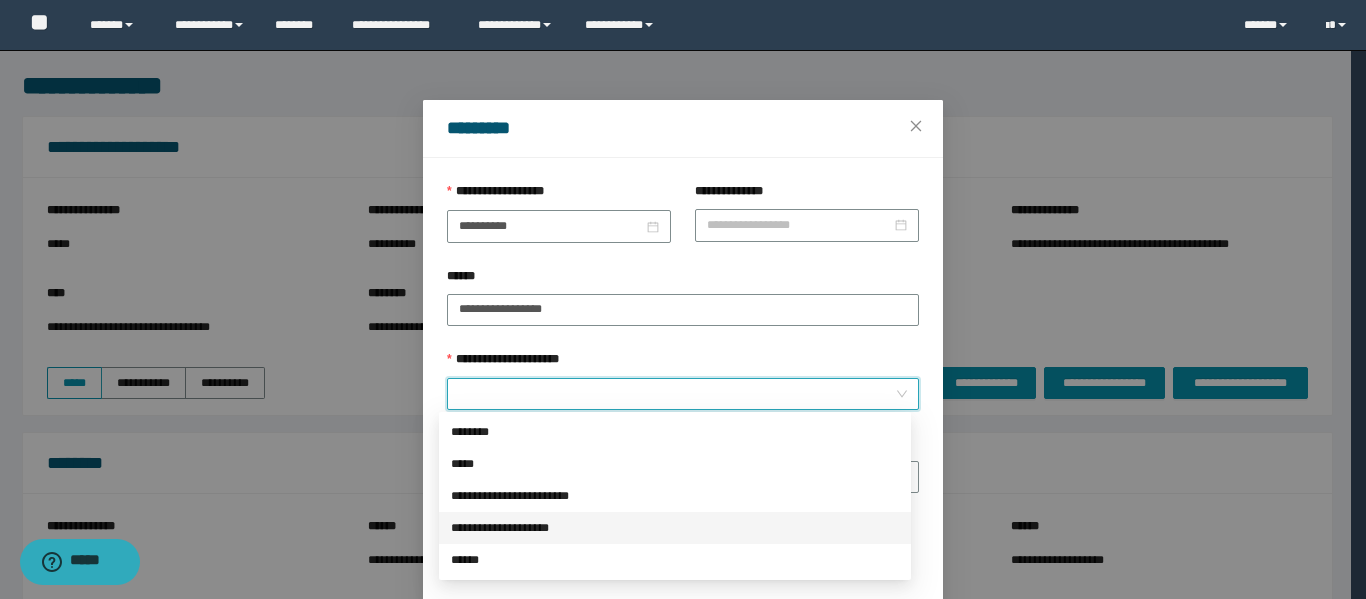 click on "**********" at bounding box center [675, 528] 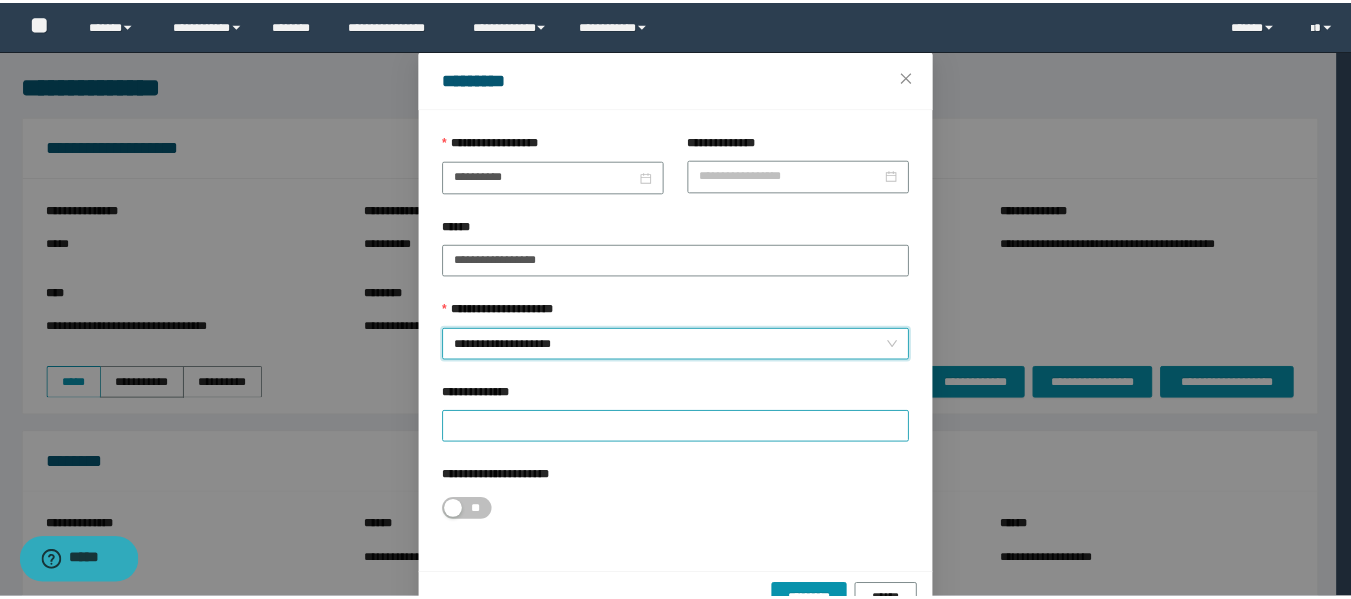 scroll, scrollTop: 100, scrollLeft: 0, axis: vertical 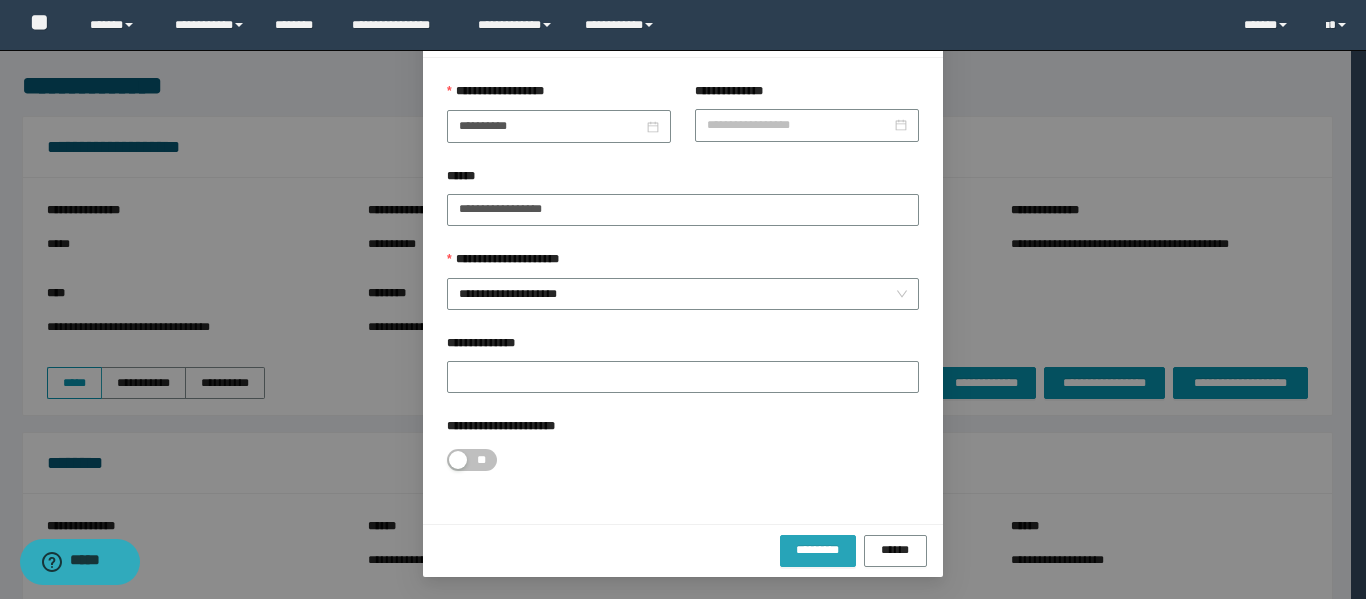 click on "*********" at bounding box center (818, 550) 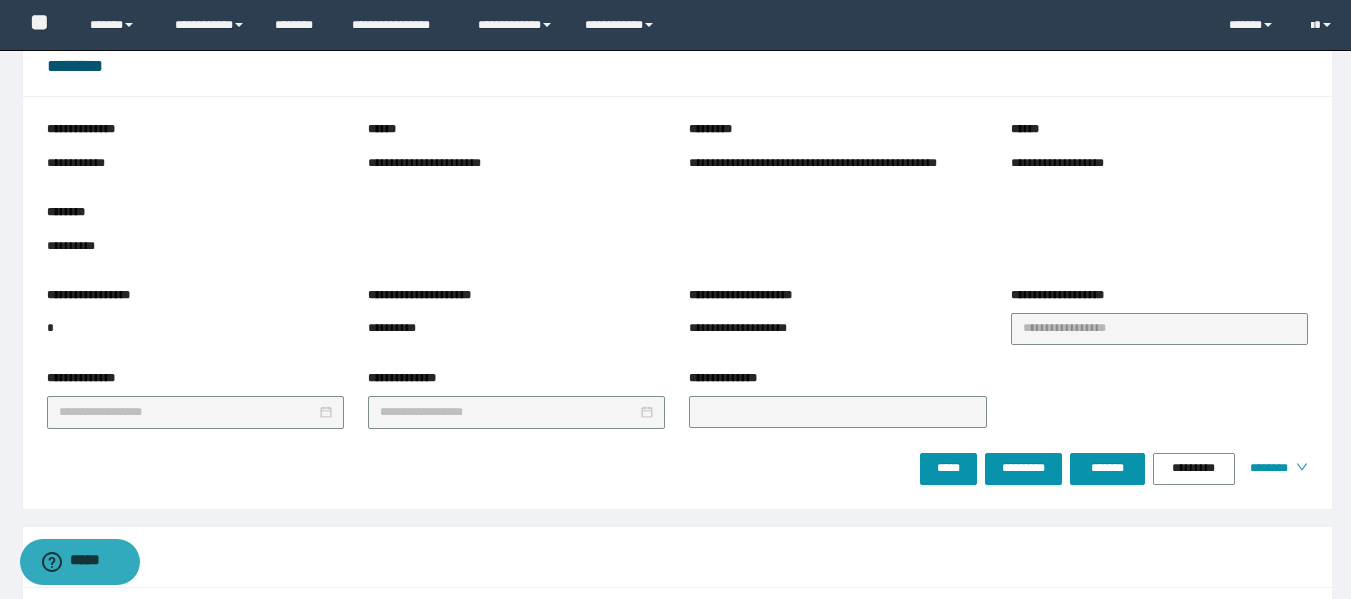scroll, scrollTop: 400, scrollLeft: 0, axis: vertical 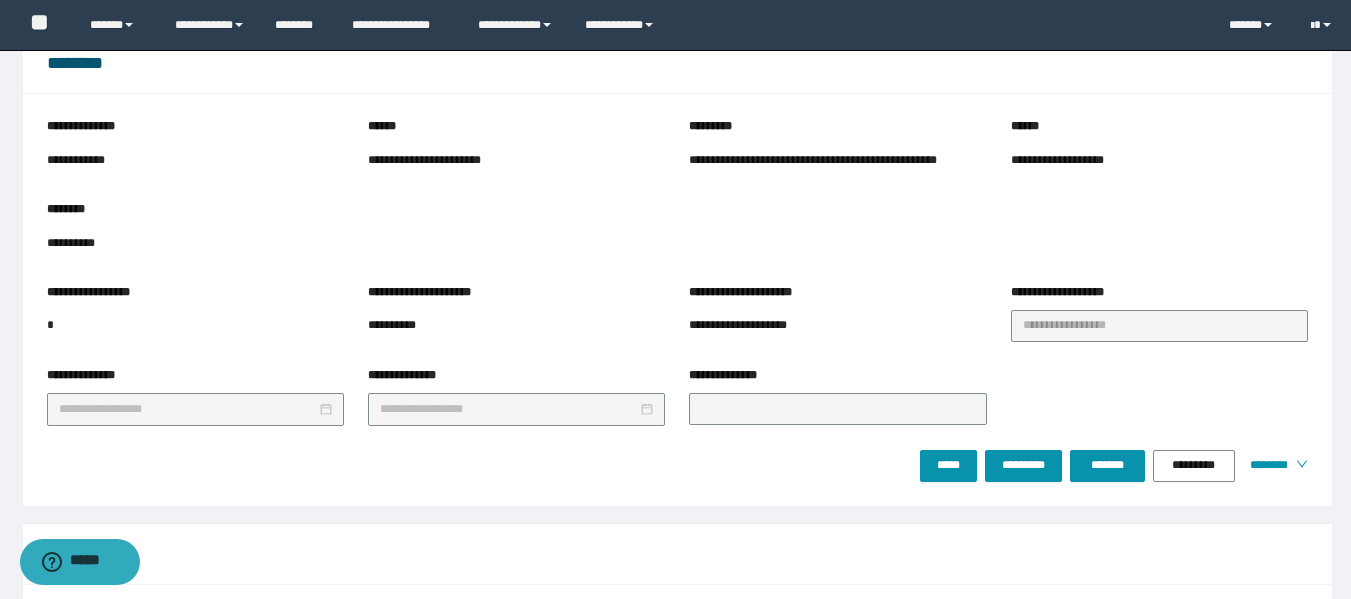 click on "***** ********* ******* ********* ********" at bounding box center [1114, 466] 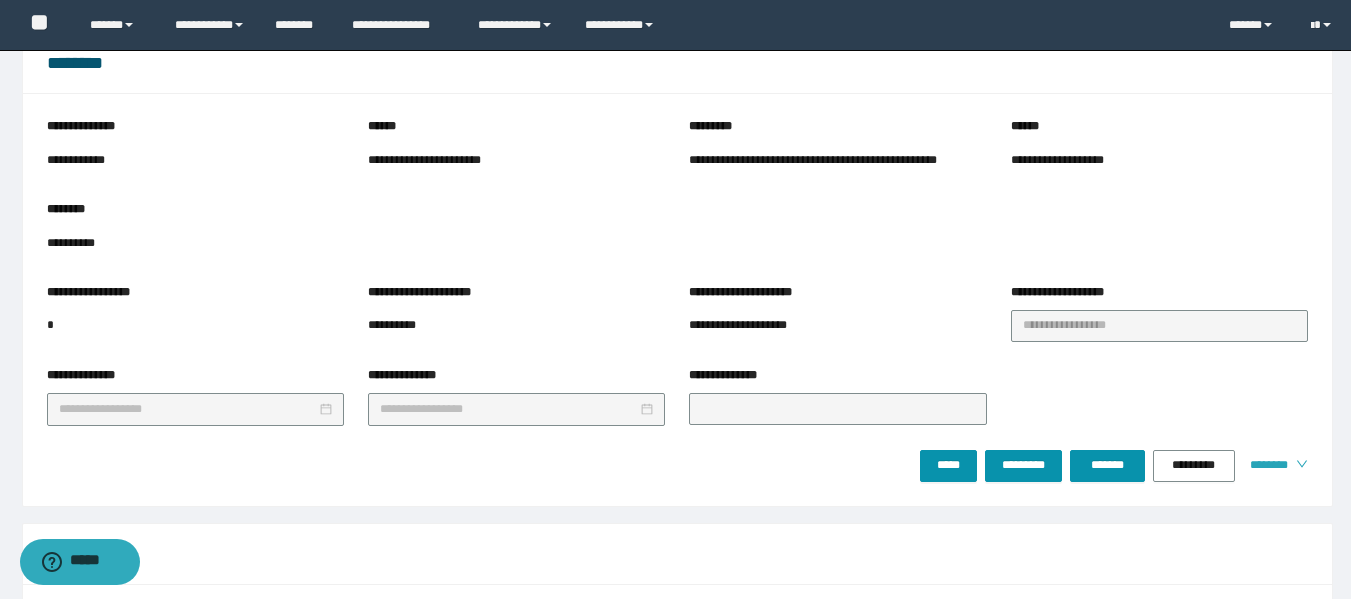 click on "********" at bounding box center (1265, 465) 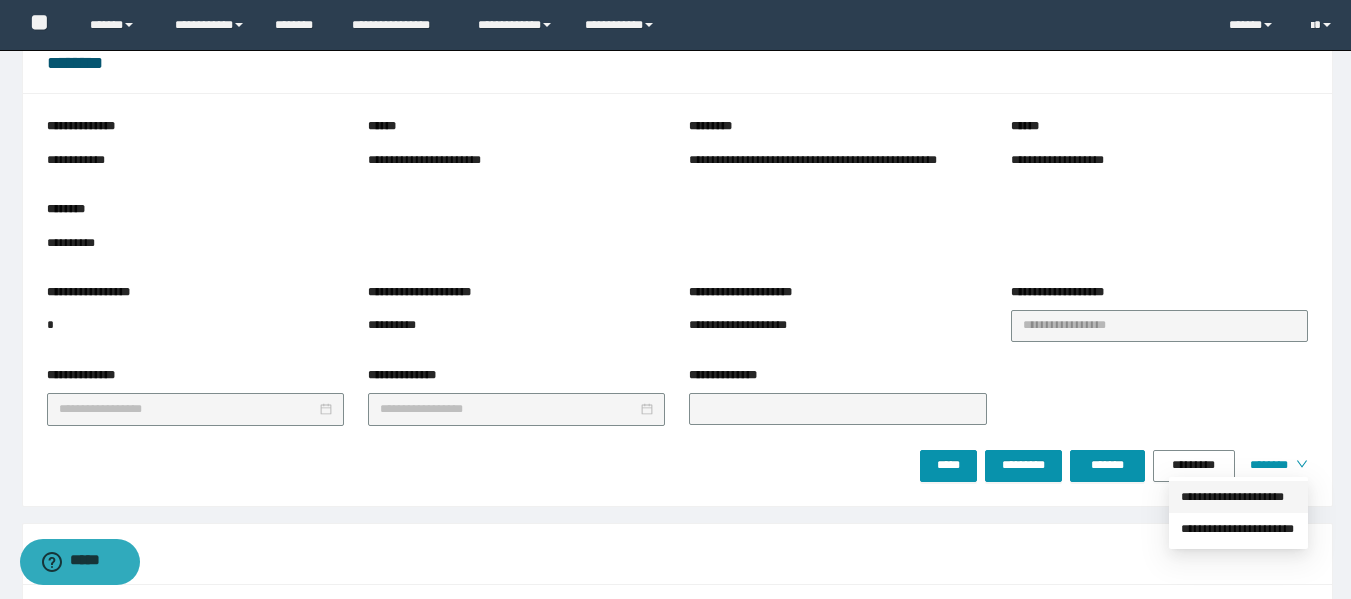 click on "**********" at bounding box center (1238, 497) 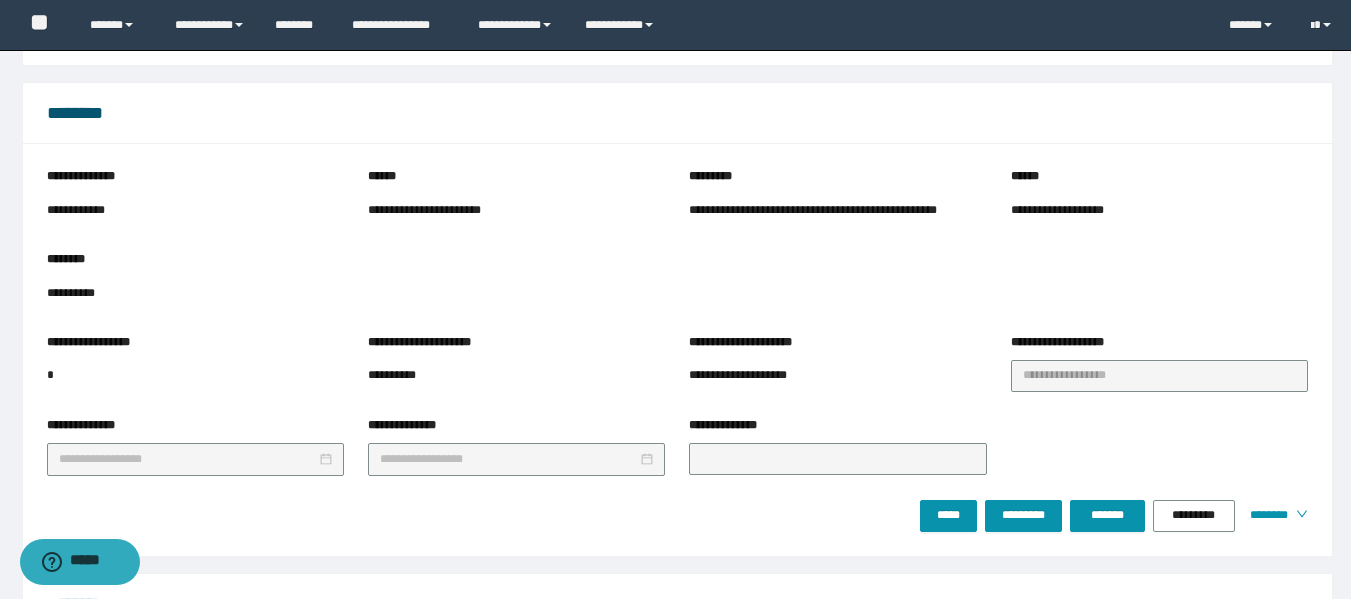 scroll, scrollTop: 400, scrollLeft: 0, axis: vertical 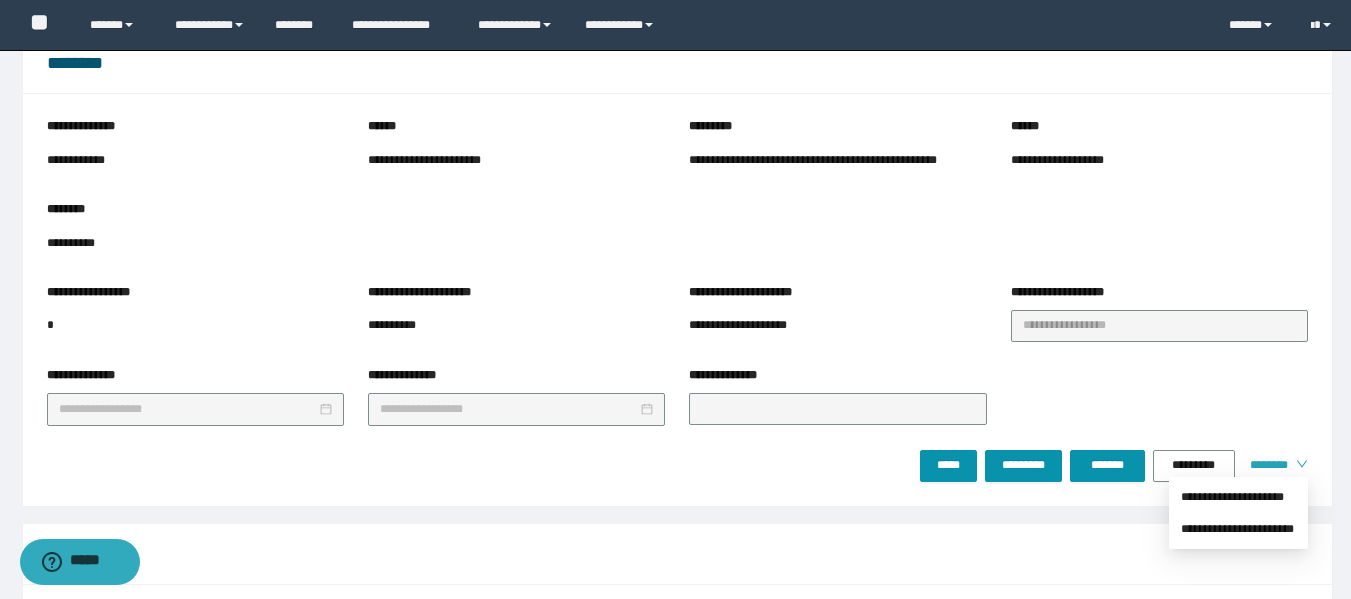click on "********" at bounding box center [1265, 465] 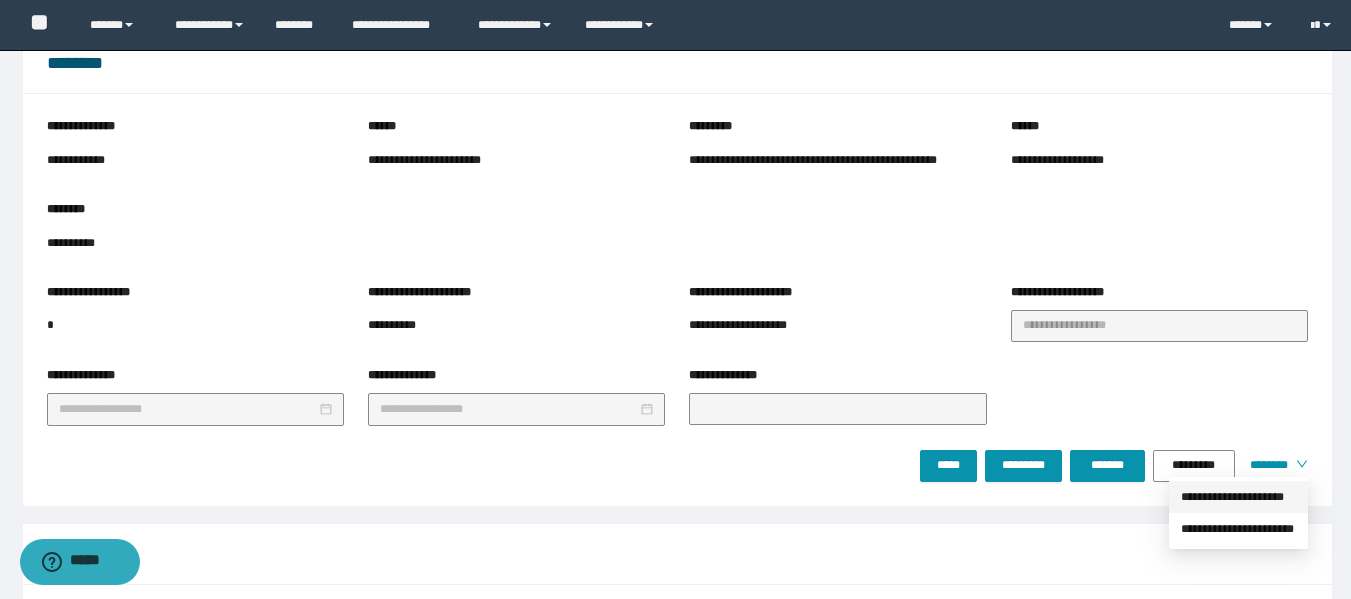 click on "**********" at bounding box center [1238, 497] 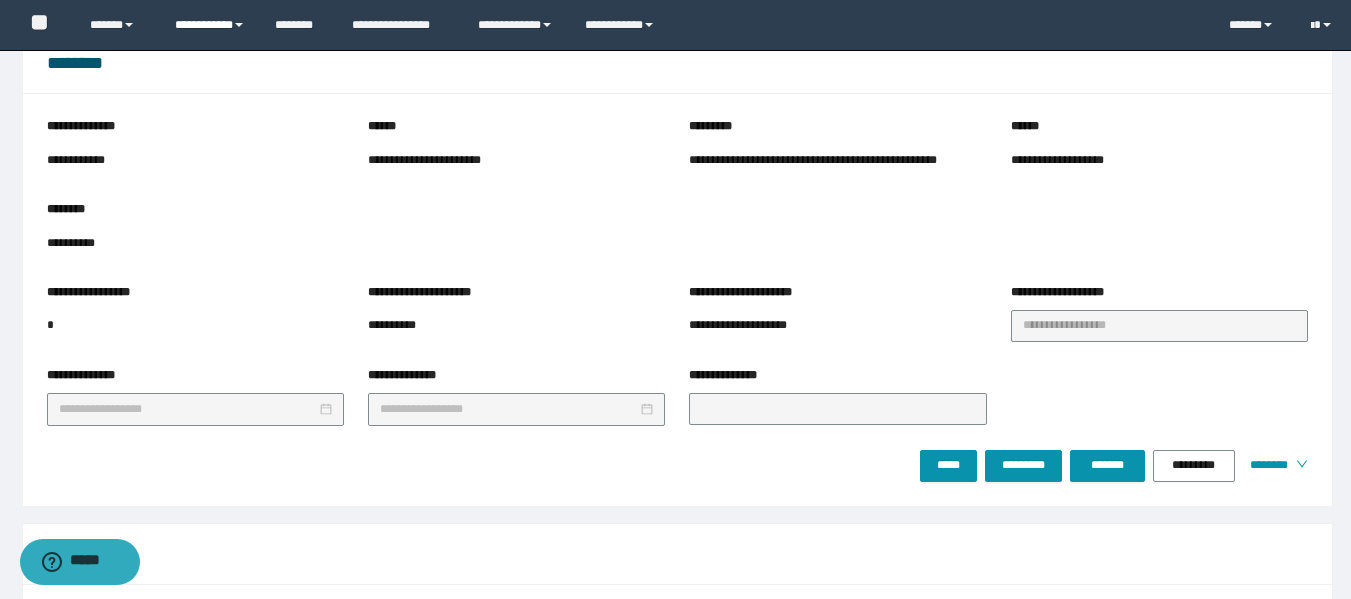drag, startPoint x: 215, startPoint y: 9, endPoint x: 221, endPoint y: 20, distance: 12.529964 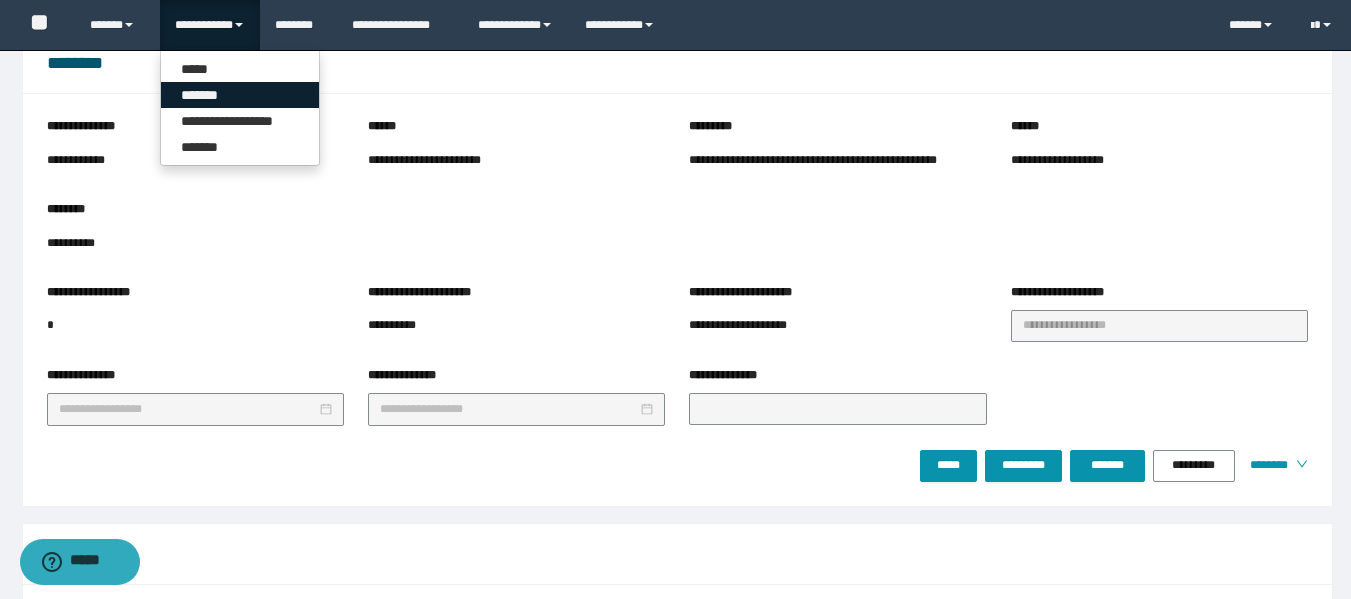 click on "*******" at bounding box center (240, 95) 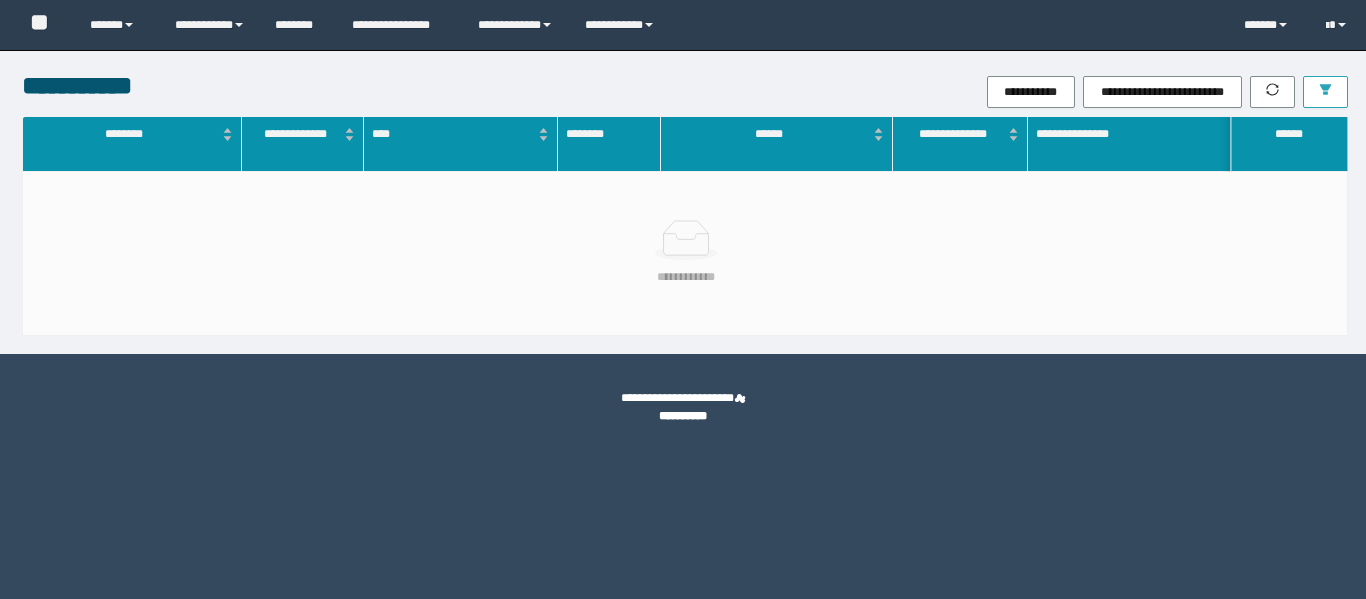 scroll, scrollTop: 0, scrollLeft: 0, axis: both 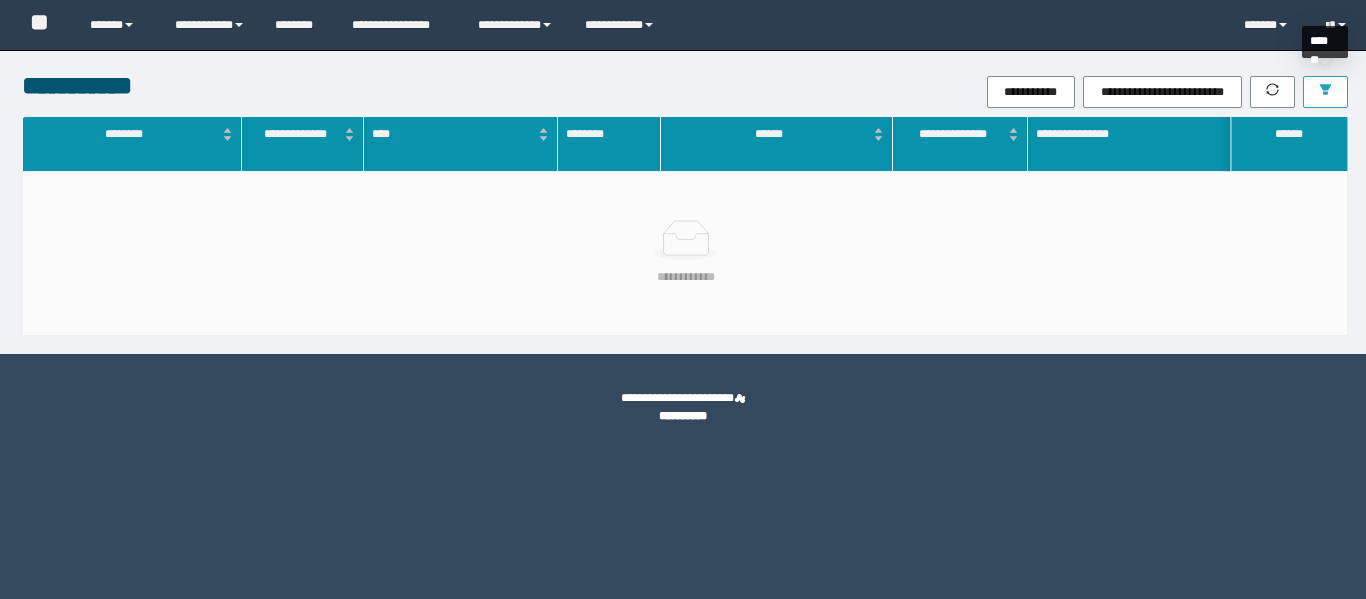 click 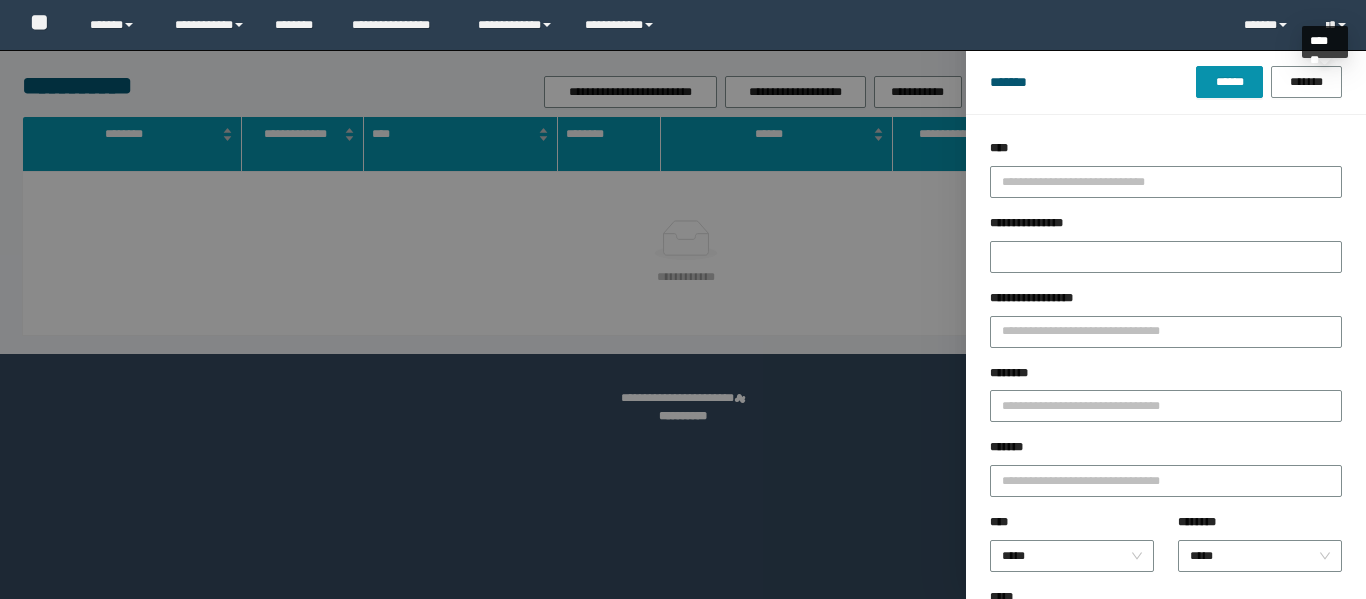 scroll, scrollTop: 0, scrollLeft: 0, axis: both 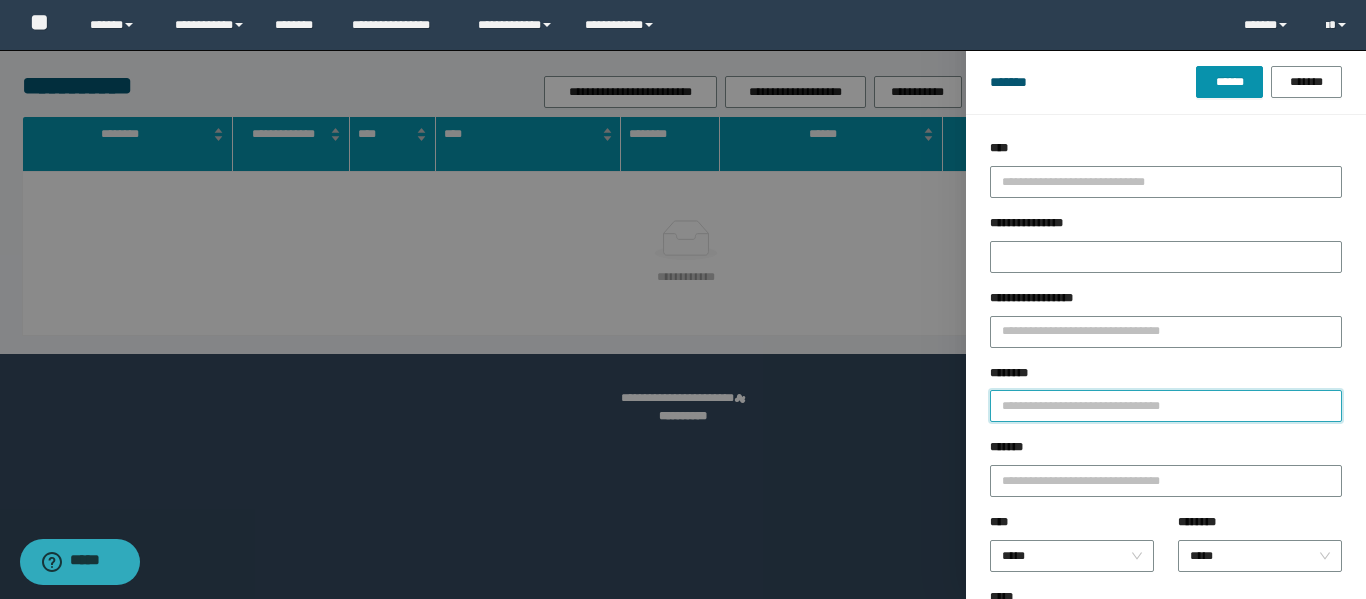 click on "********" at bounding box center (1166, 406) 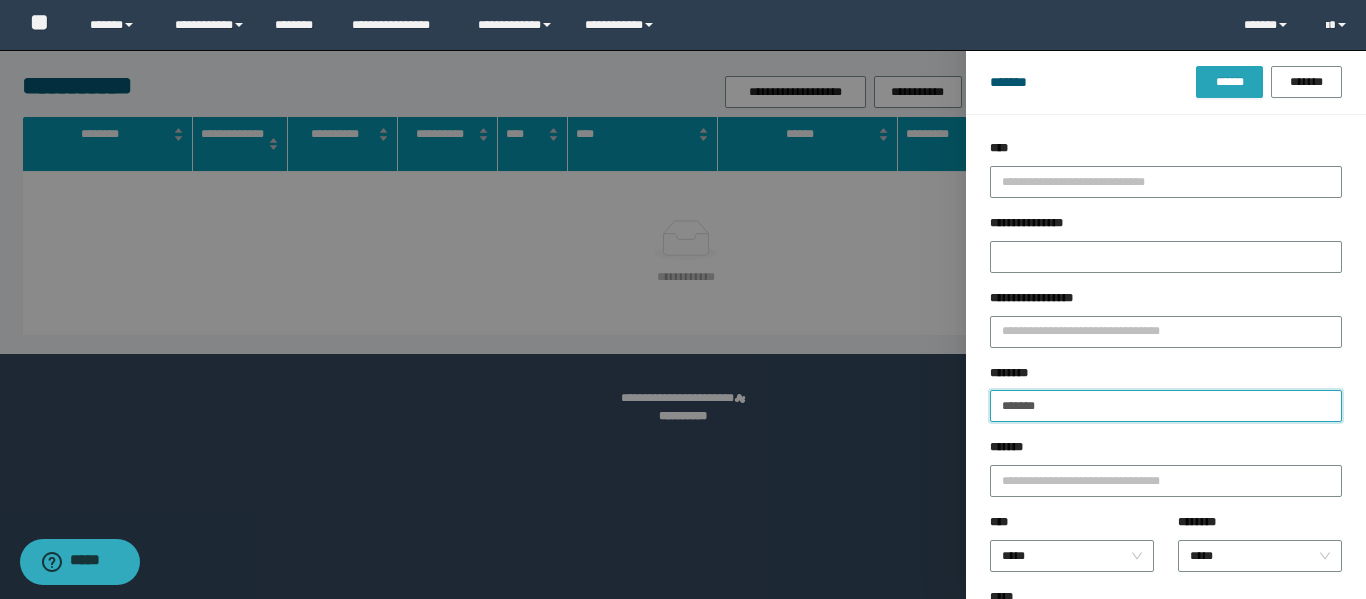 type on "*******" 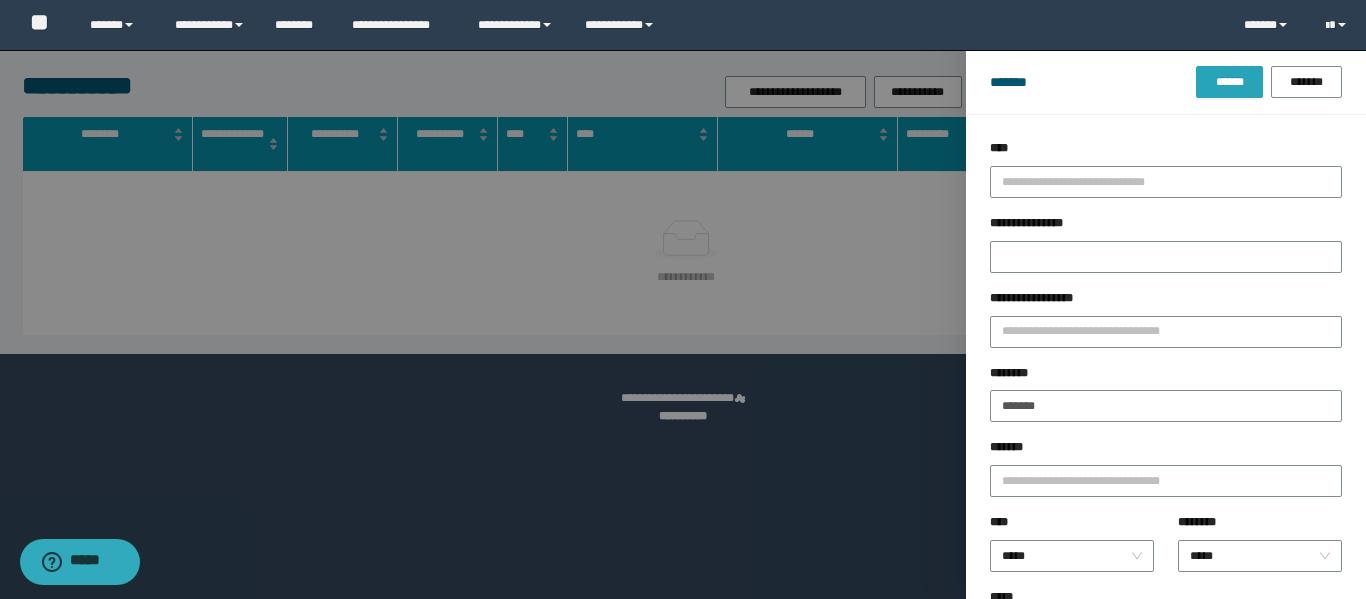 click on "******" at bounding box center [1229, 82] 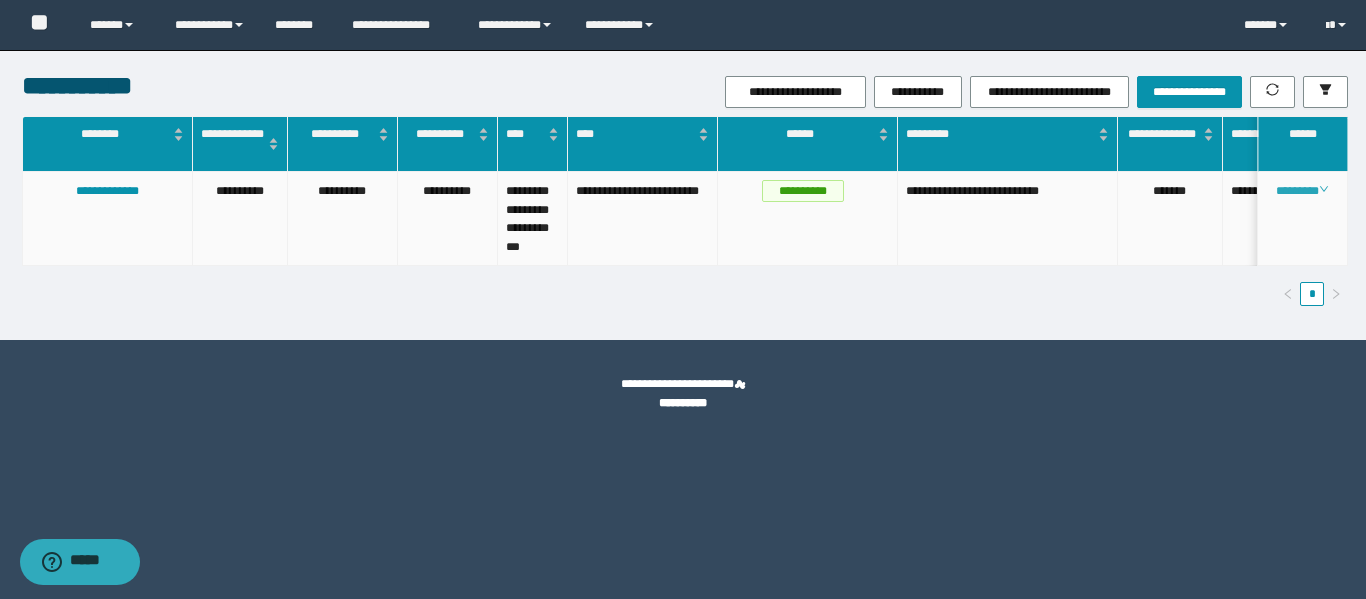 click on "********" at bounding box center (1302, 191) 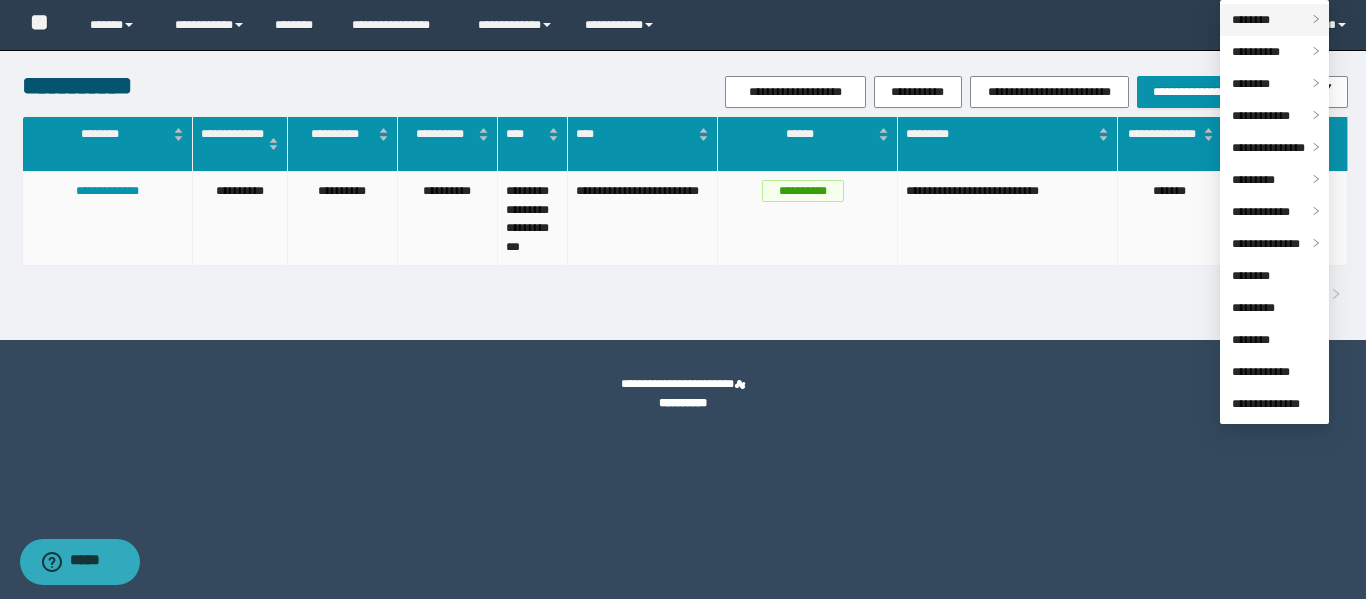 click on "********" at bounding box center (1251, 20) 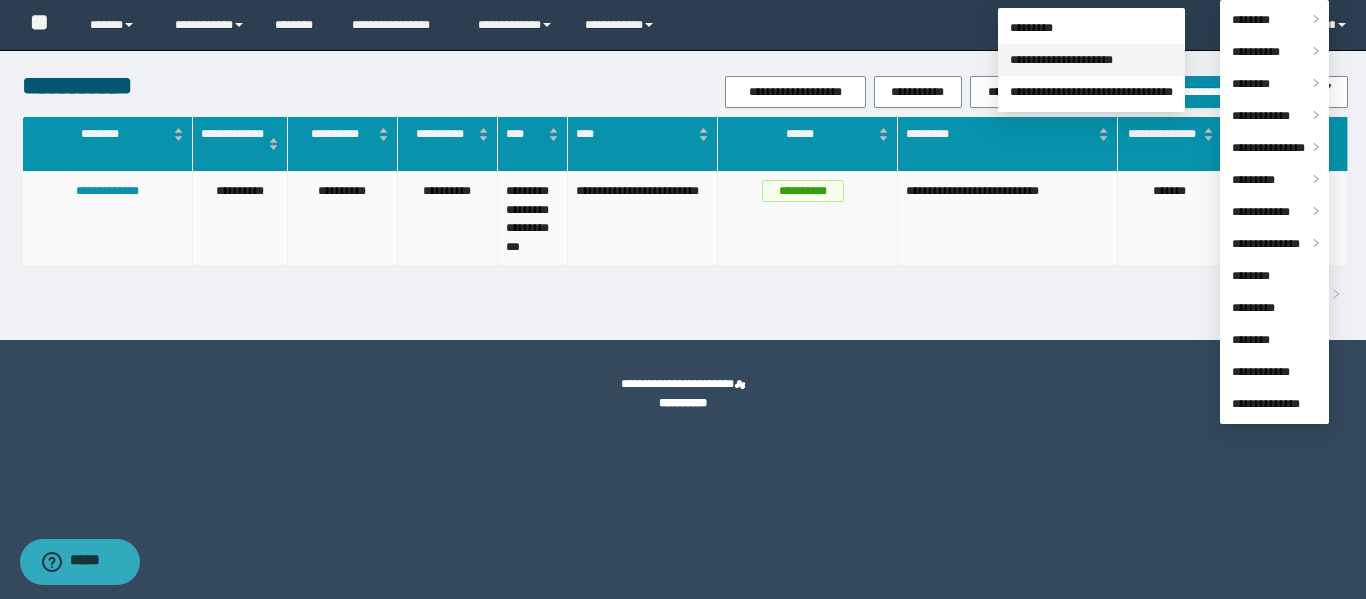 click on "**********" at bounding box center [1061, 60] 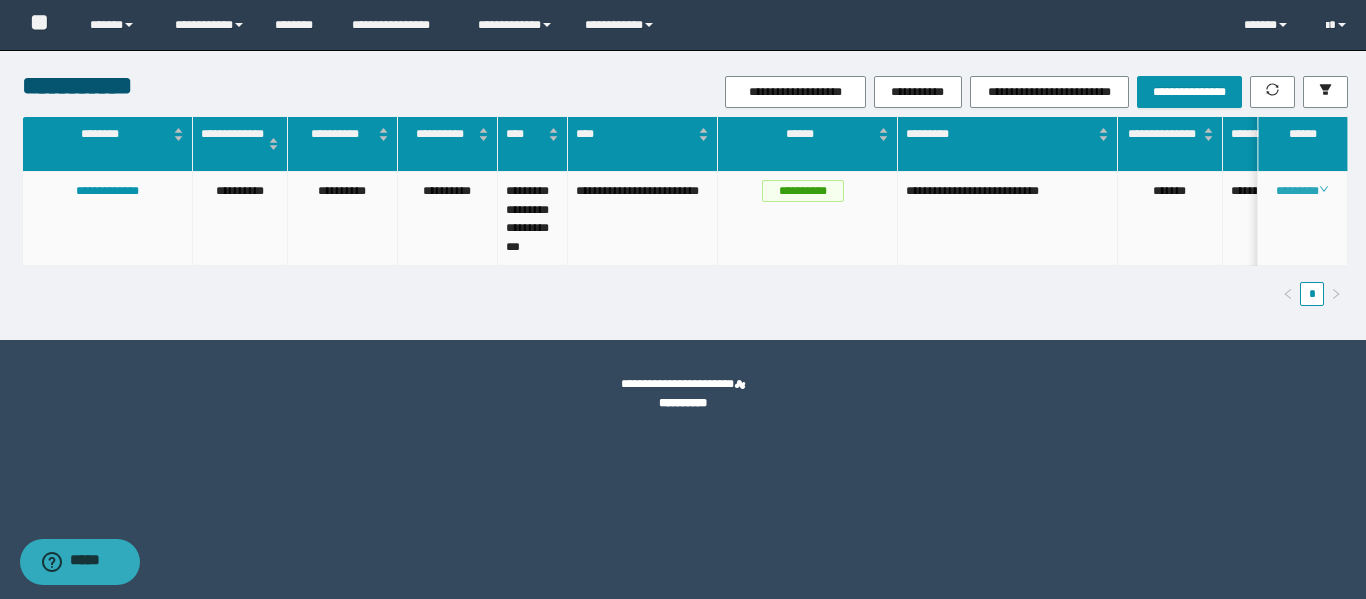 click on "********" at bounding box center [1302, 191] 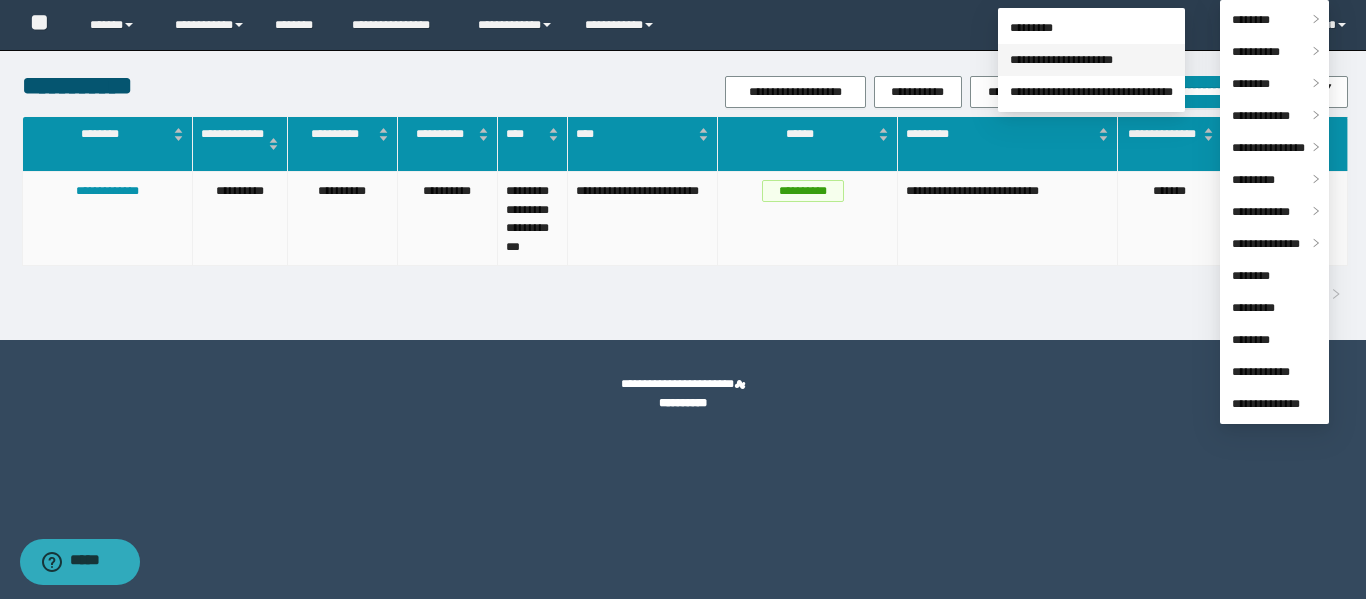 click on "**********" at bounding box center (1061, 60) 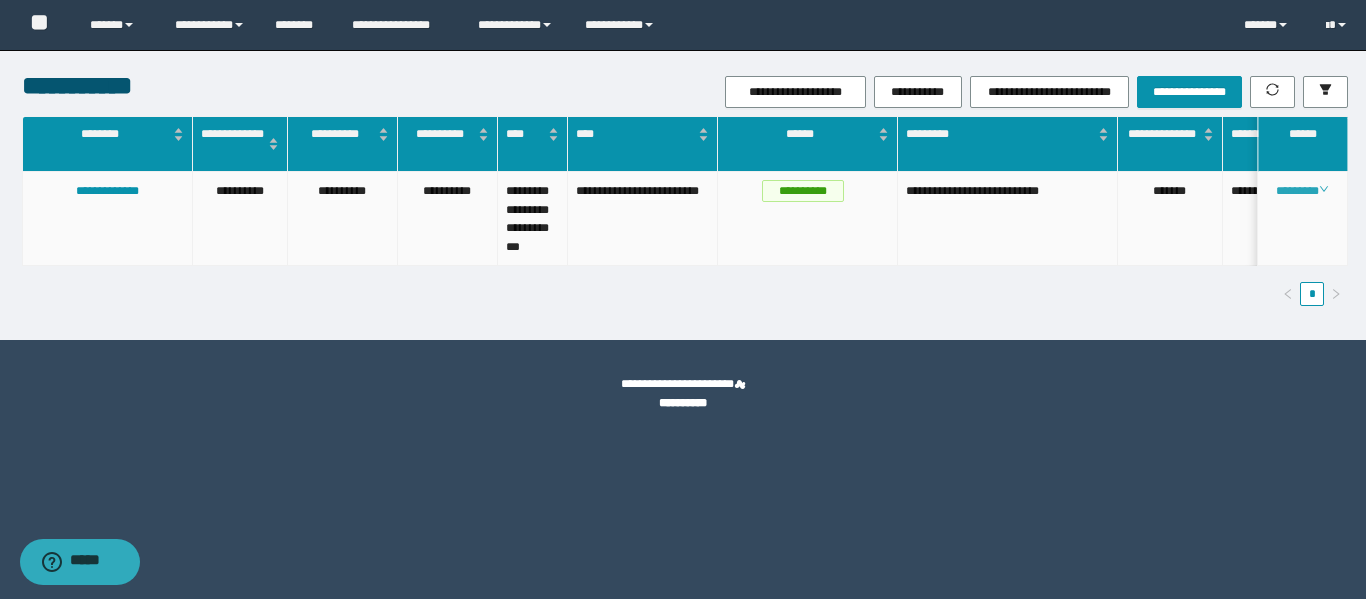 click on "********" at bounding box center [1302, 191] 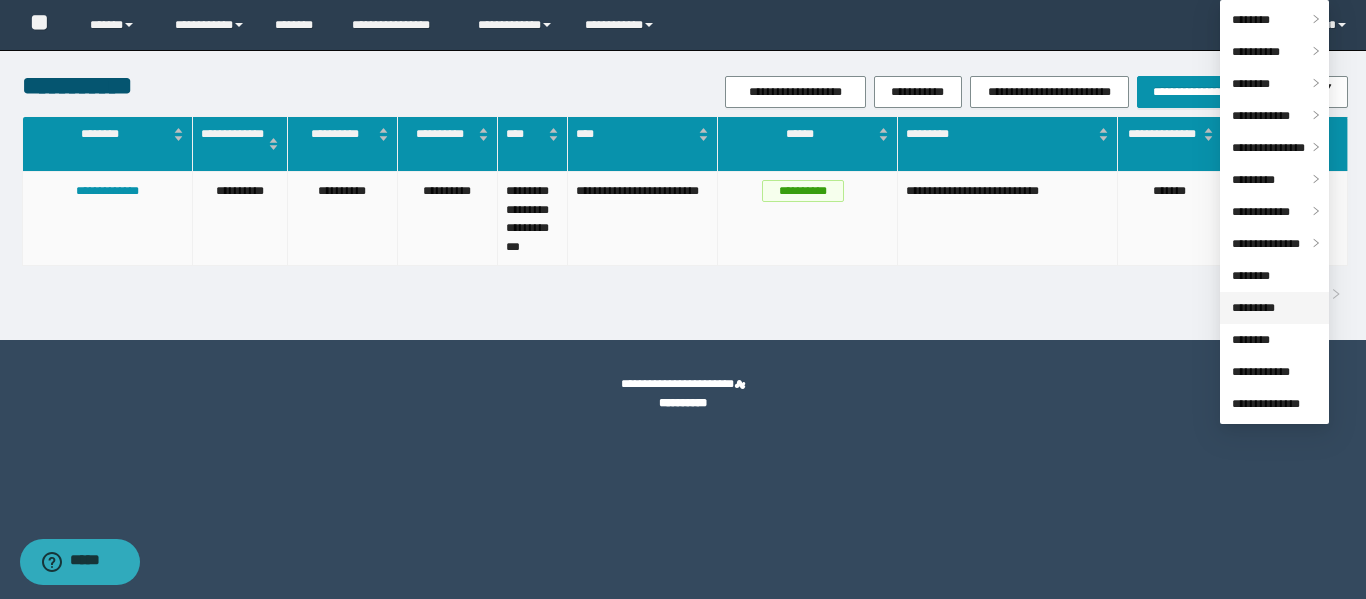 click on "*********" at bounding box center [1253, 308] 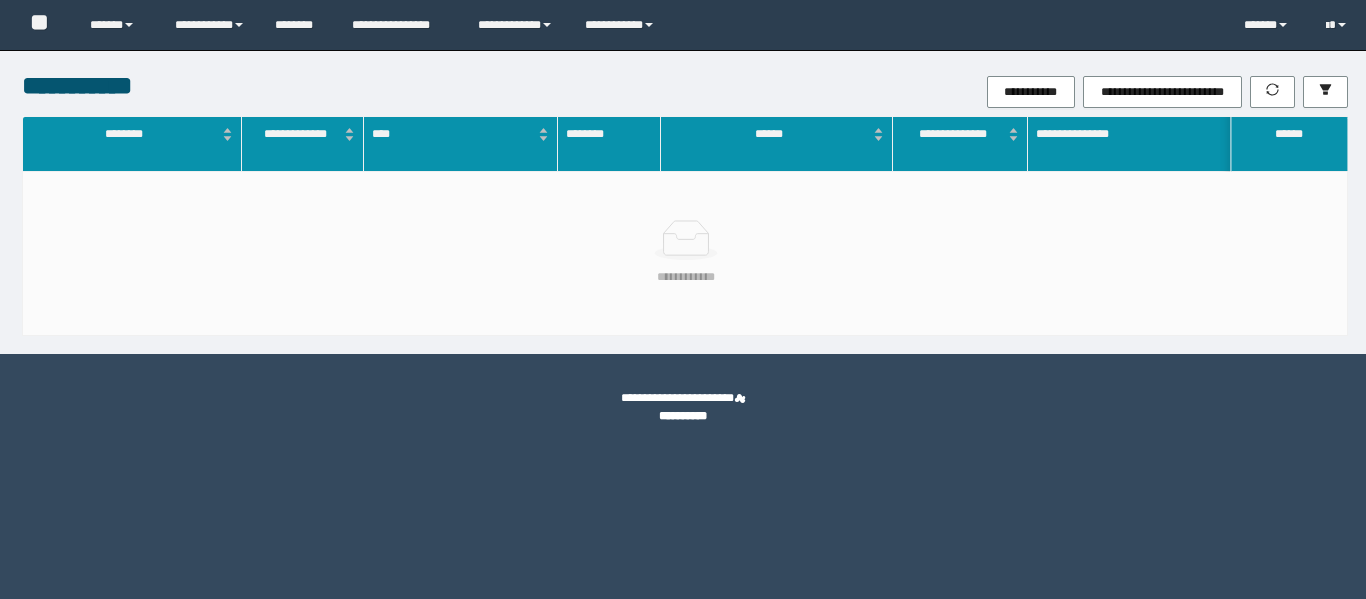 scroll, scrollTop: 0, scrollLeft: 0, axis: both 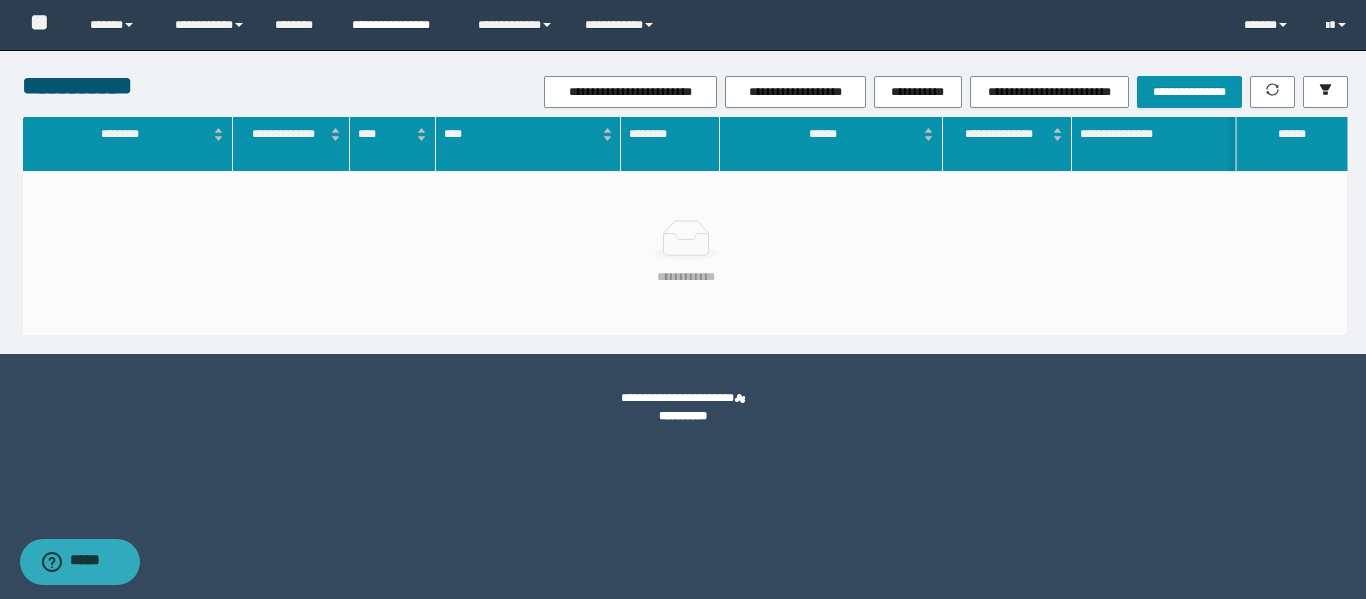 click on "**********" at bounding box center [400, 25] 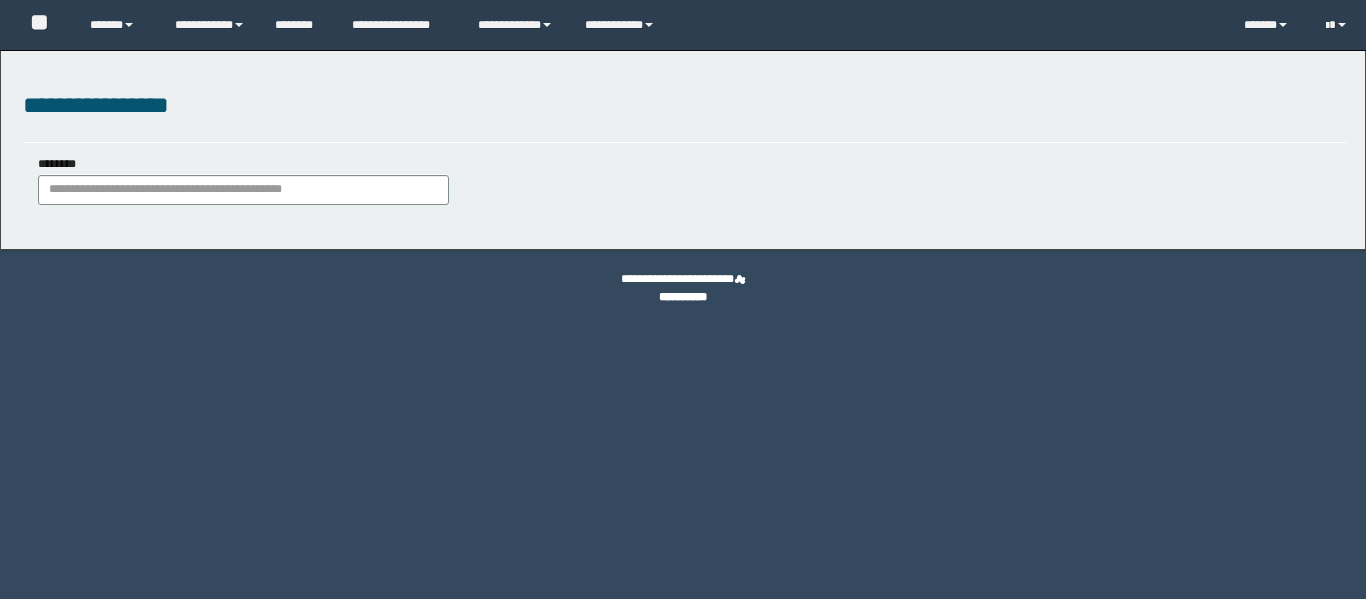 scroll, scrollTop: 0, scrollLeft: 0, axis: both 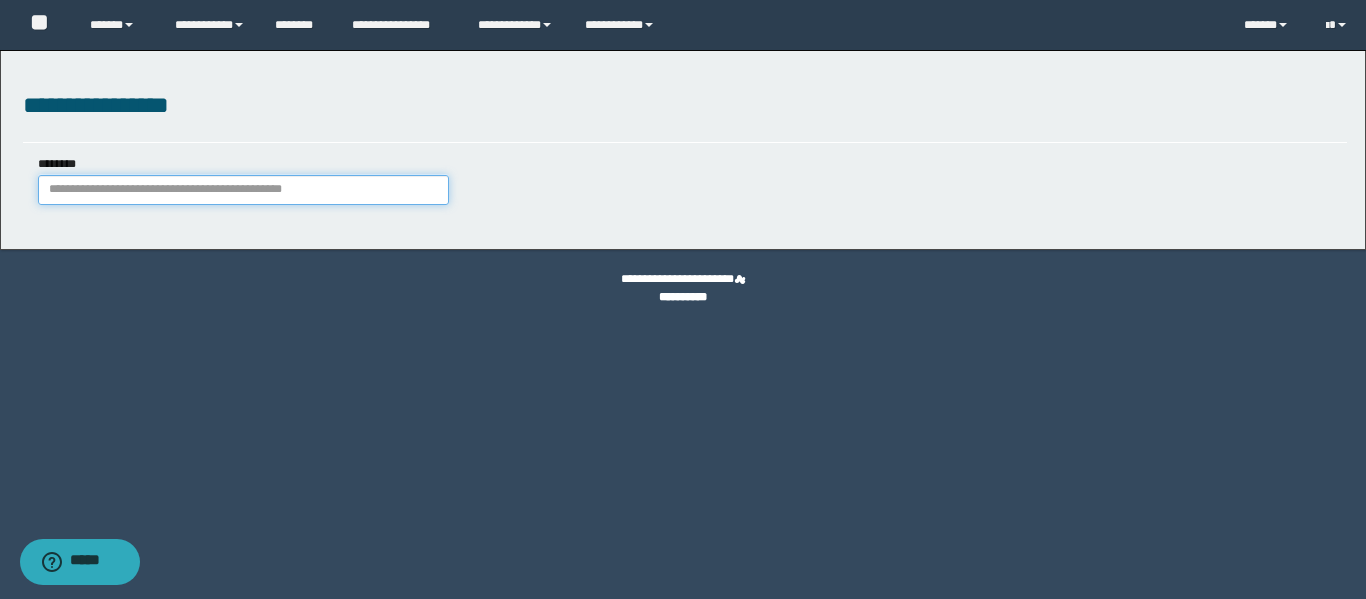 click on "********" at bounding box center [243, 190] 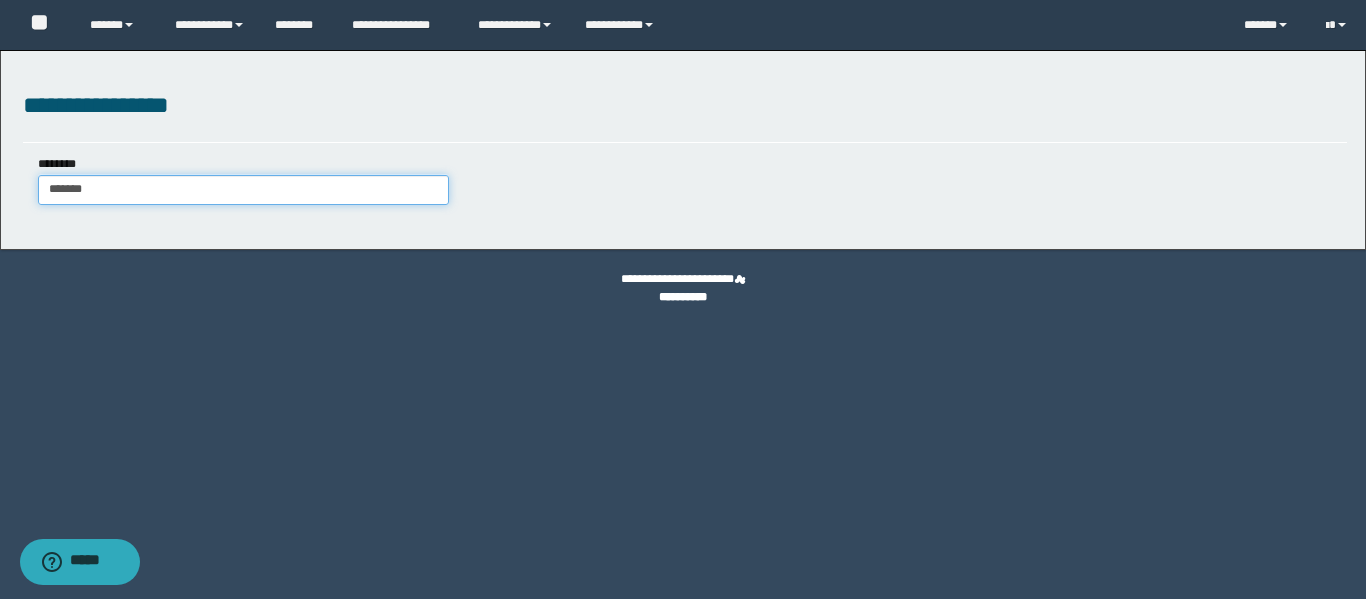 type on "*******" 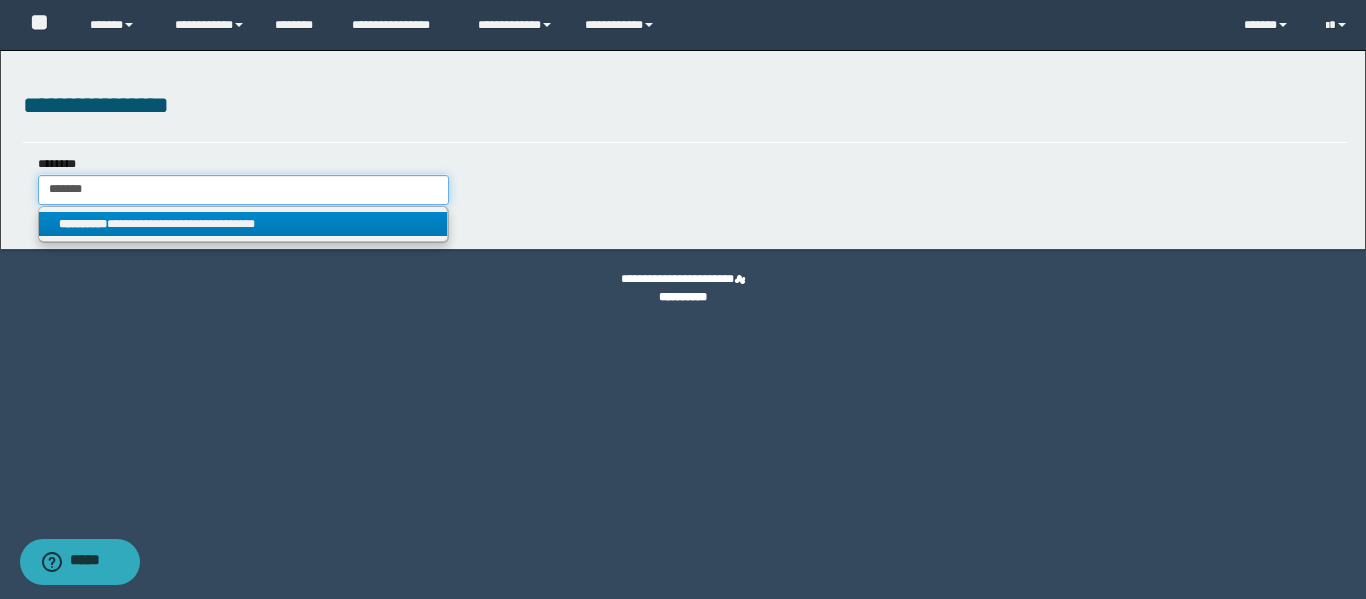 type on "*******" 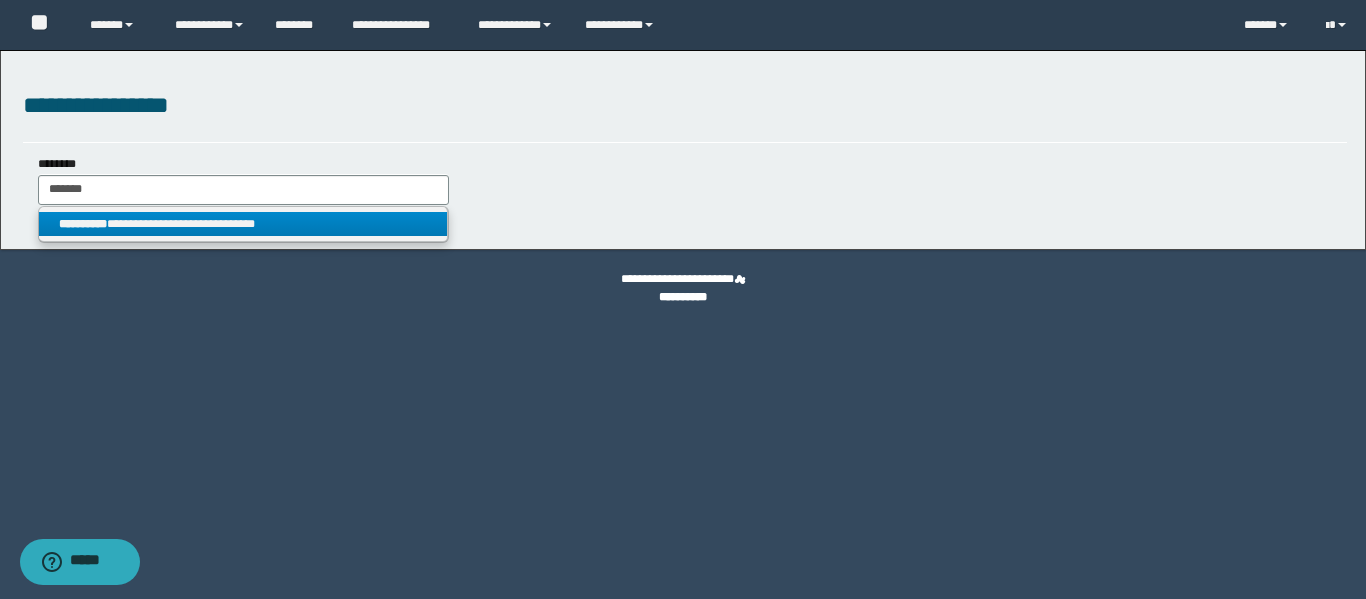 click on "**********" at bounding box center [243, 224] 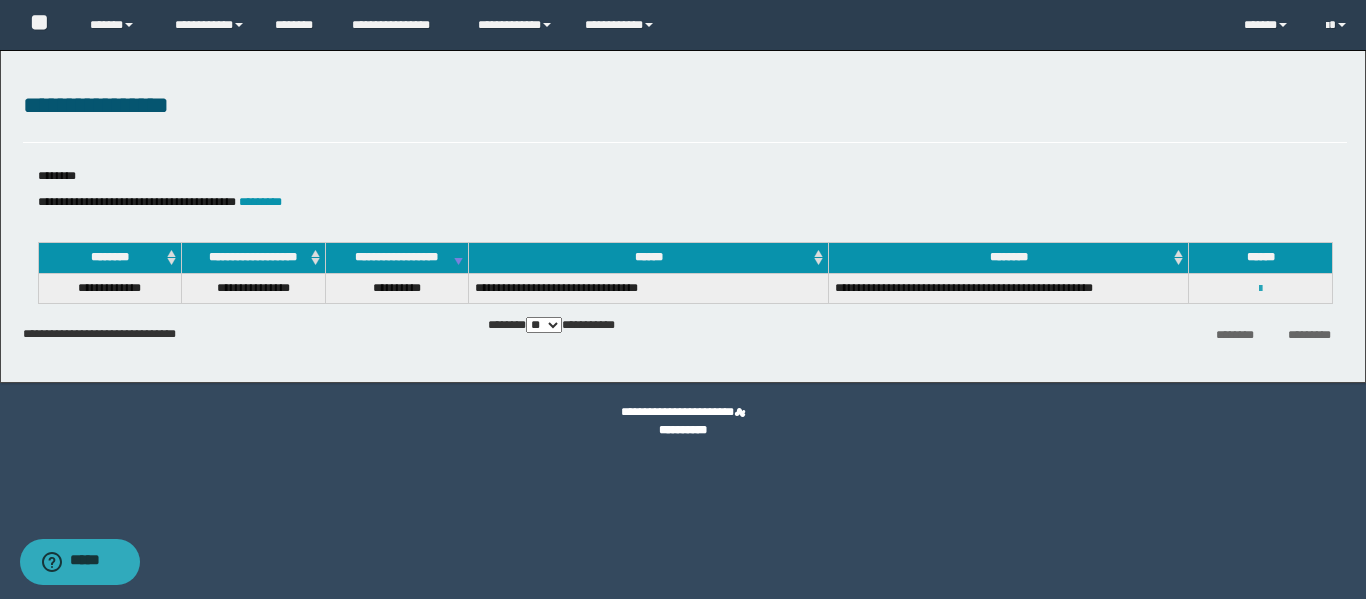 click at bounding box center [1260, 289] 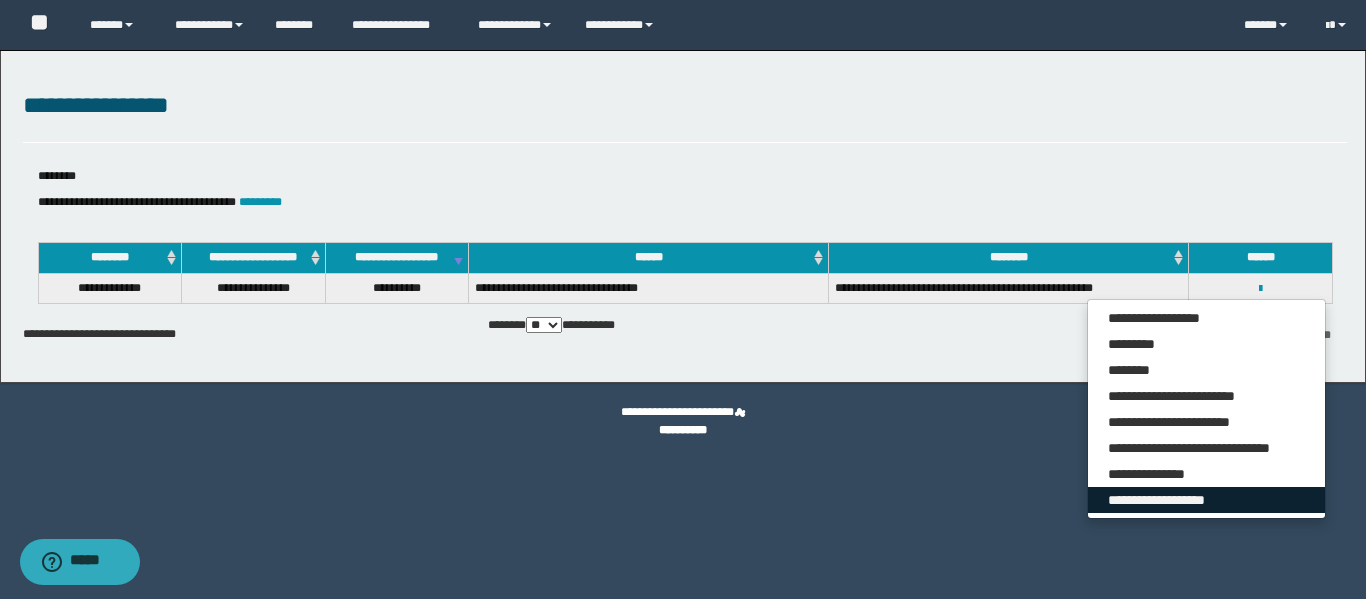 click on "**********" at bounding box center [1206, 500] 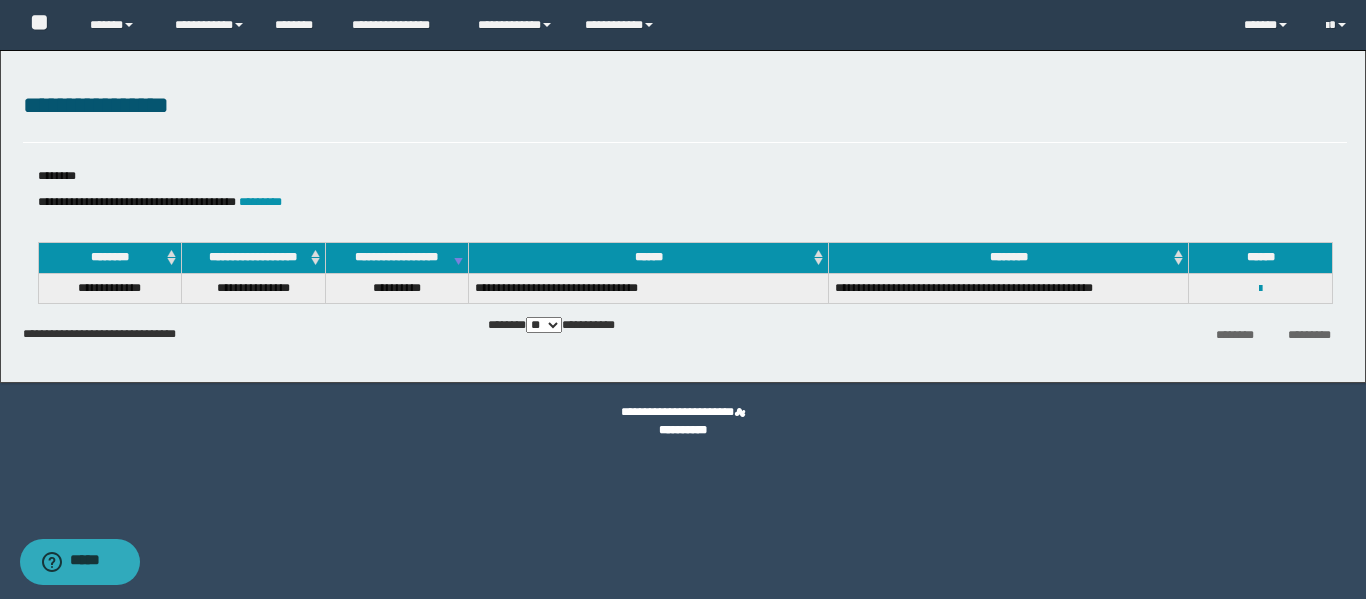 select on "*" 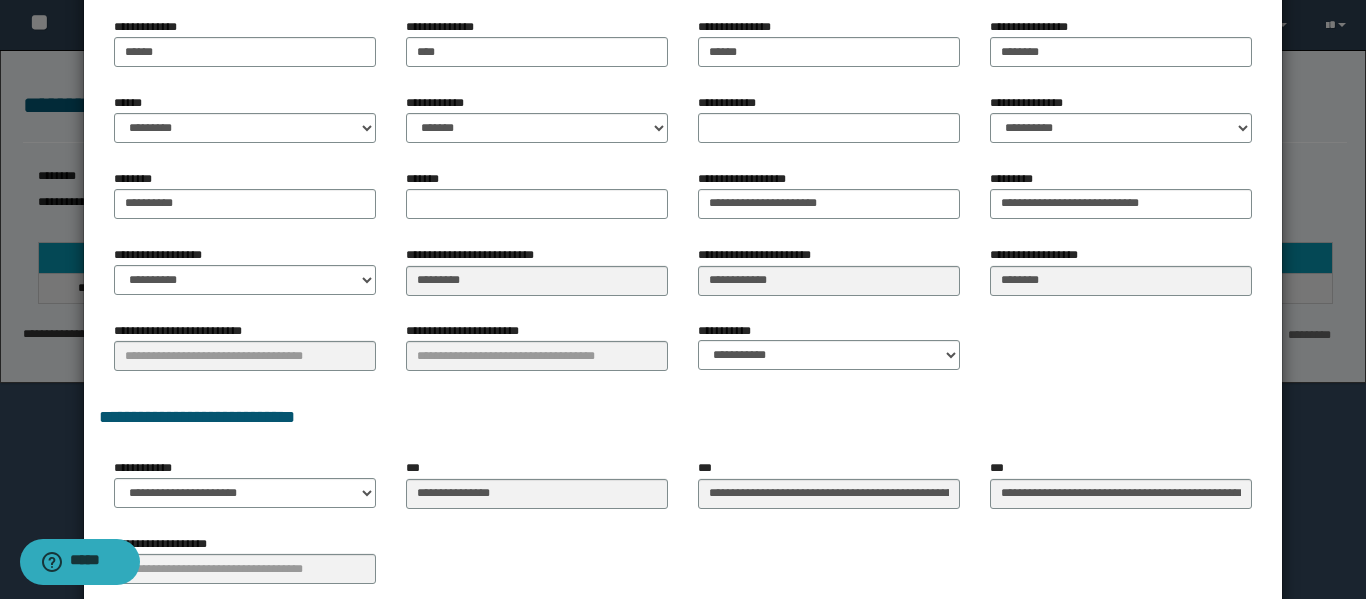 scroll, scrollTop: 300, scrollLeft: 0, axis: vertical 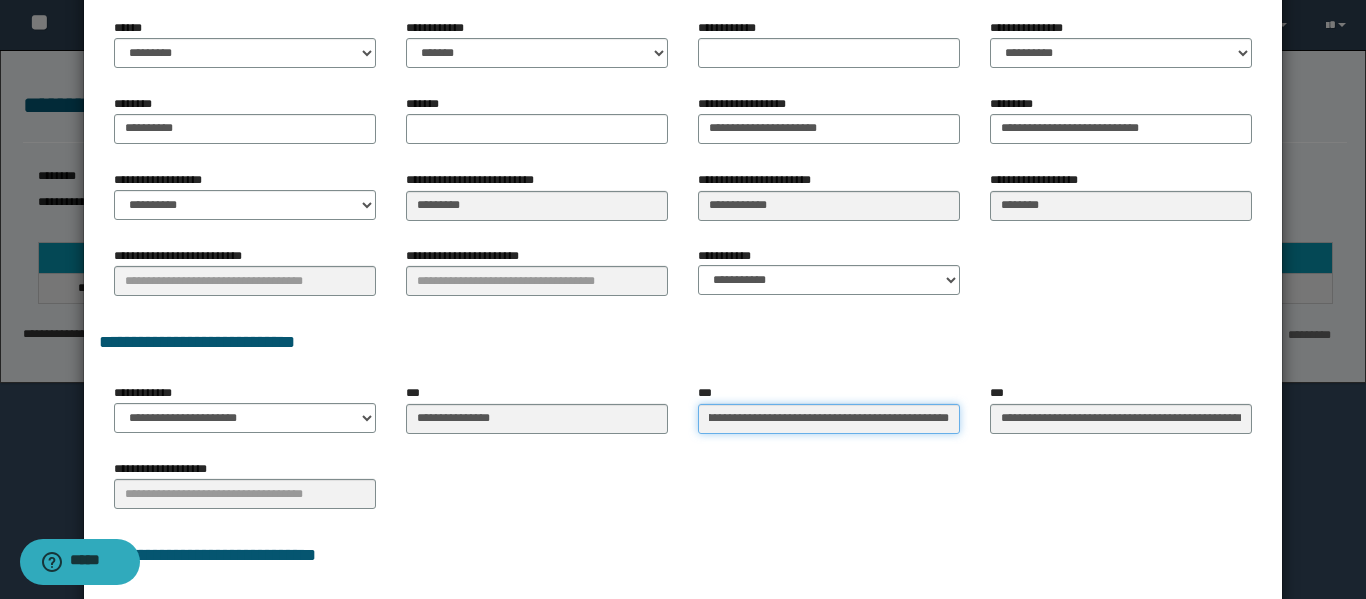 drag, startPoint x: 710, startPoint y: 417, endPoint x: 1053, endPoint y: 424, distance: 343.0714 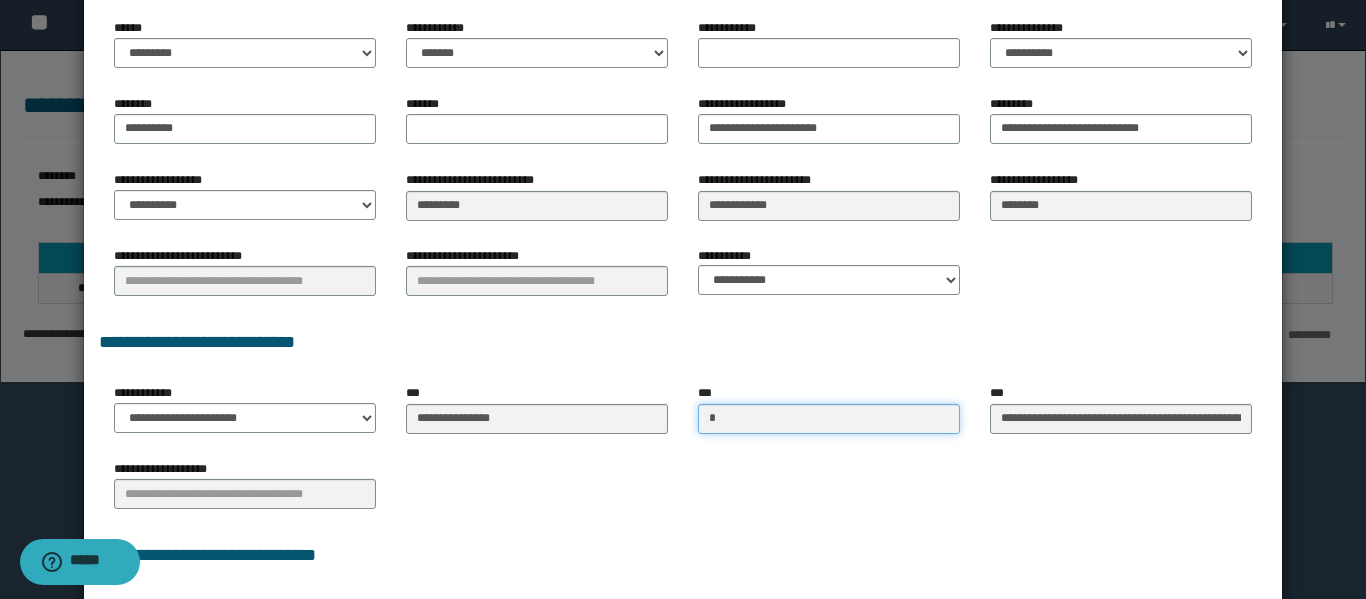 scroll, scrollTop: 0, scrollLeft: 0, axis: both 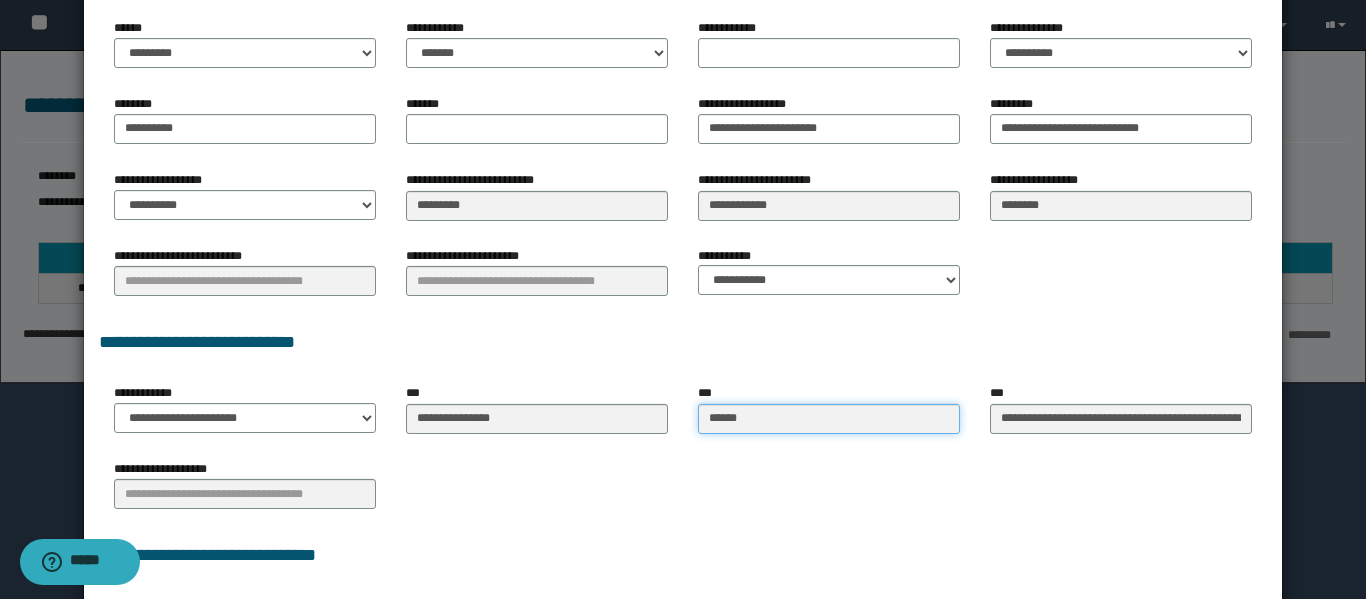 type on "*******" 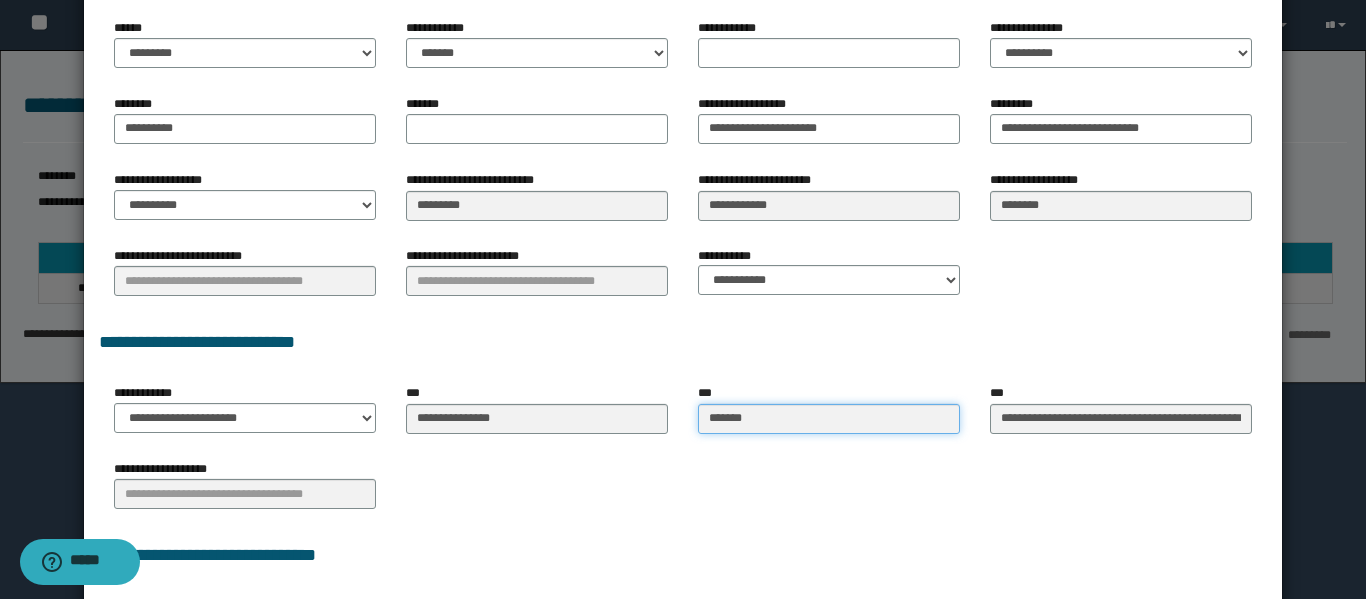 type on "*******" 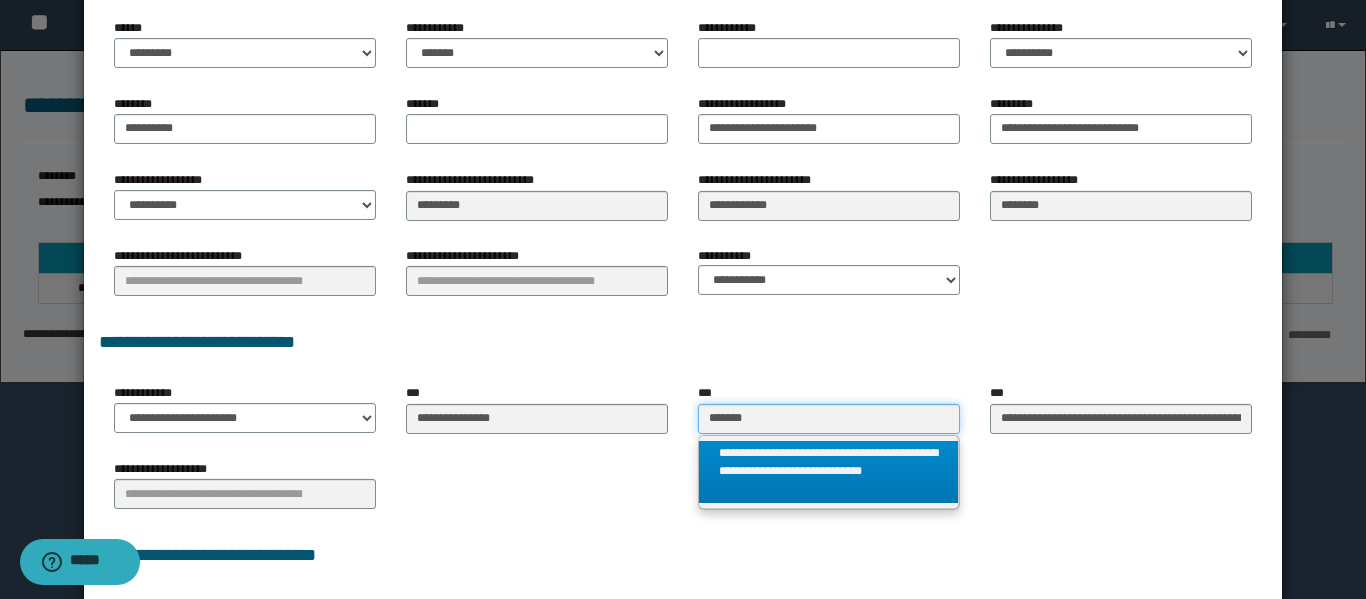 type on "*******" 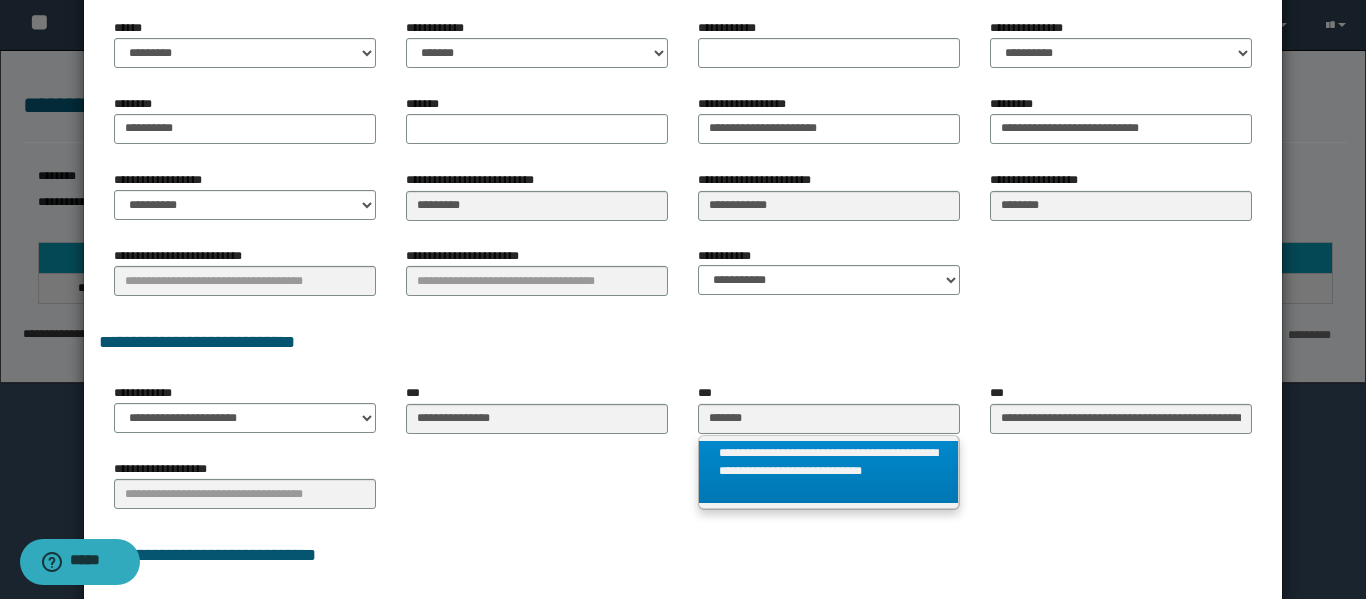 click on "**********" at bounding box center (828, 472) 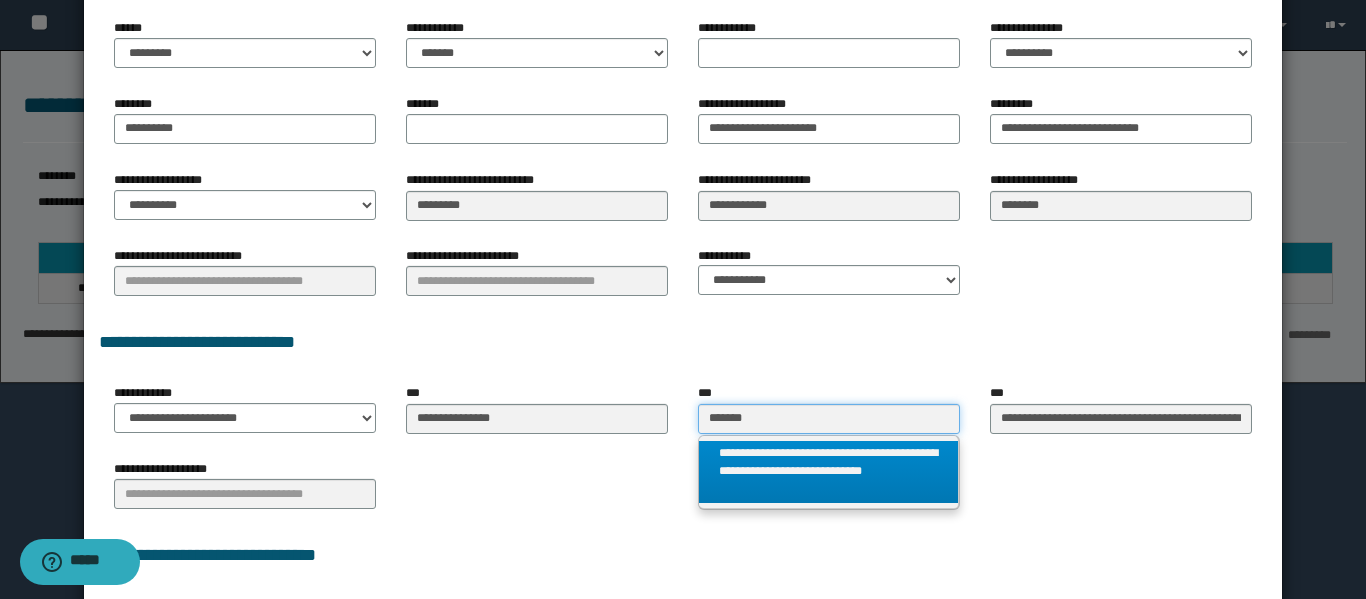 type 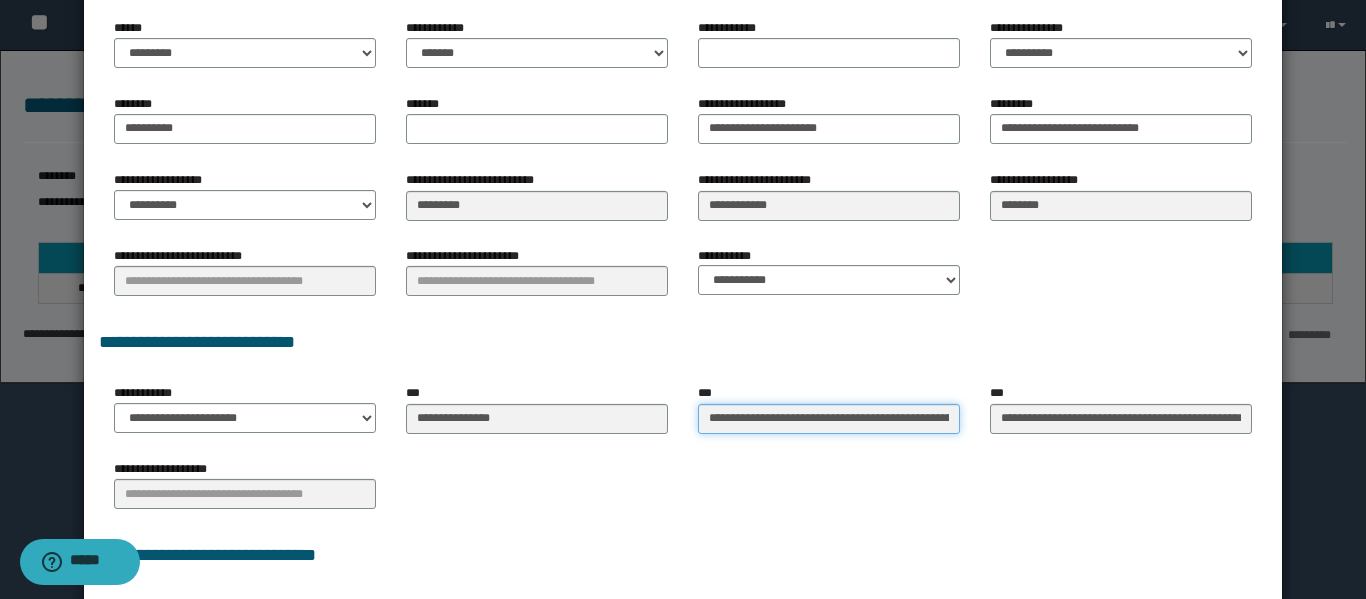 scroll, scrollTop: 0, scrollLeft: 248, axis: horizontal 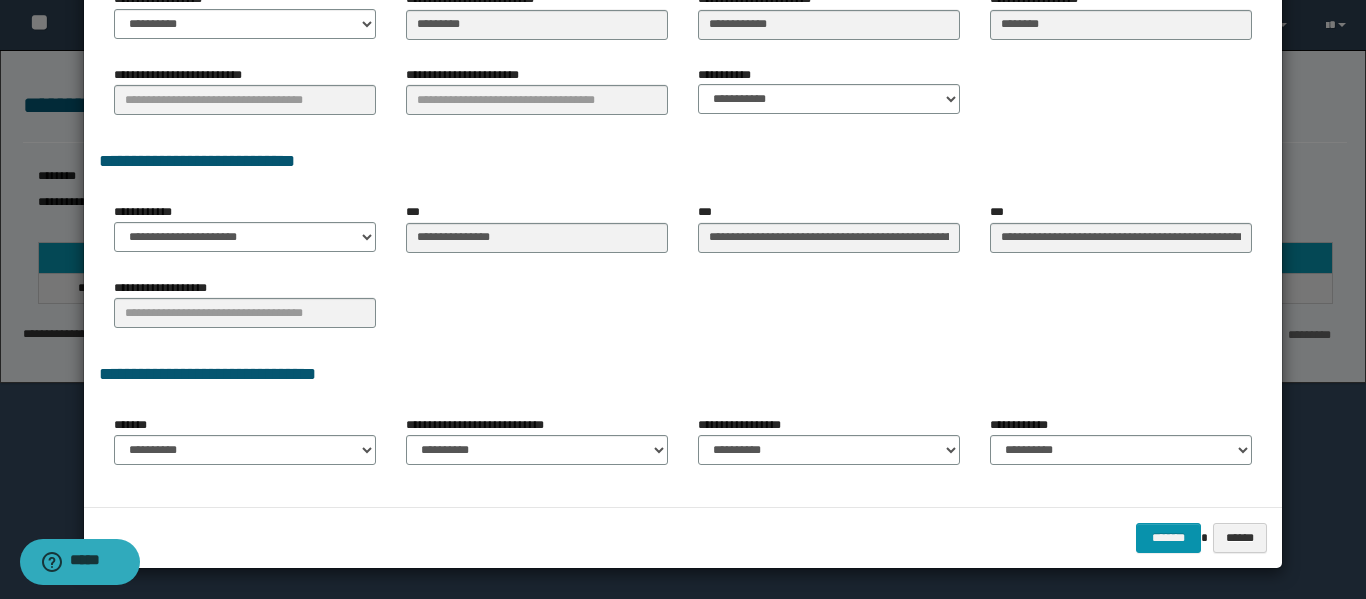 click on "**********" at bounding box center (171, 288) 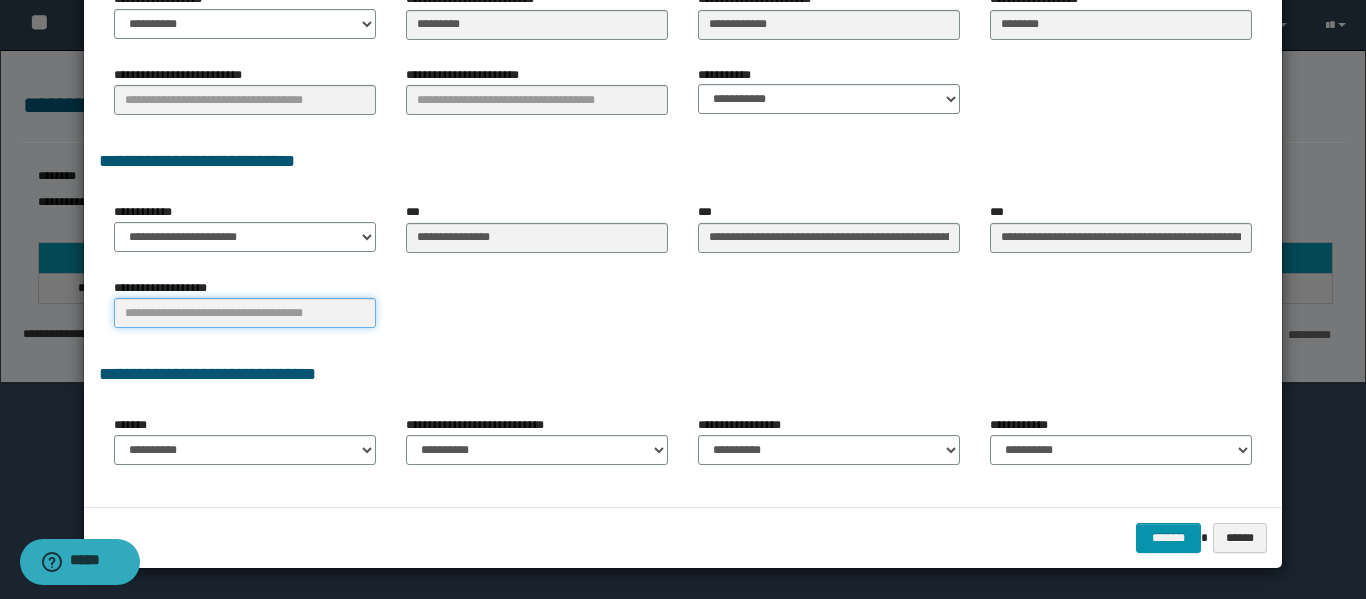 click at bounding box center [245, 313] 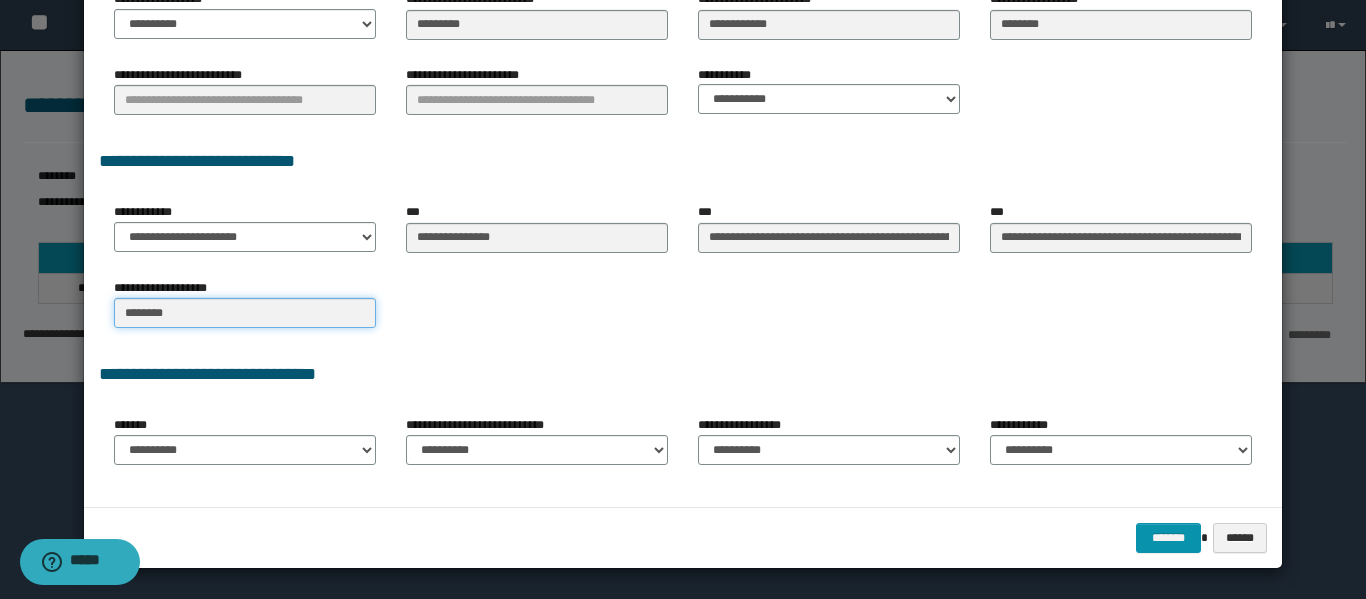 type on "********" 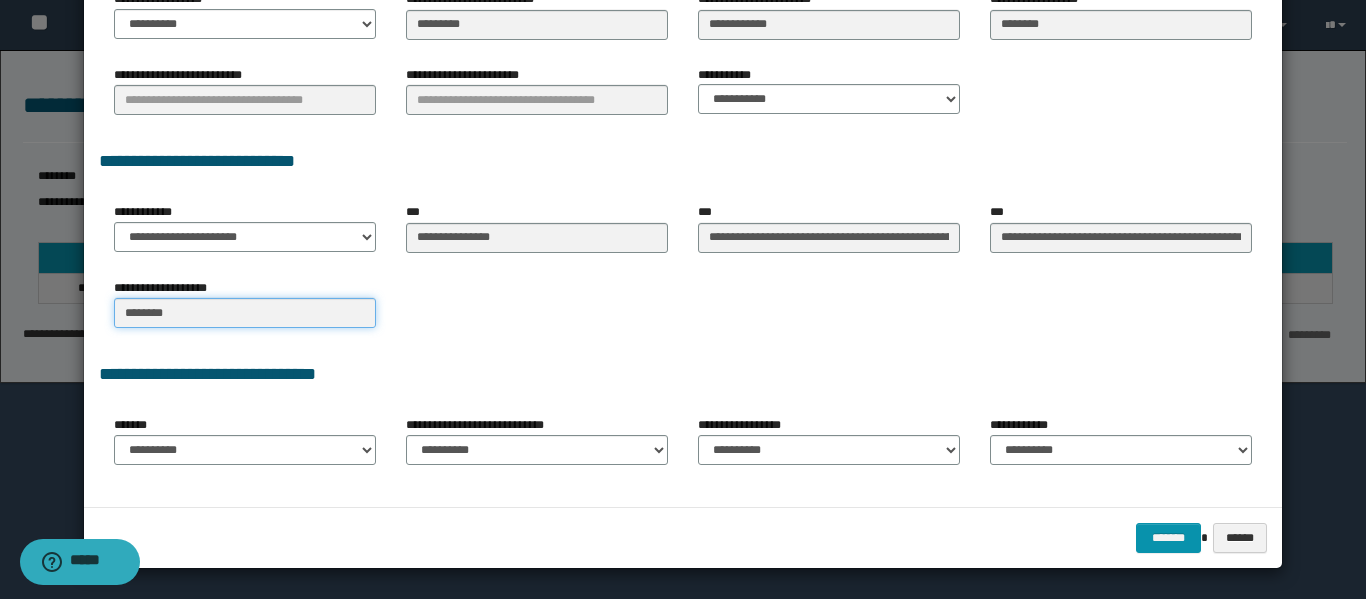 drag, startPoint x: 237, startPoint y: 321, endPoint x: 0, endPoint y: 319, distance: 237.00844 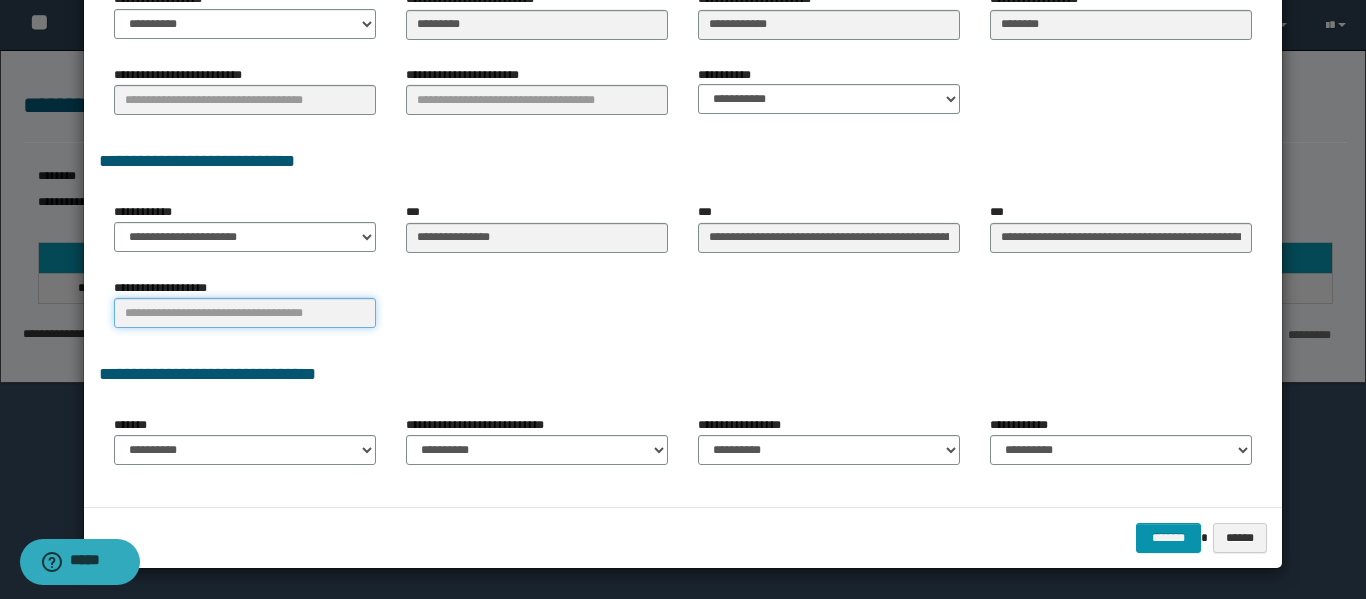 click at bounding box center (245, 313) 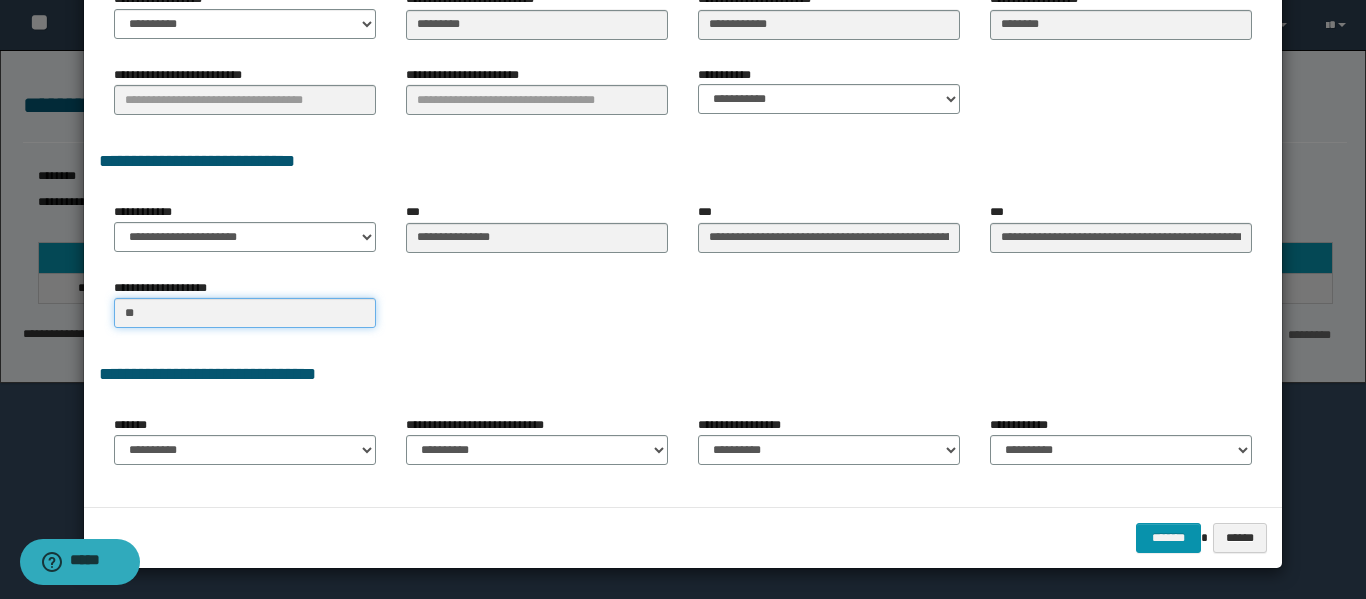 type on "*" 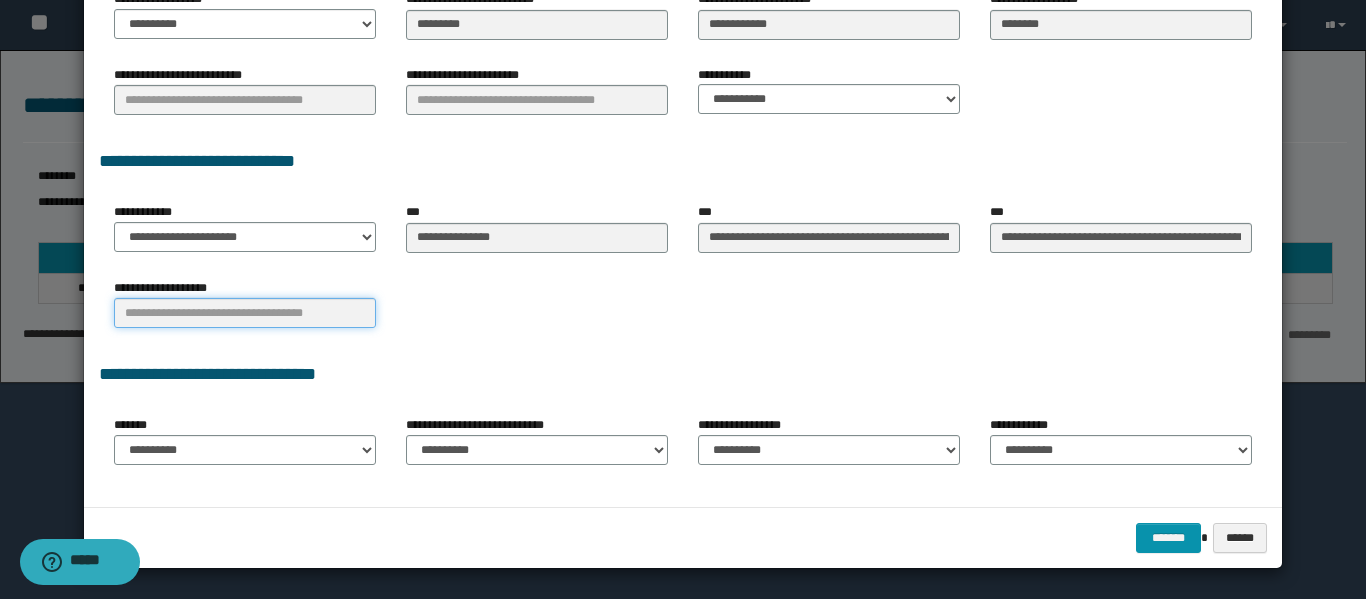 click at bounding box center (245, 313) 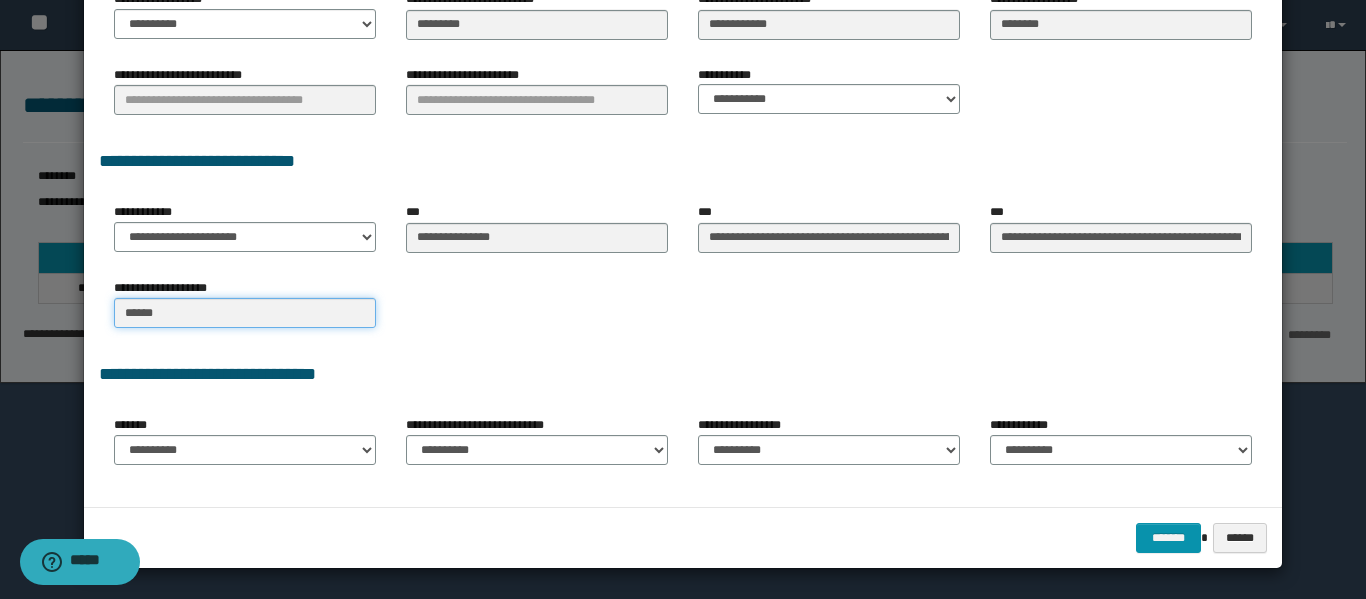 type on "*******" 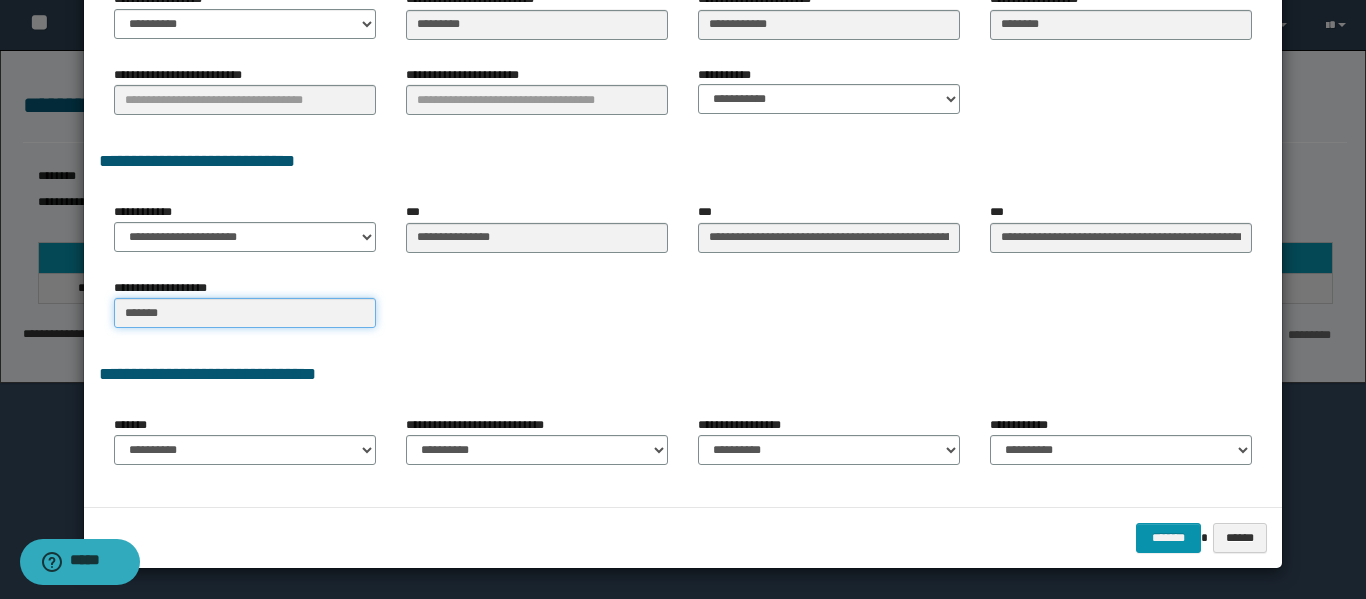 type on "*******" 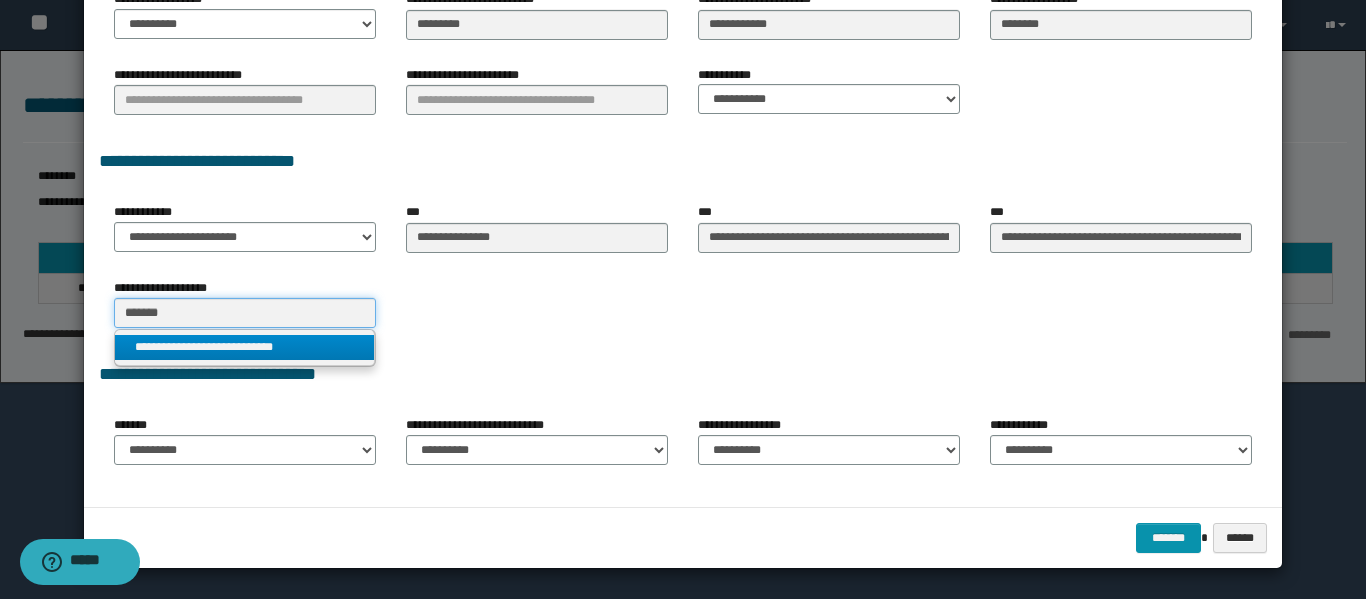 type on "*******" 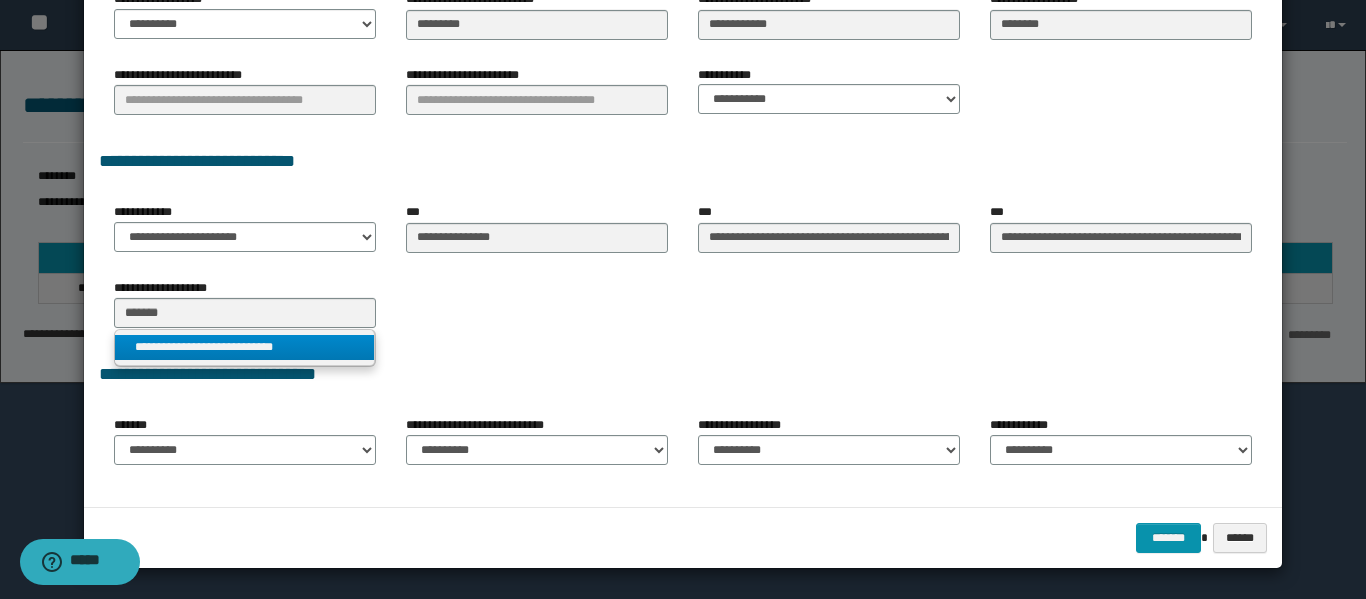 click on "**********" at bounding box center [244, 347] 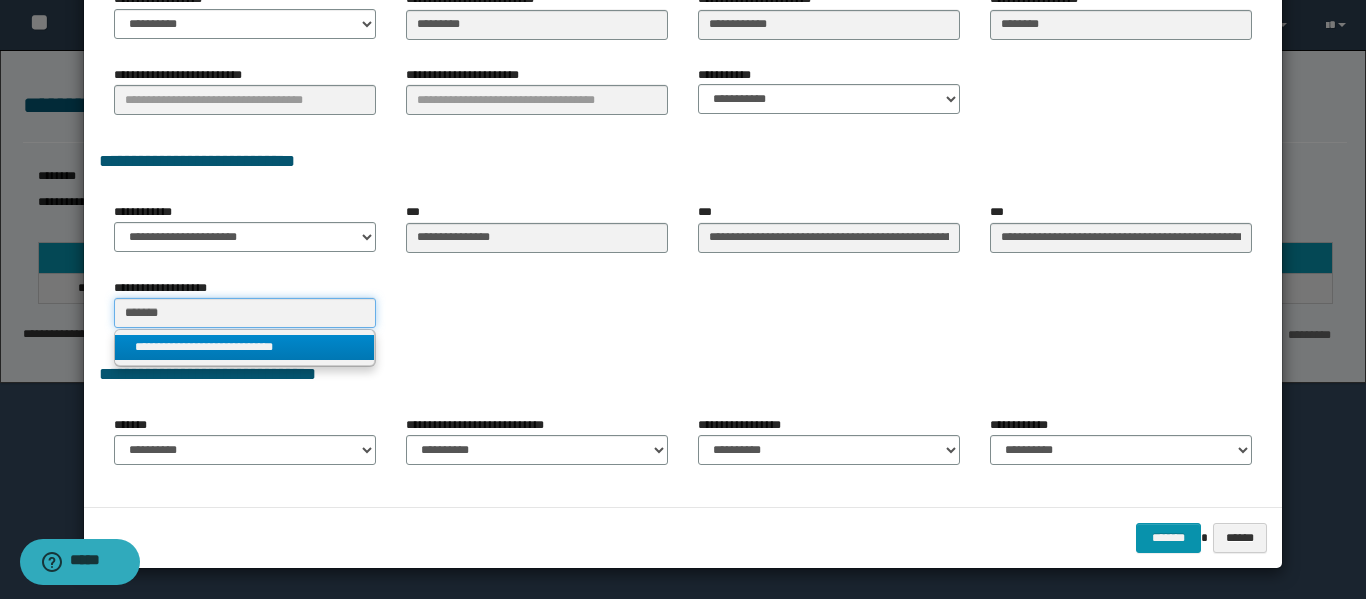 type 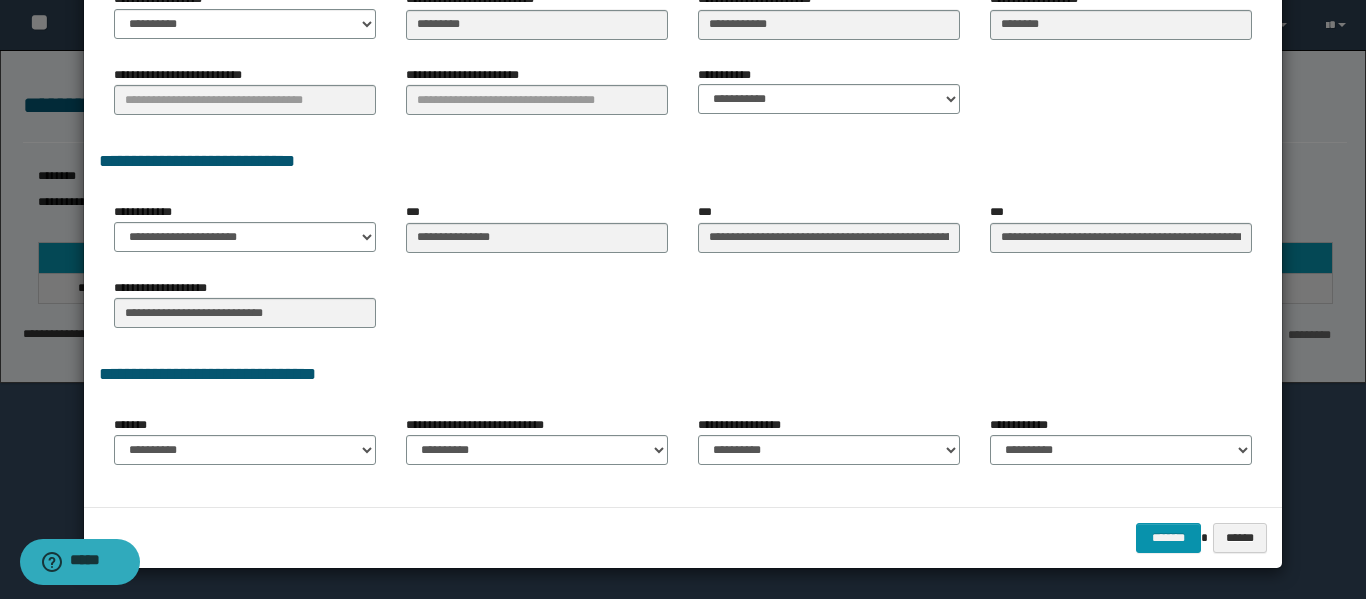 click on "**********" at bounding box center [683, 52] 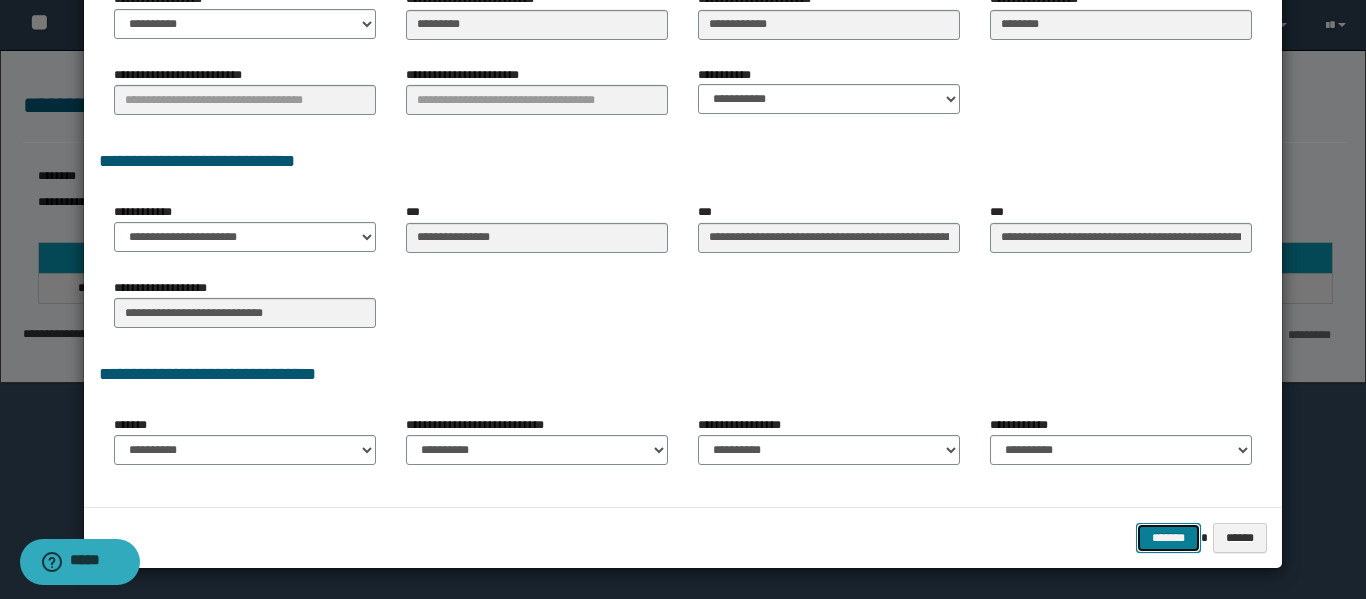click on "*******" at bounding box center [1168, 538] 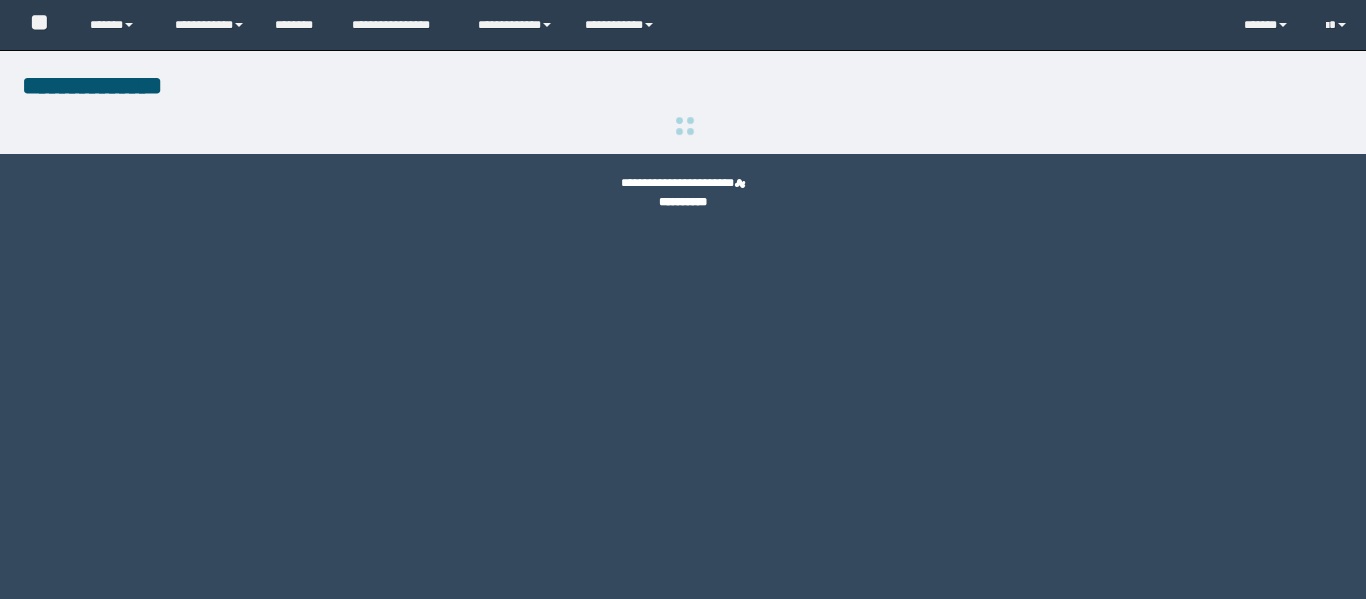 scroll, scrollTop: 0, scrollLeft: 0, axis: both 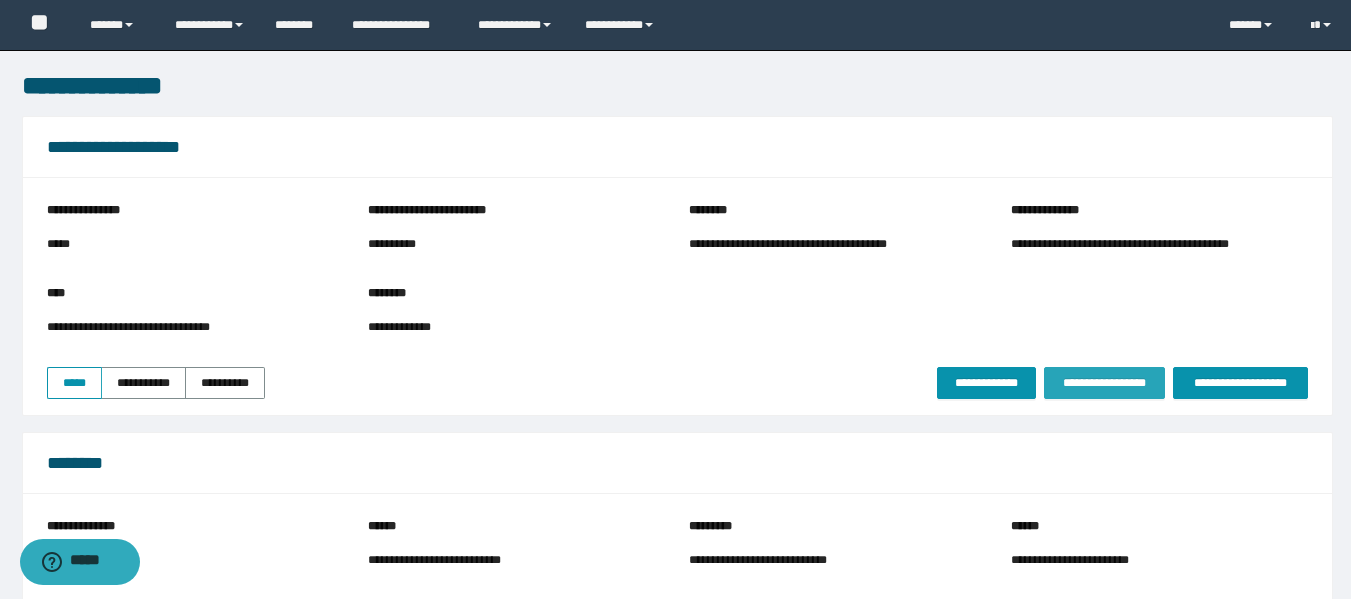 click on "**********" at bounding box center (1104, 383) 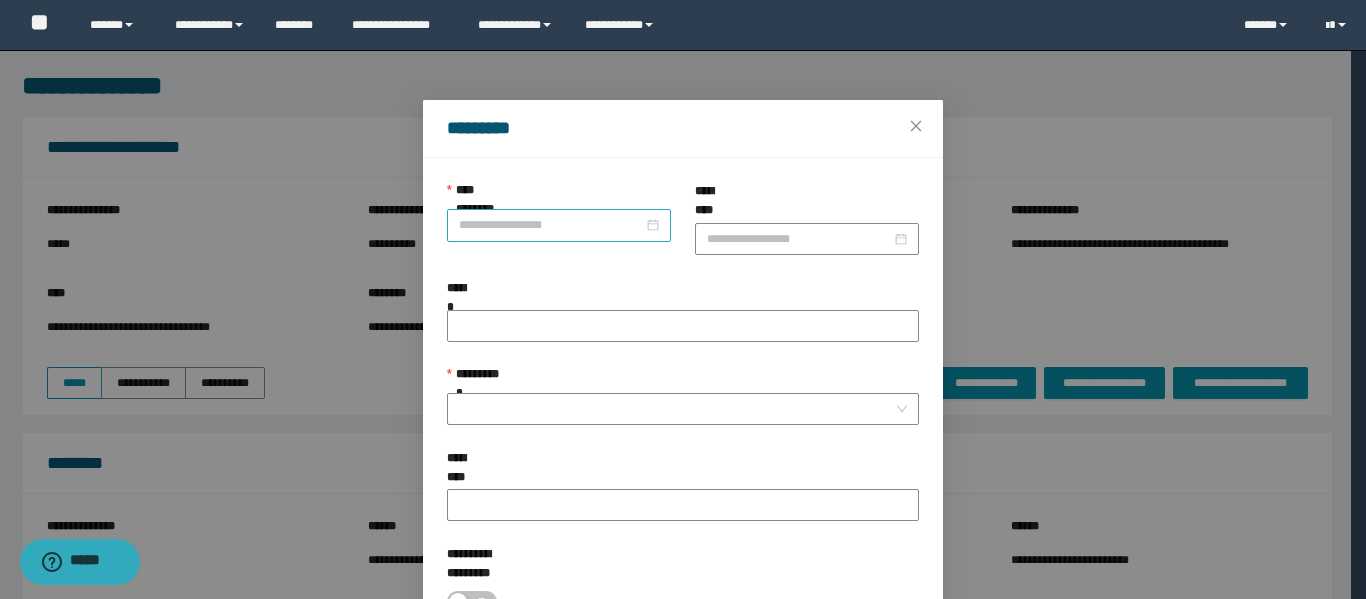 click on "**********" at bounding box center [551, 225] 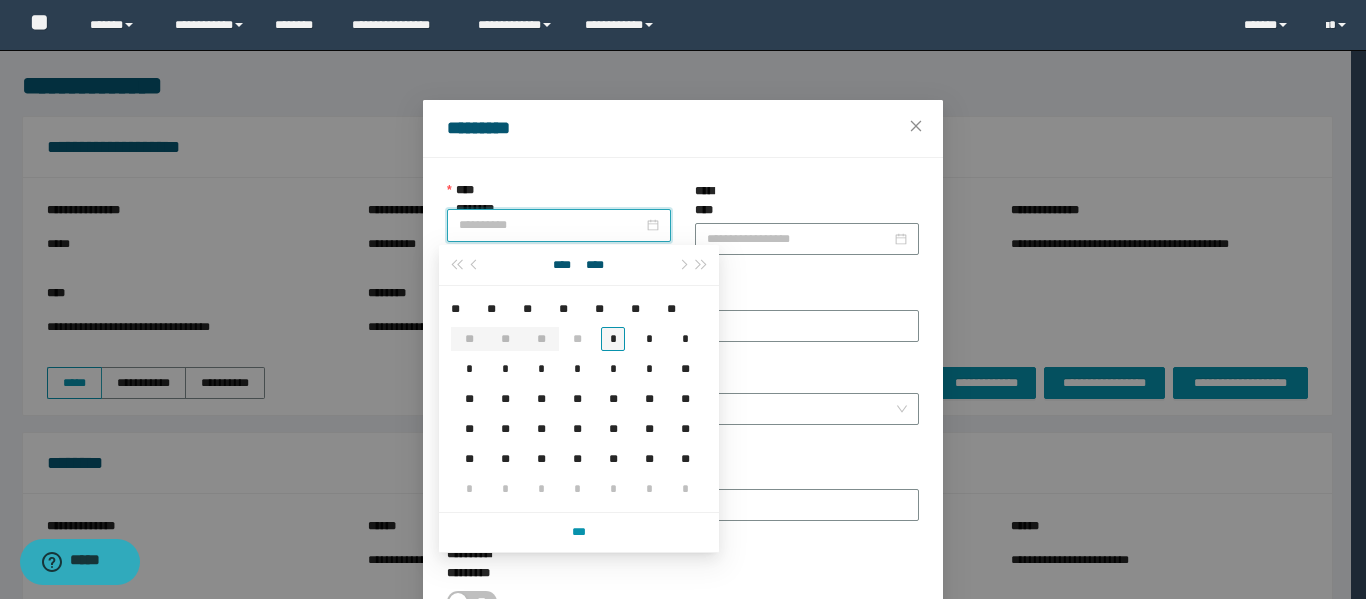 type on "**********" 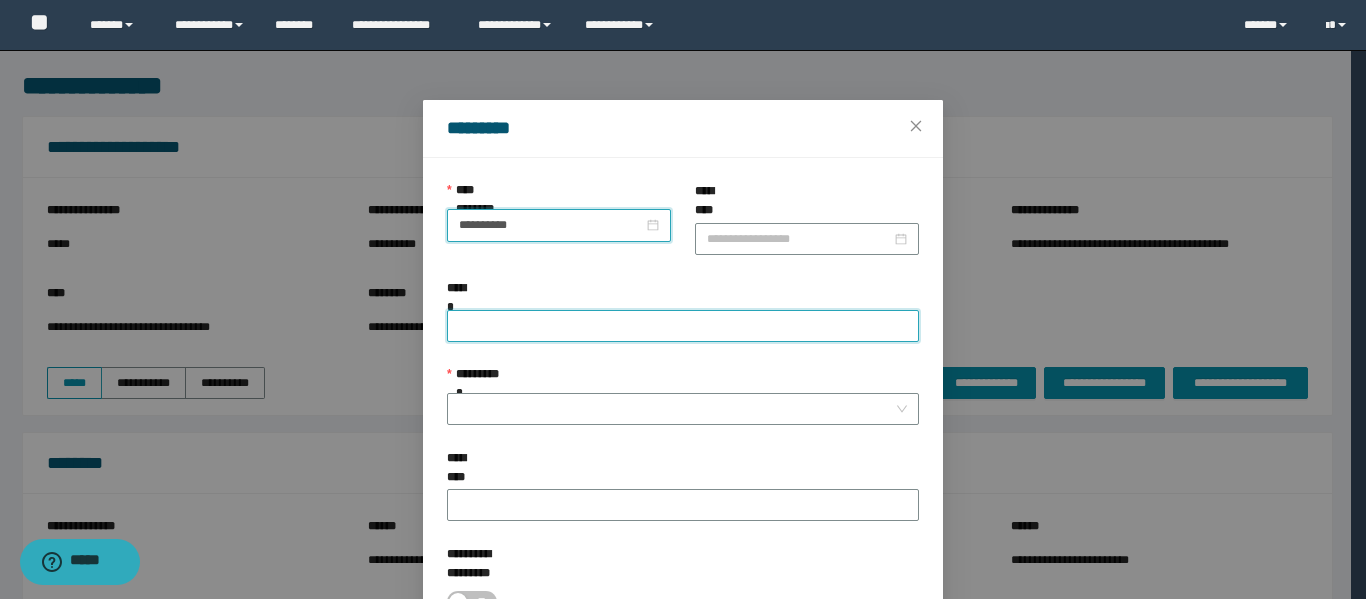click on "******" at bounding box center [683, 326] 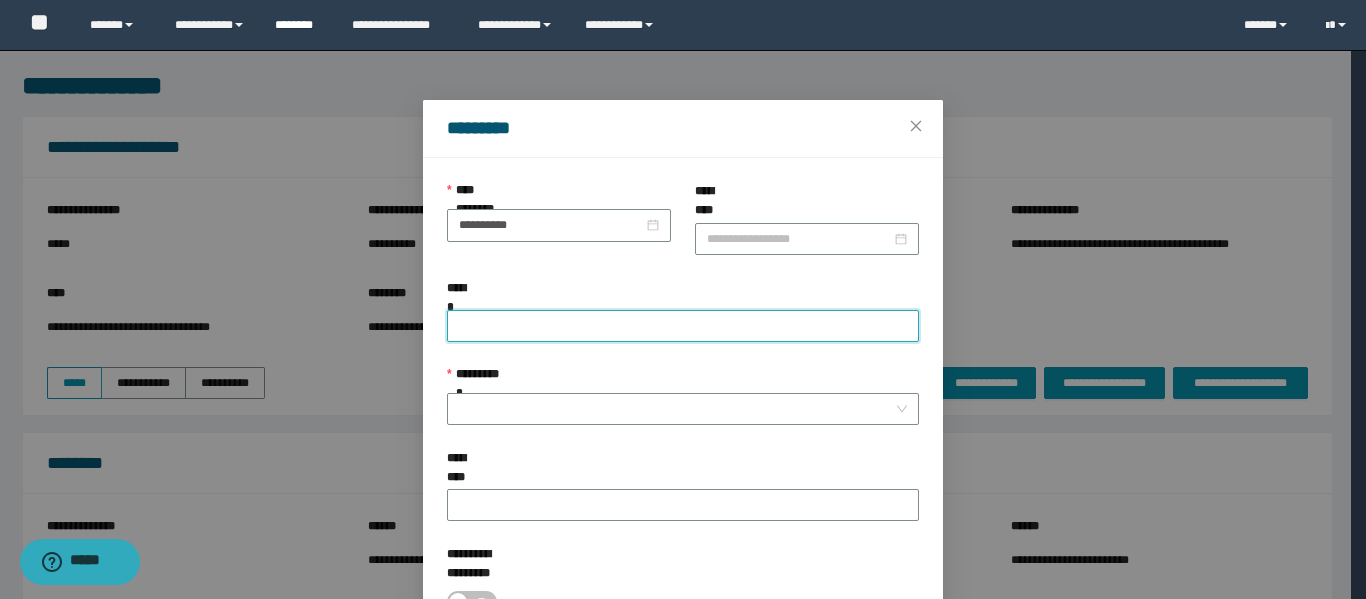 paste on "********" 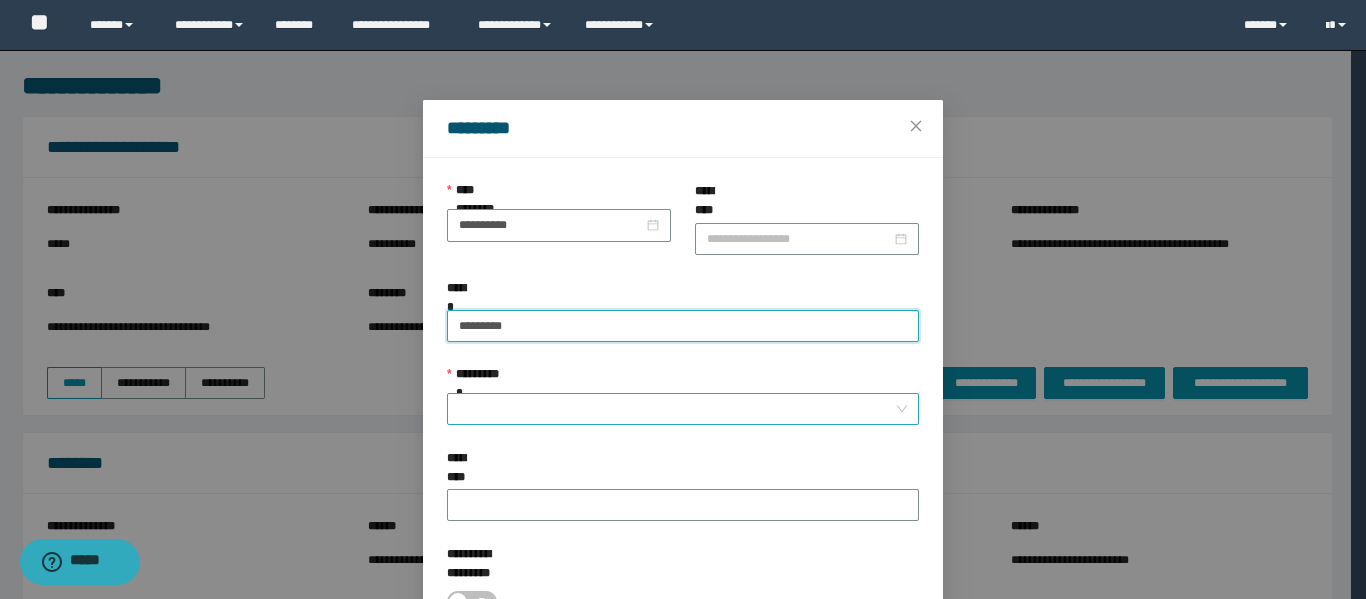 paste on "********" 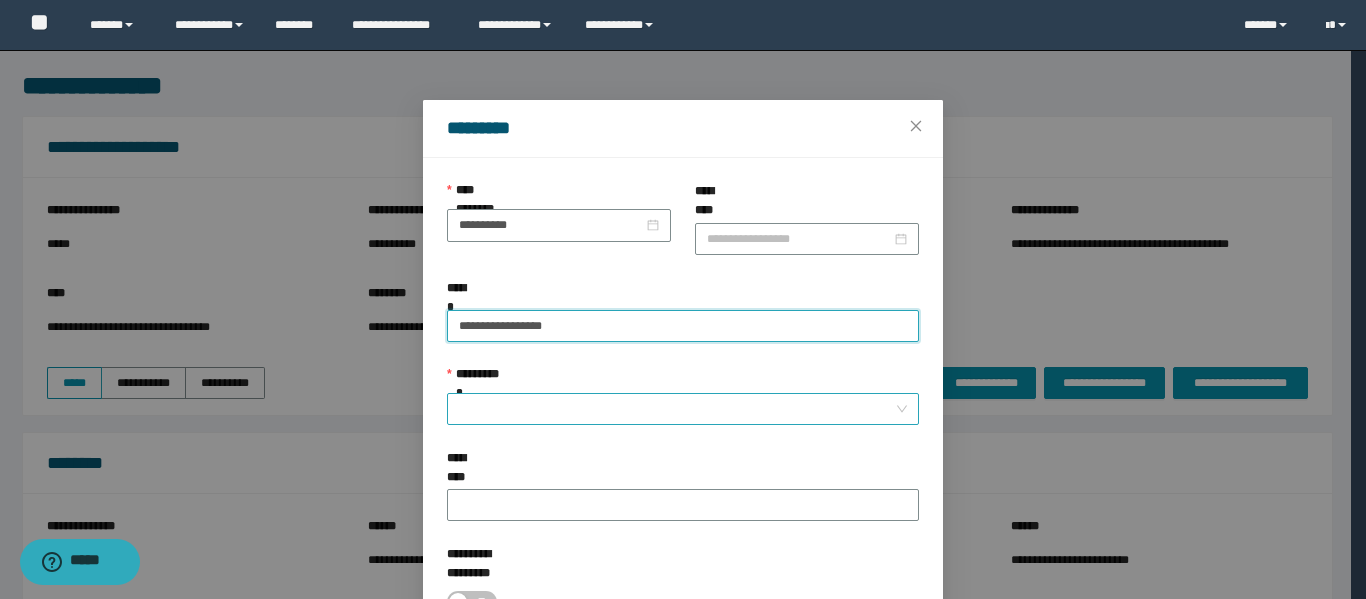 type on "**********" 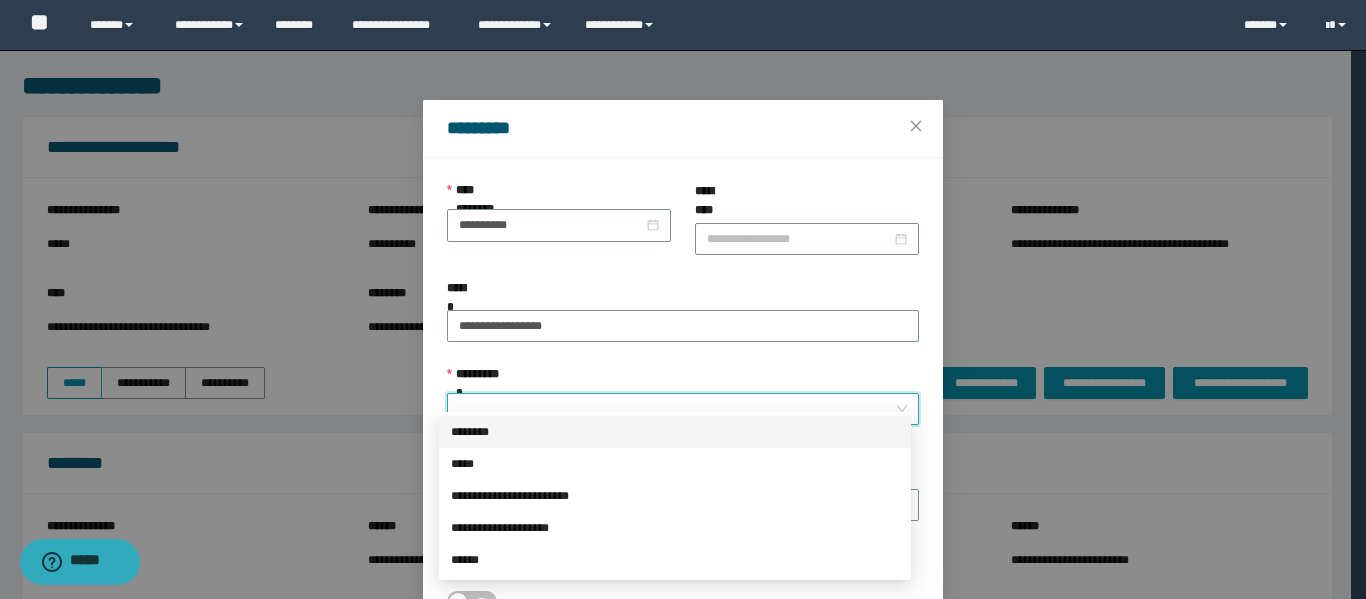 click on "**********" at bounding box center (677, 409) 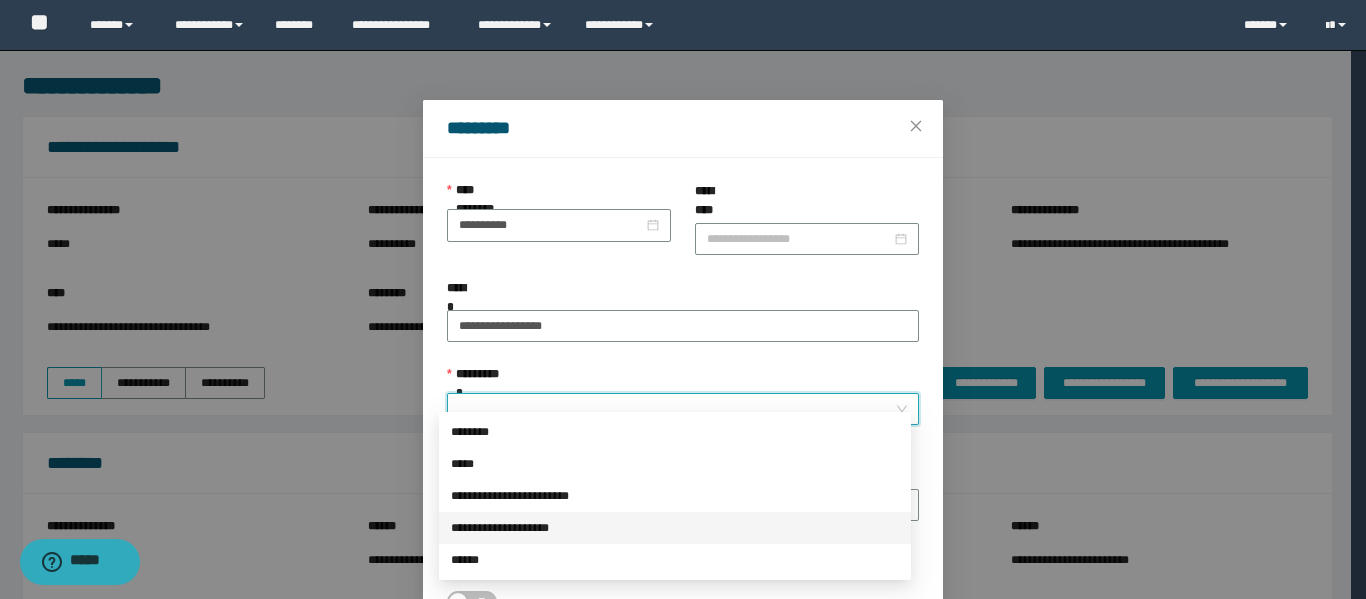 click on "**********" at bounding box center [675, 528] 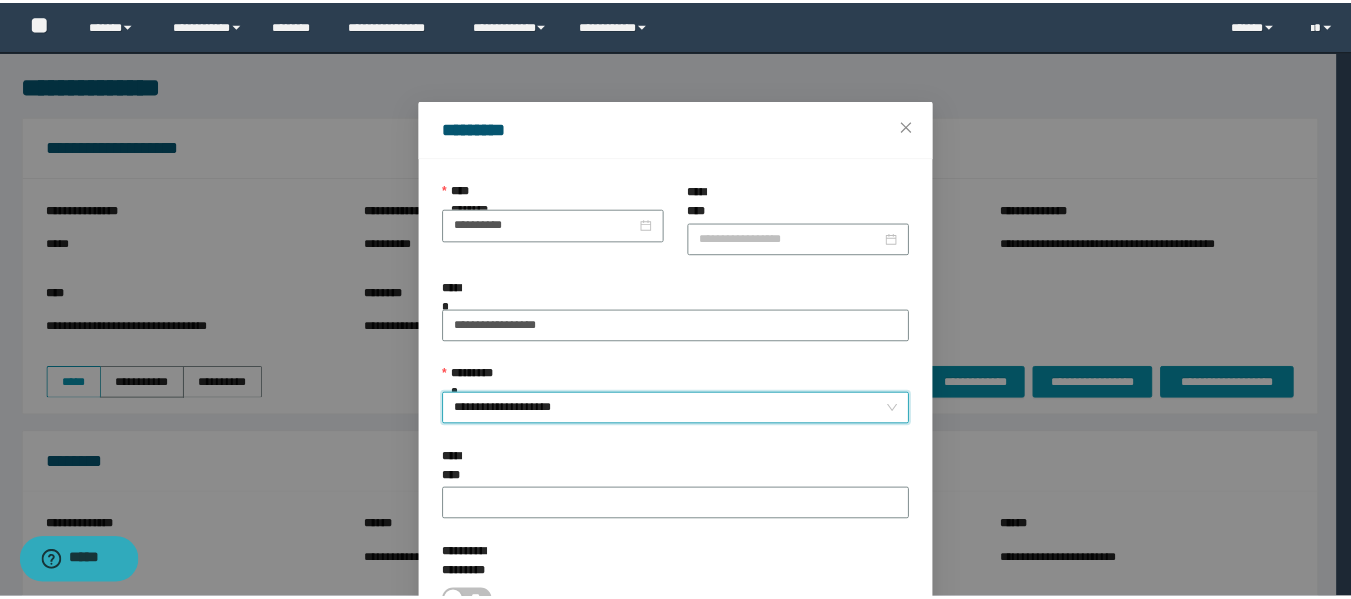 scroll, scrollTop: 100, scrollLeft: 0, axis: vertical 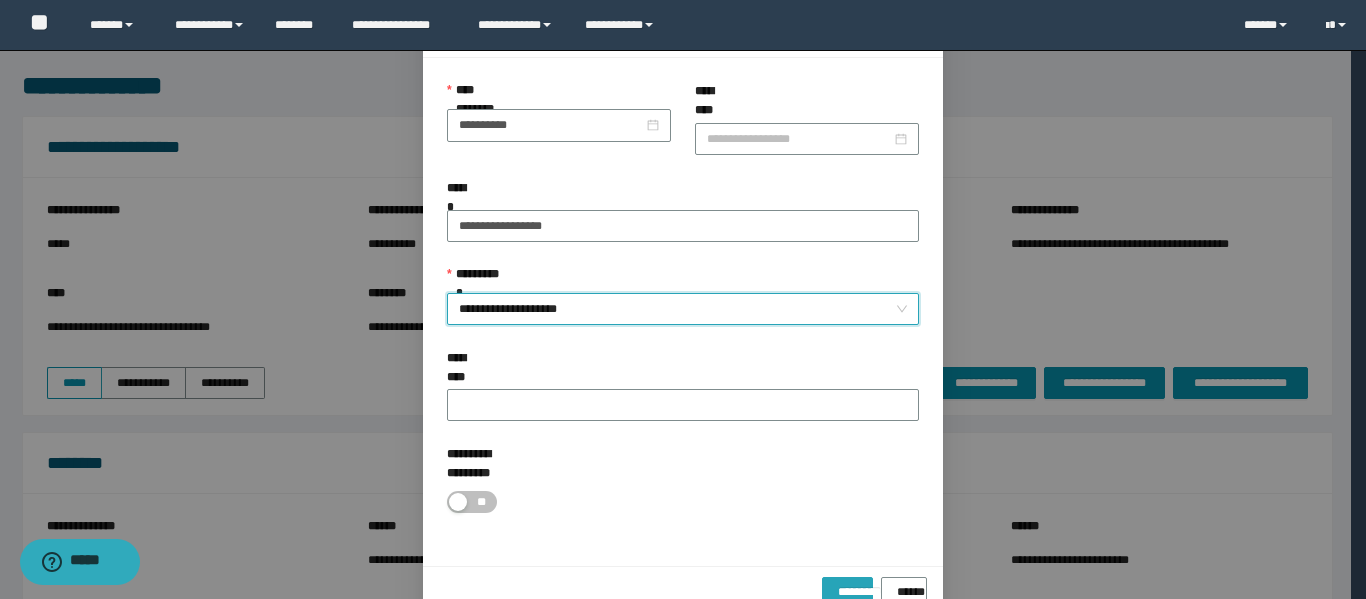 drag, startPoint x: 788, startPoint y: 554, endPoint x: 800, endPoint y: 538, distance: 20 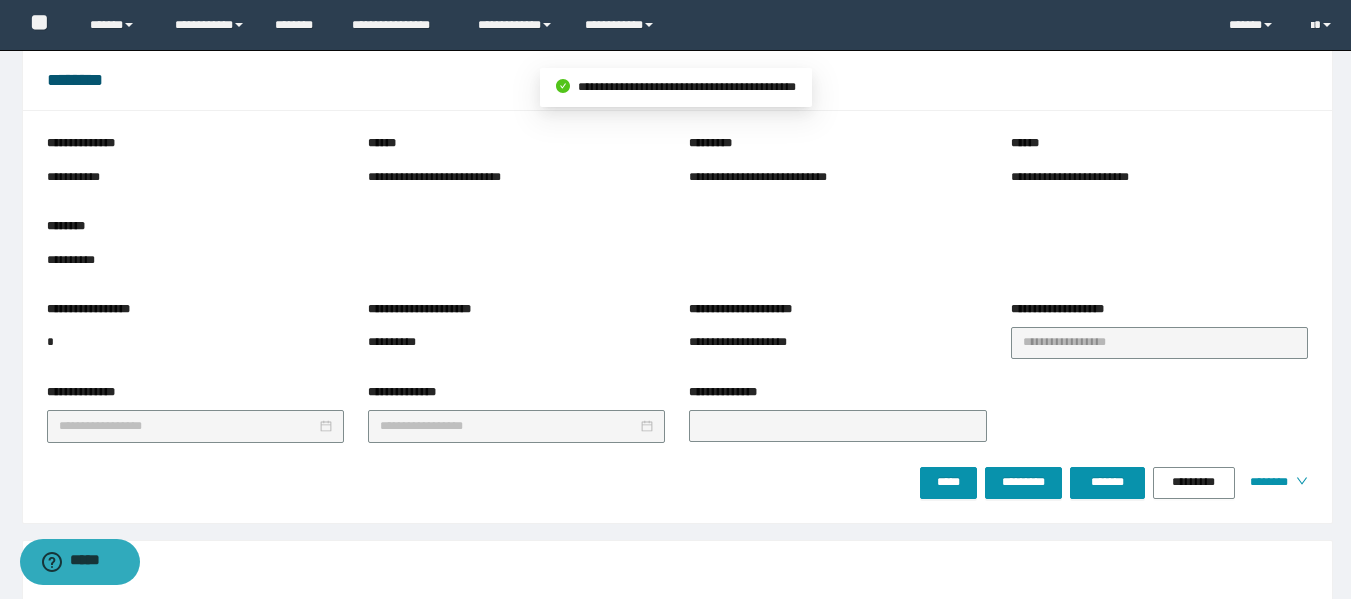 scroll, scrollTop: 400, scrollLeft: 0, axis: vertical 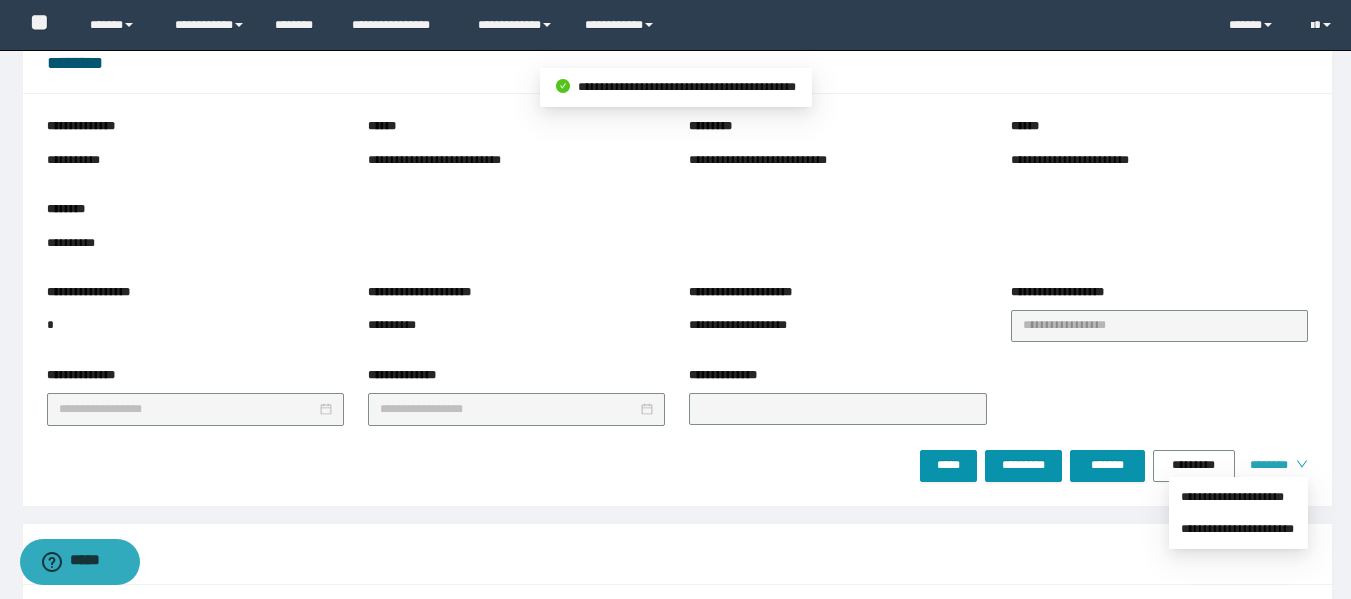 click on "**********" at bounding box center [675, -101] 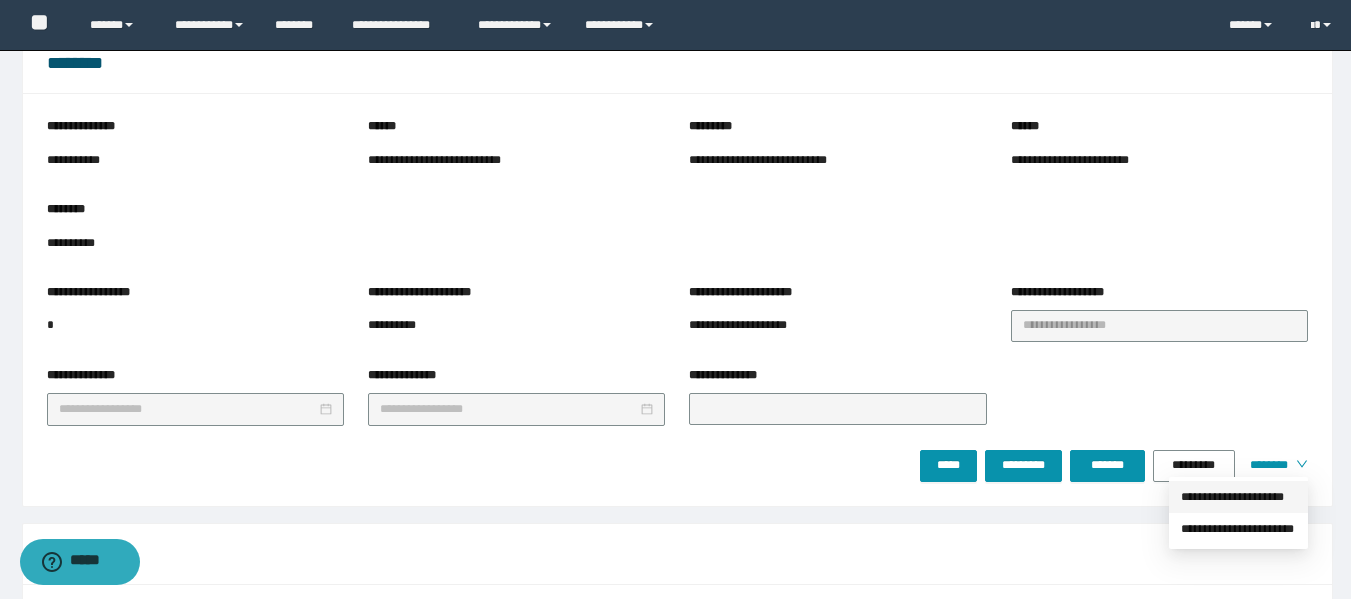click on "**********" at bounding box center (1238, 497) 